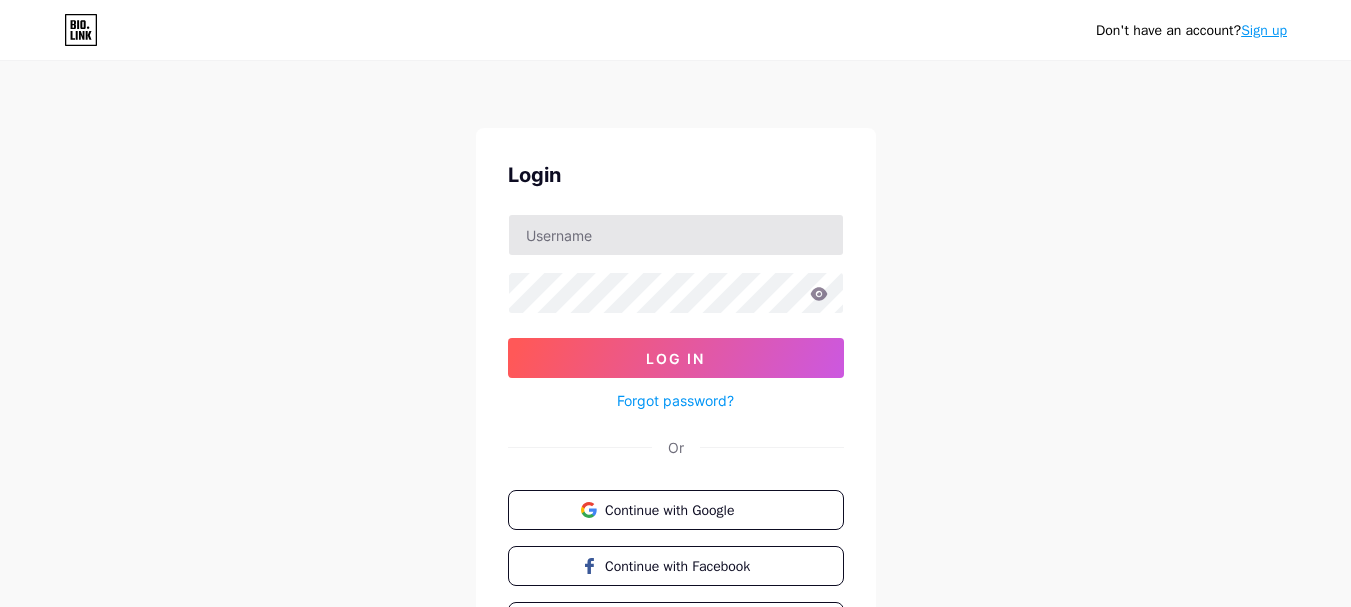 scroll, scrollTop: 0, scrollLeft: 0, axis: both 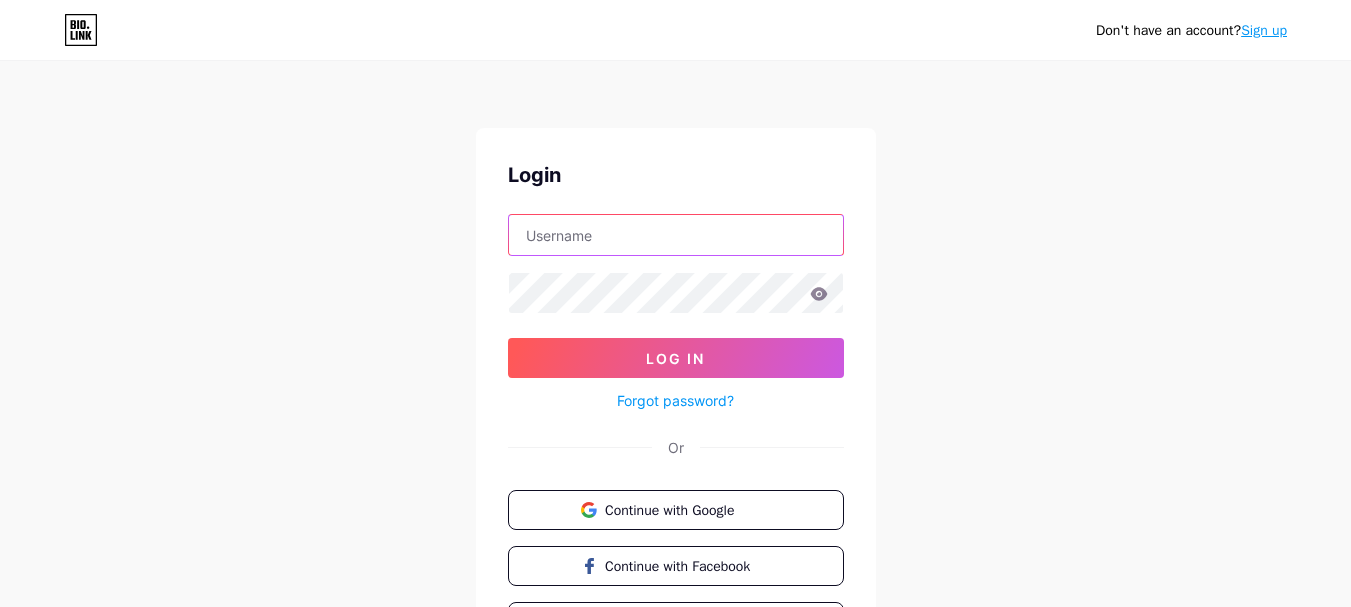 click at bounding box center [676, 235] 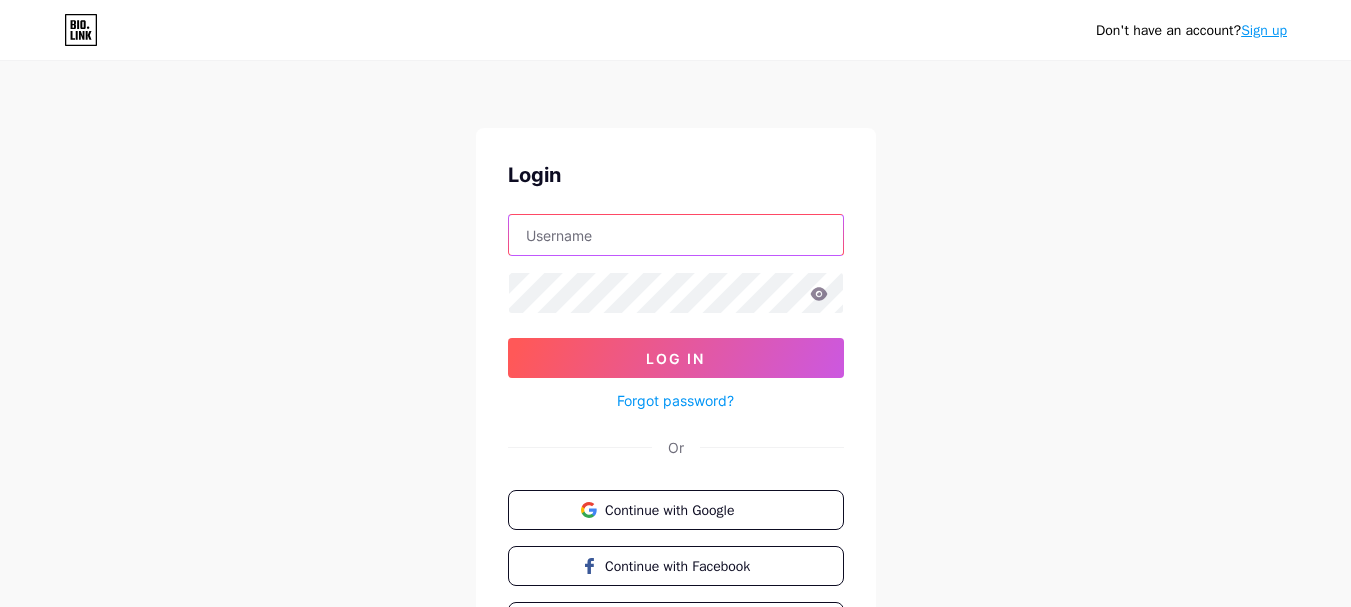 paste on "astindia39@gmail.com" 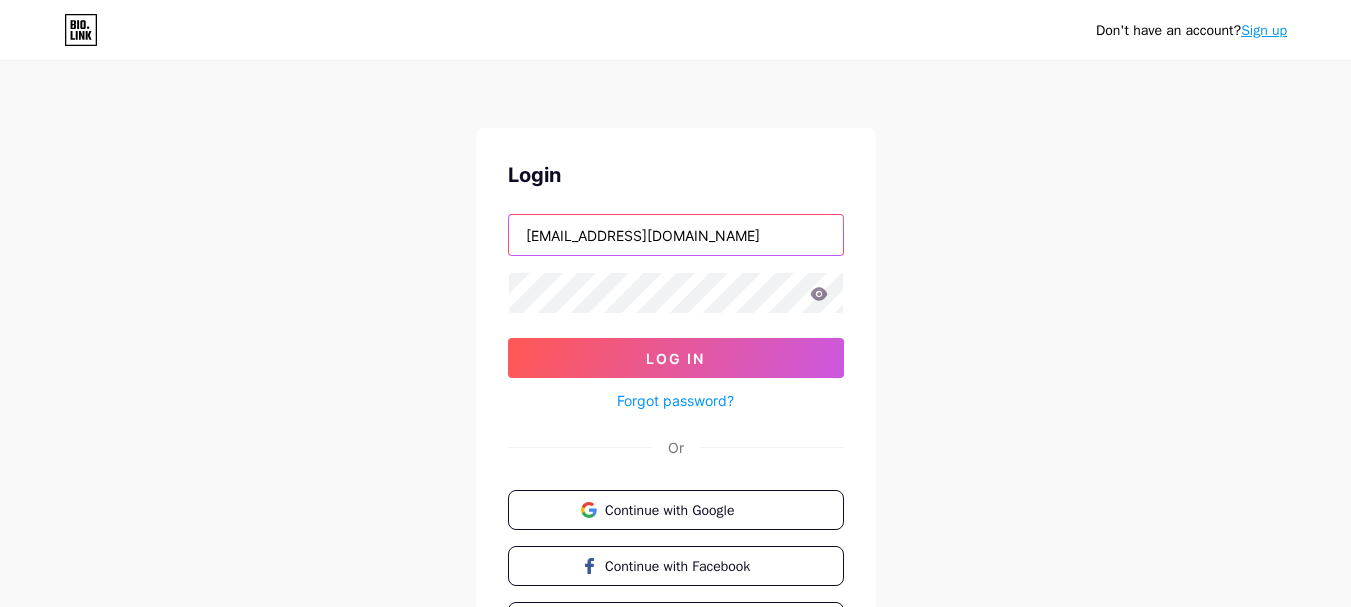 type on "astindia39@gmail.com" 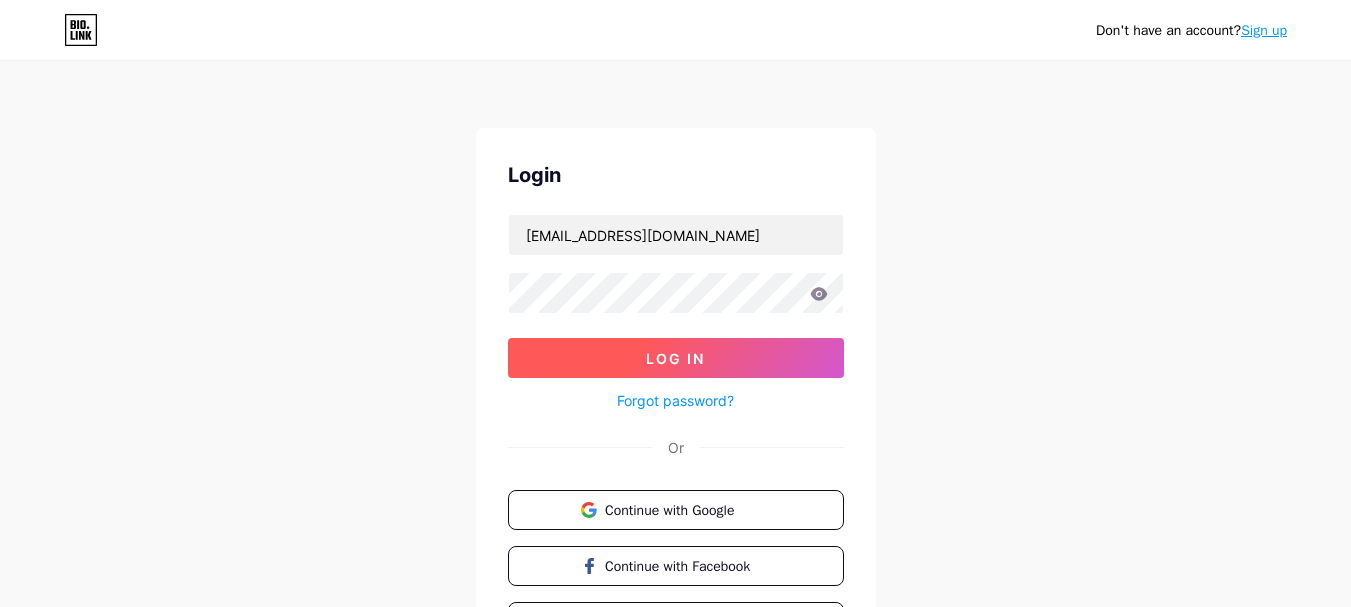 click on "Log In" at bounding box center [676, 358] 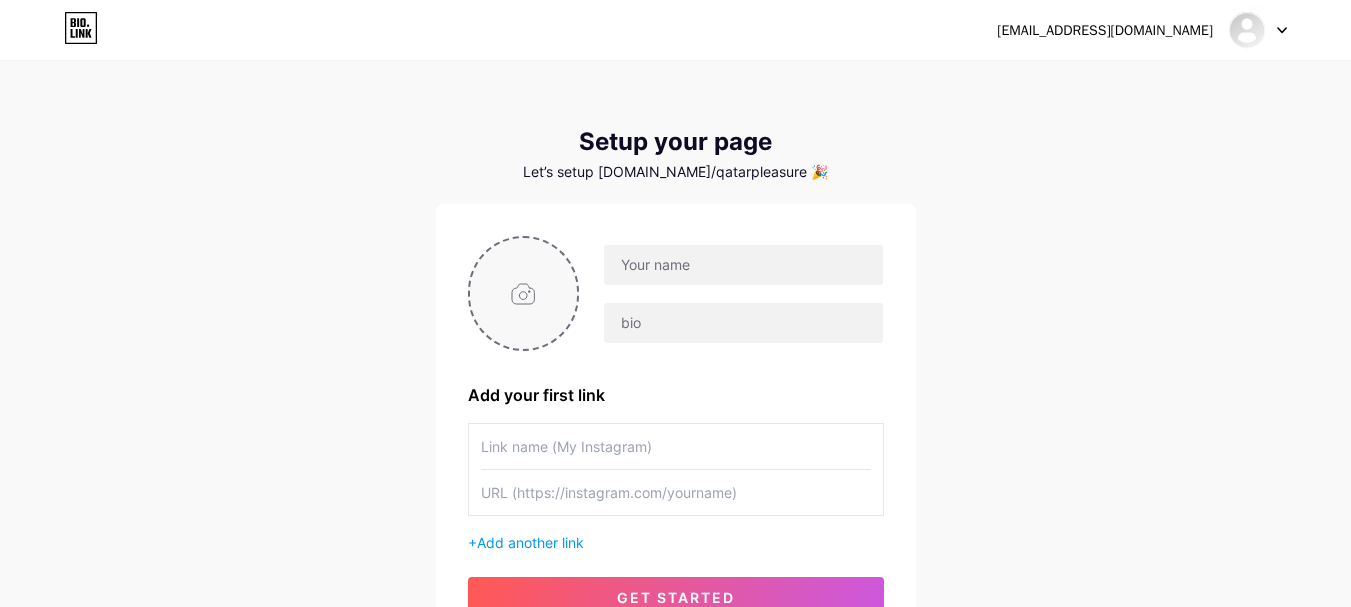 click at bounding box center (524, 293) 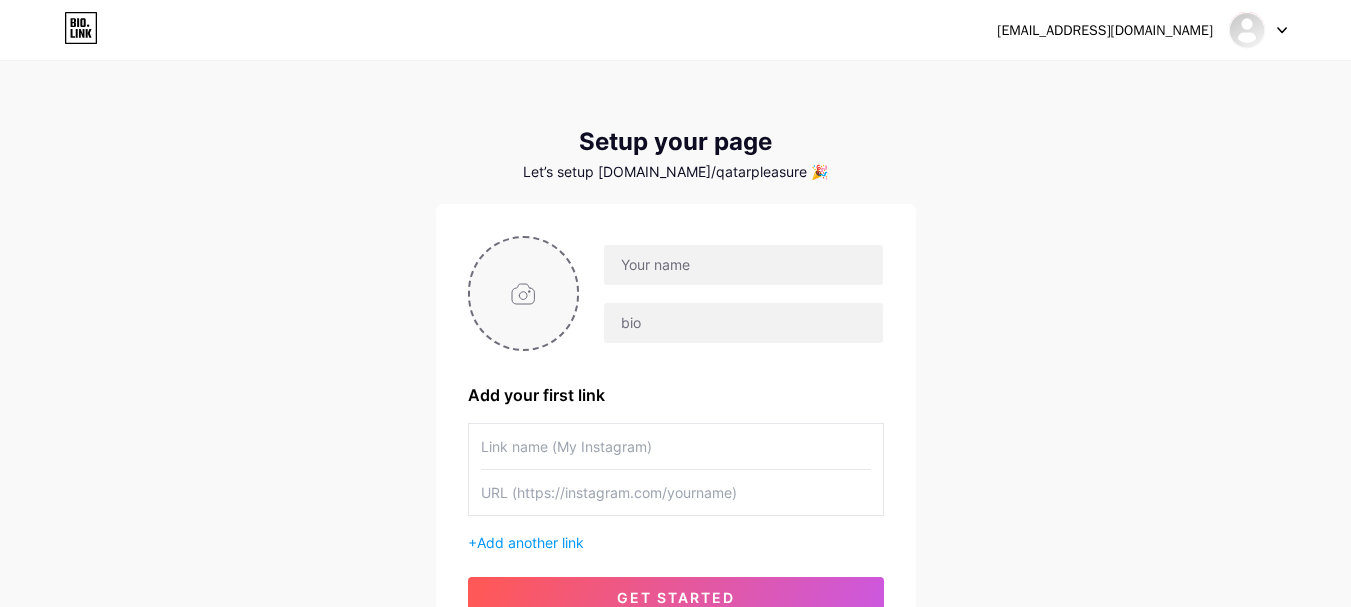 type on "C:\fakepath\QATAR.jpg" 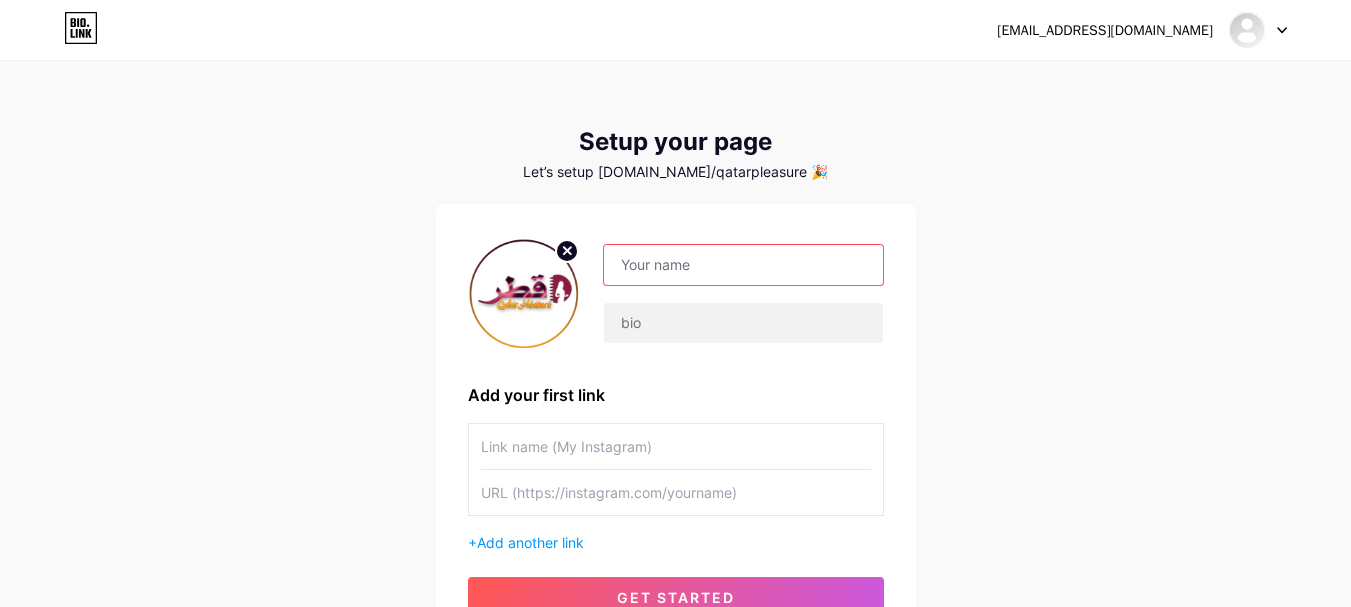 click at bounding box center (743, 265) 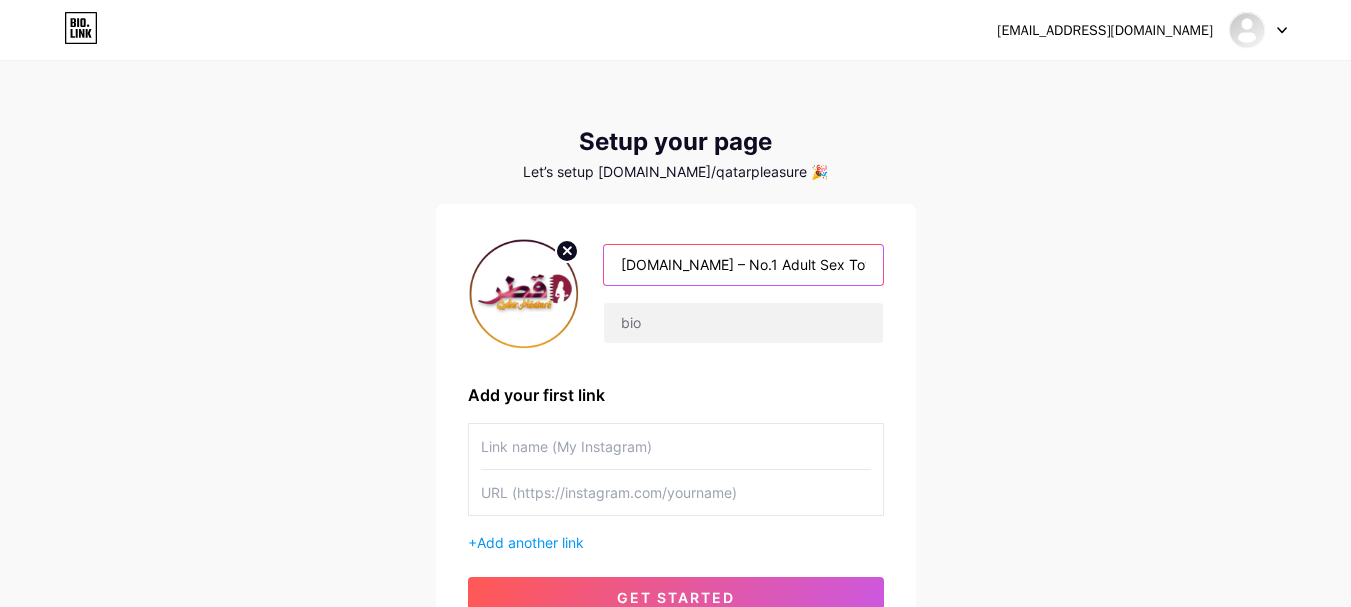 scroll, scrollTop: 0, scrollLeft: 113, axis: horizontal 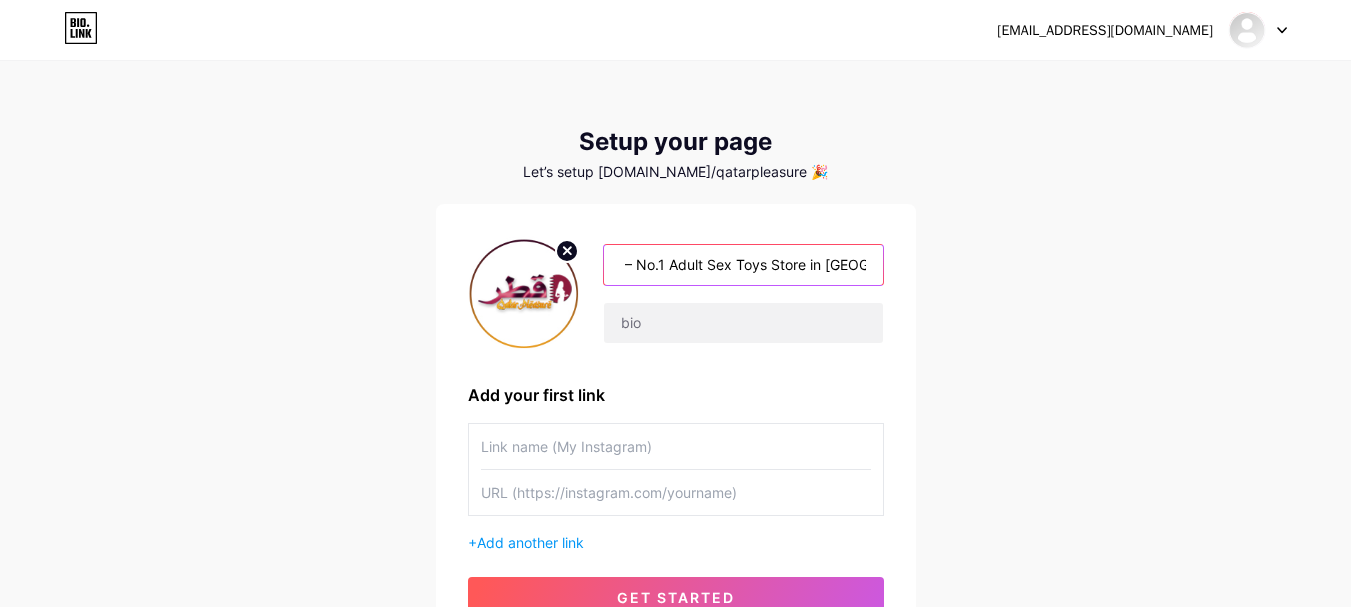 drag, startPoint x: 666, startPoint y: 266, endPoint x: 641, endPoint y: 276, distance: 26.925823 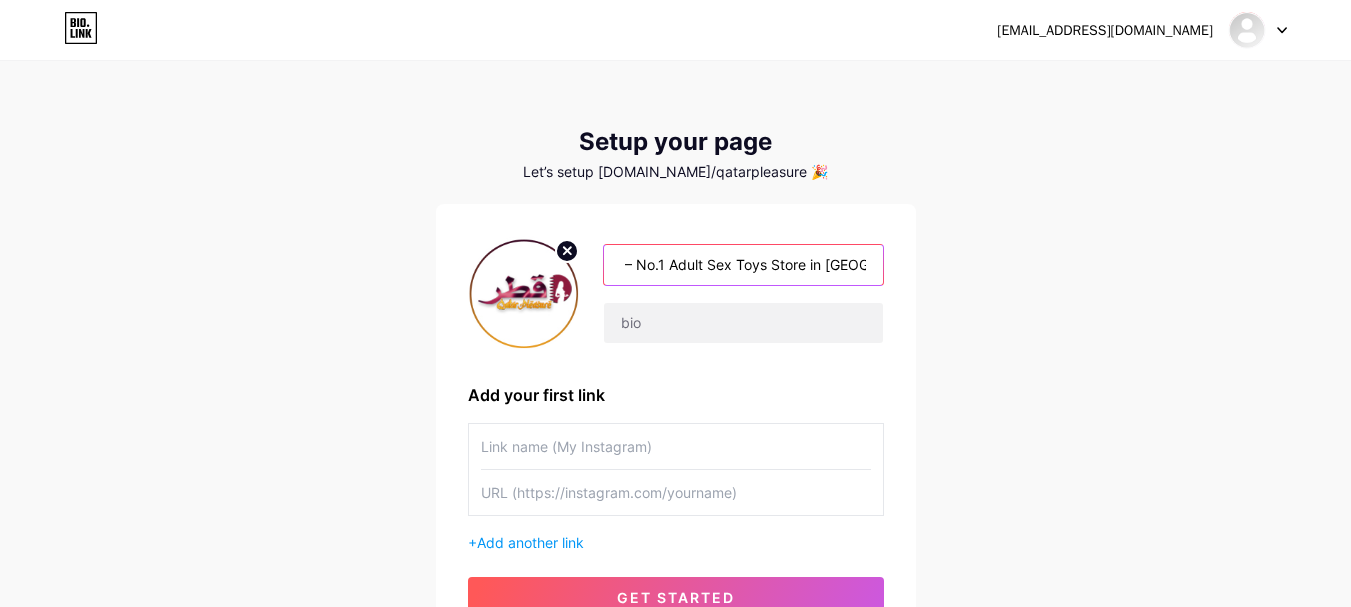 drag, startPoint x: 641, startPoint y: 276, endPoint x: 665, endPoint y: 274, distance: 24.083189 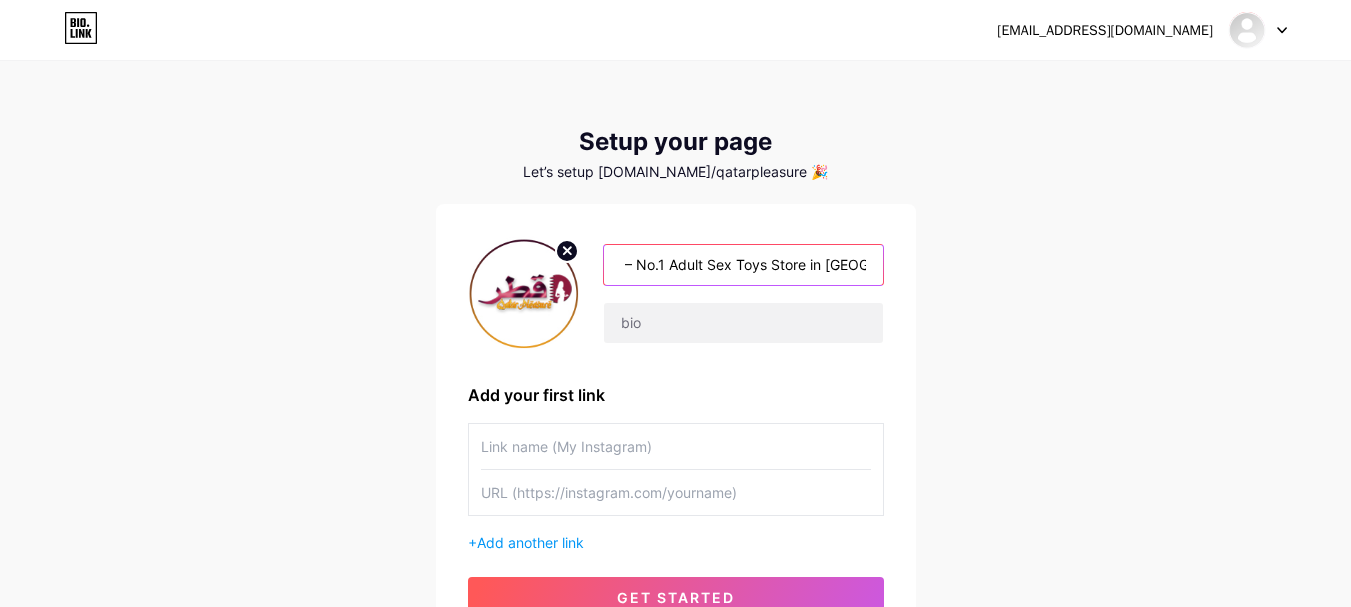 click on "Qatarpleasure.biz – No.1 Adult Sex Toys Store in Qatar" at bounding box center (743, 265) 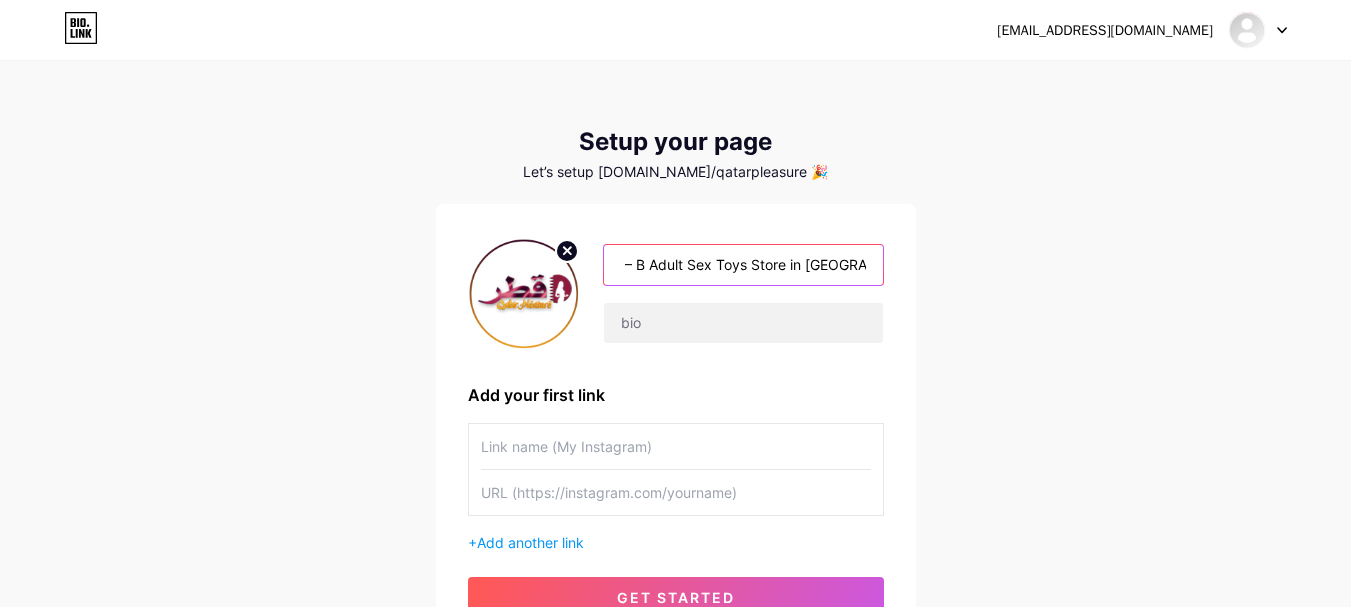 scroll, scrollTop: 0, scrollLeft: 94, axis: horizontal 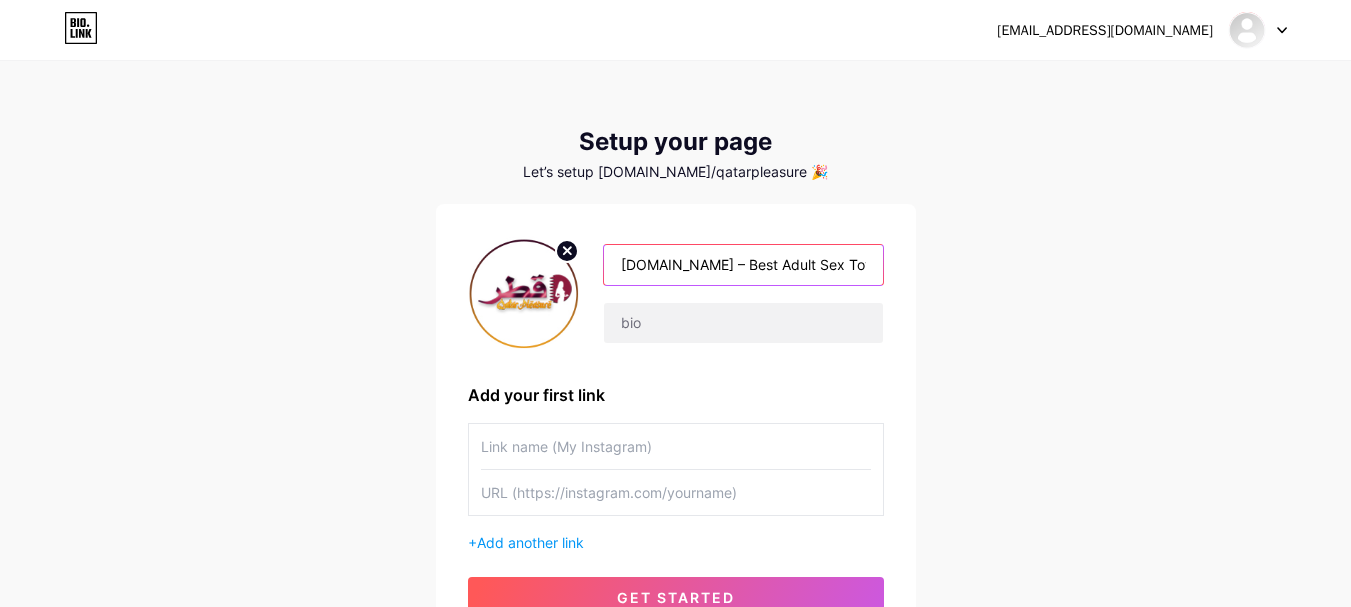 drag, startPoint x: 666, startPoint y: 274, endPoint x: 563, endPoint y: 271, distance: 103.04368 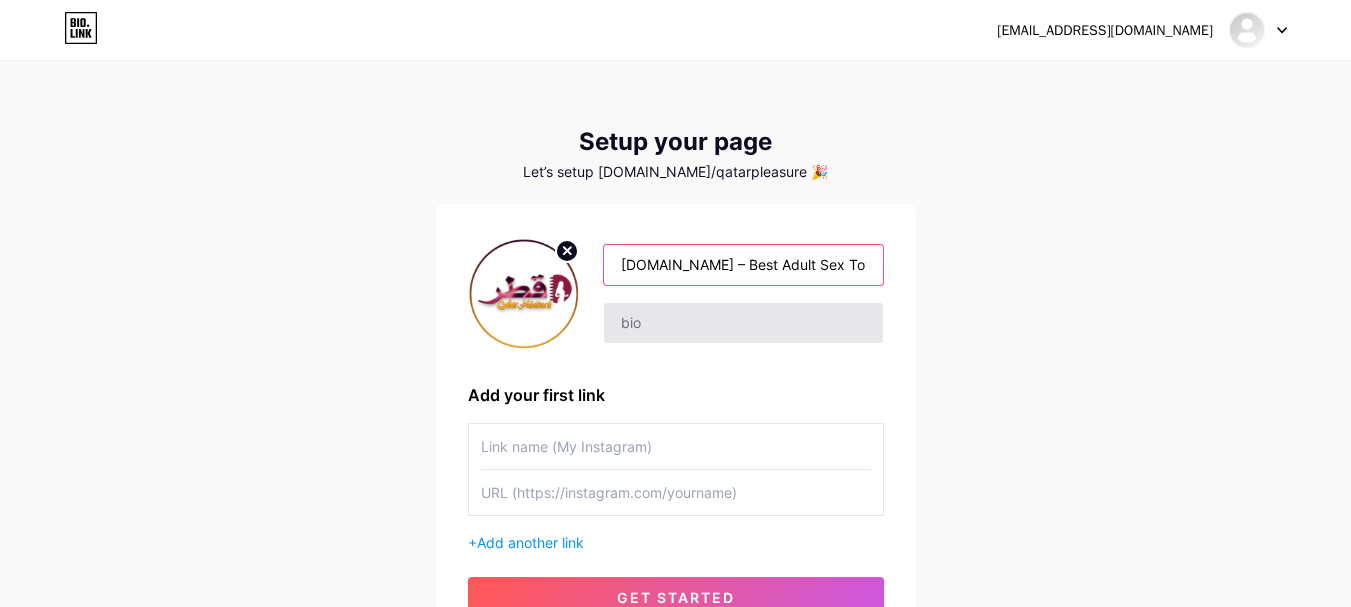 type on "[DOMAIN_NAME] – Best Adult Sex Toys Store in [GEOGRAPHIC_DATA]" 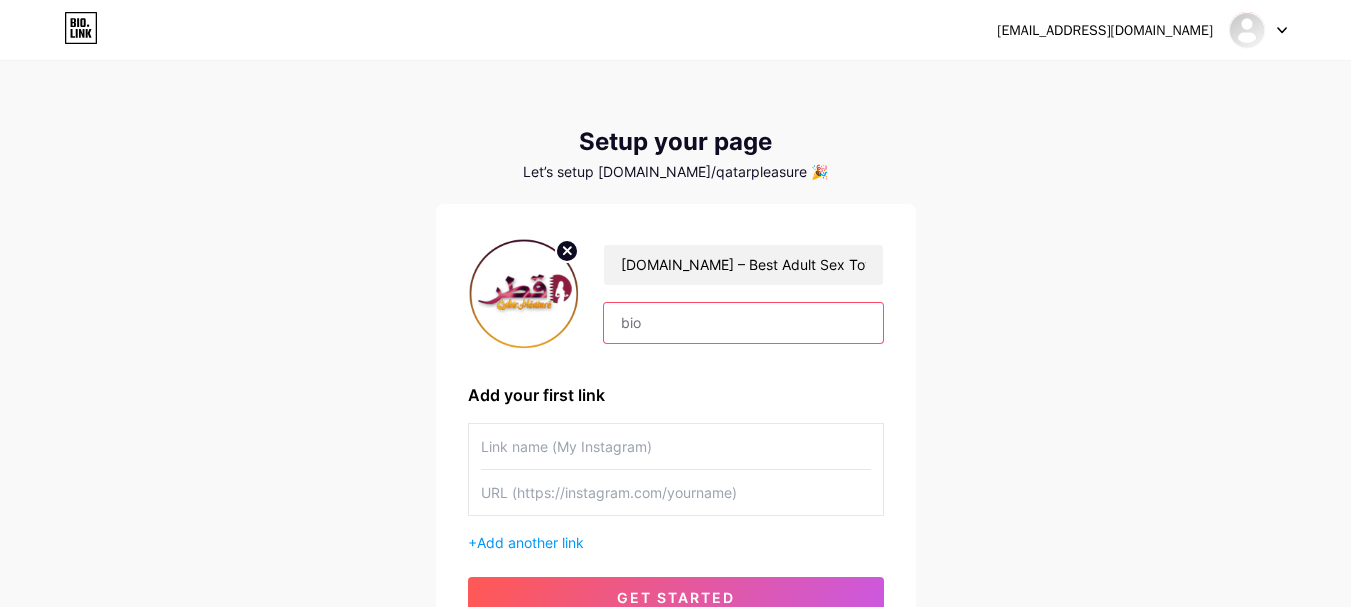 click at bounding box center (743, 323) 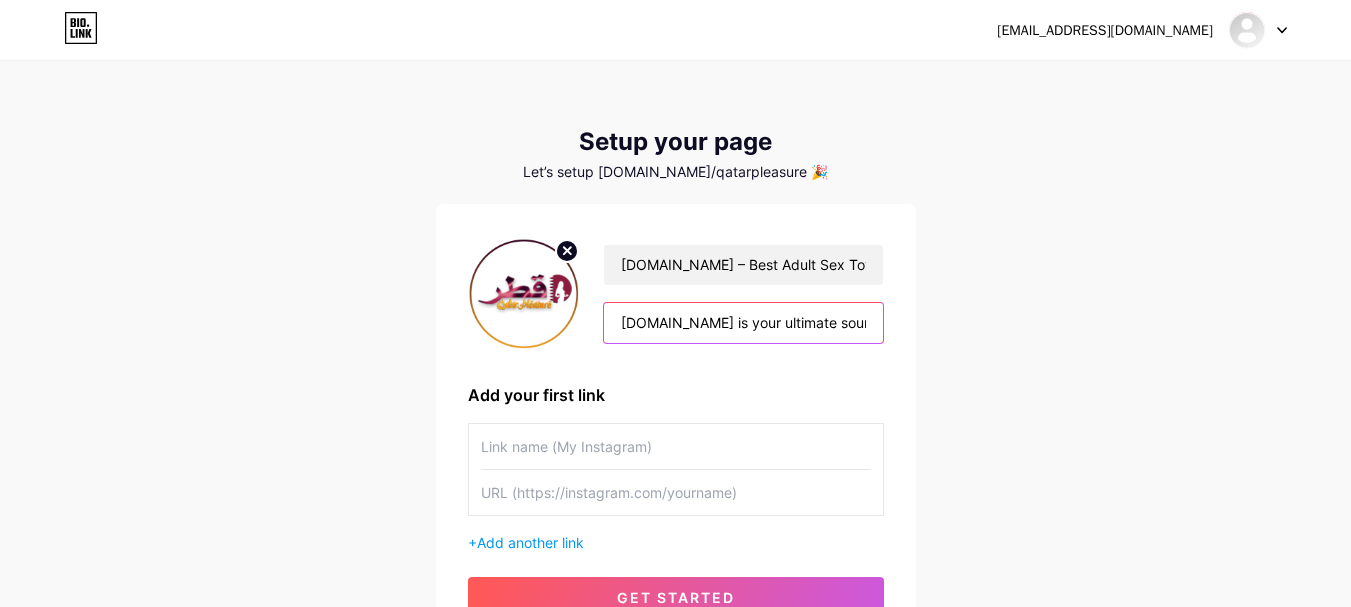 scroll, scrollTop: 0, scrollLeft: 2598, axis: horizontal 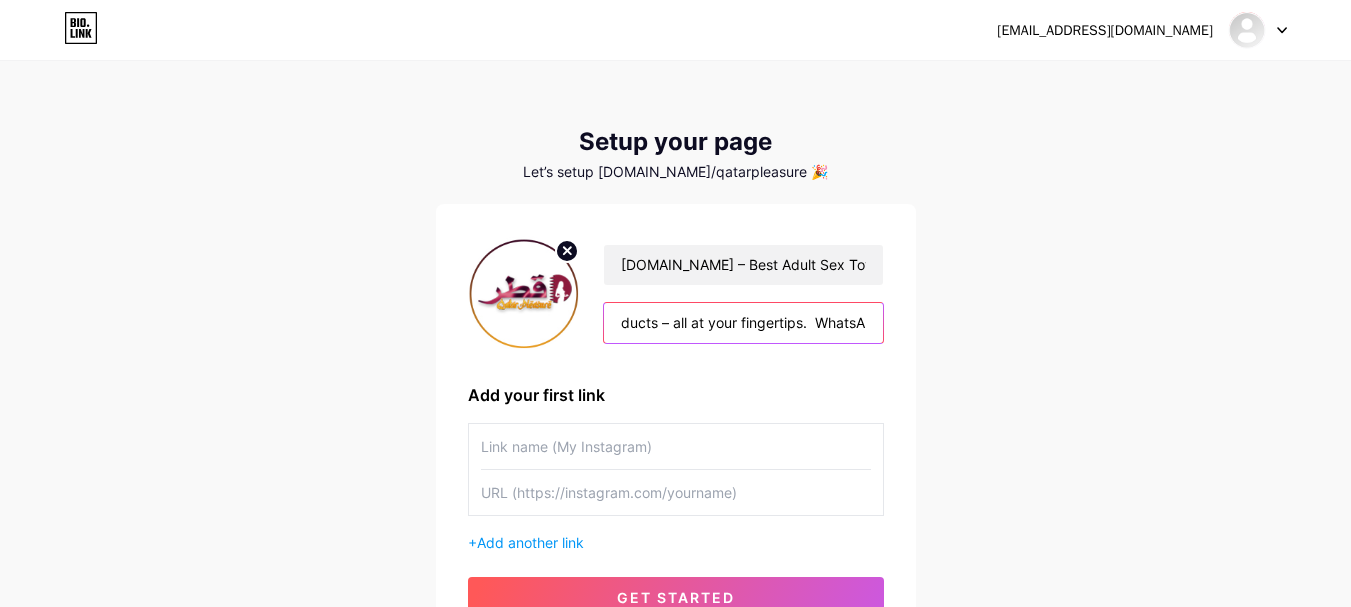 click on "Qatarpleasure.biz is your ultimate source for premium adult toys and intimate wellness products in Qatar. Proudly recognized as the No.1 online sex toys store in Qatar, we ensure a completely discreet, safe, and hassle-free shopping experience for men, women, and couples.  Enjoy quick delivery, trusted customer support, and an exclusive selection of pleasure products – all at your fingertips.  WhatsApp Us Now: +968 92172923" at bounding box center (743, 323) 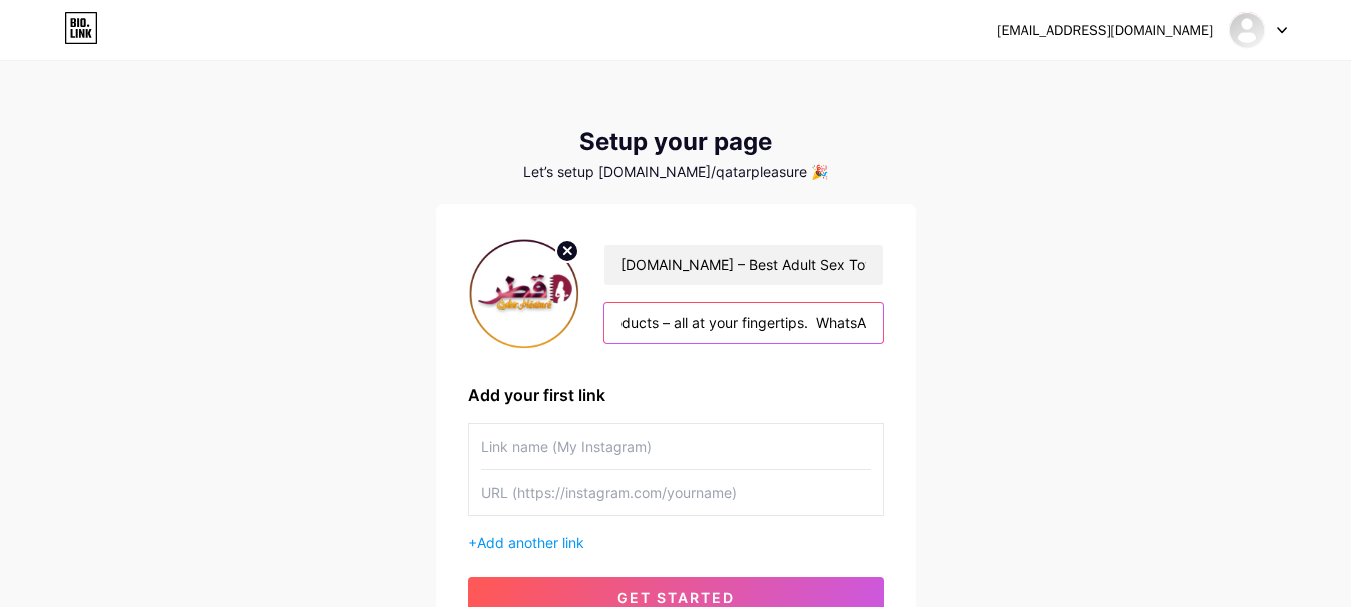 scroll, scrollTop: 0, scrollLeft: 2593, axis: horizontal 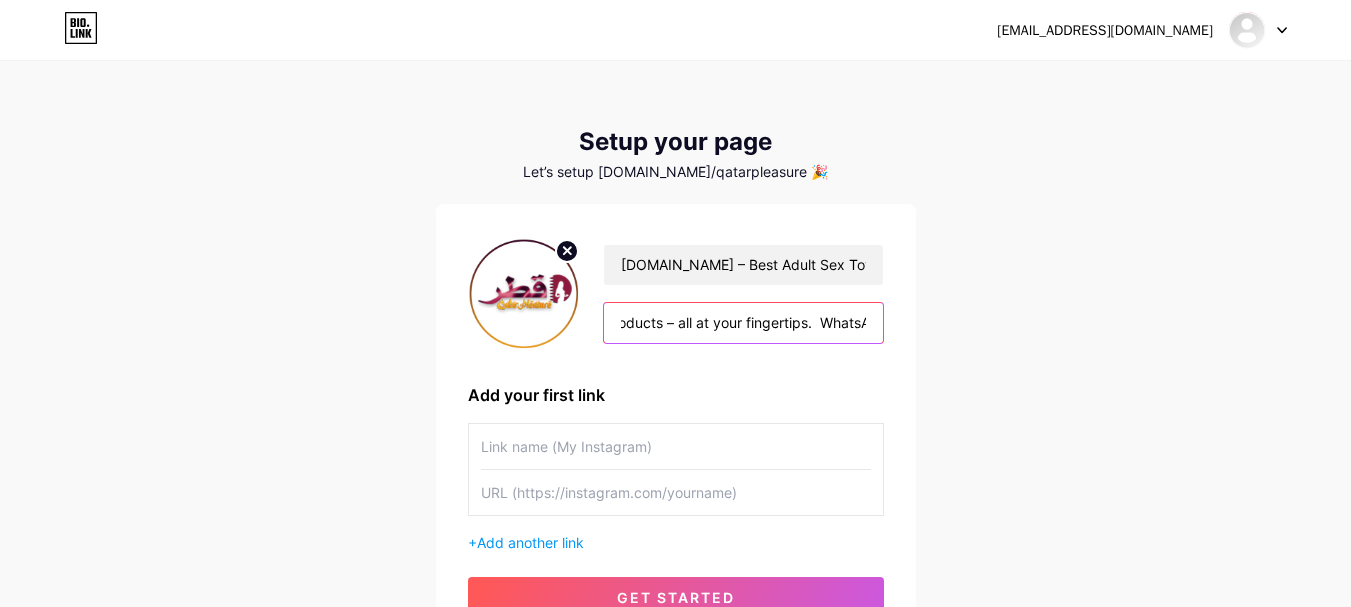 type on "Qatarpleasure.biz is your ultimate source for premium adult toys and intimate wellness products in Qatar. Proudly recognized as the No.1 online sex toys store in Qatar, we ensure a completely discreet, safe, and hassle-free shopping experience for men, women, and couples.  Enjoy quick delivery, trusted customer support, and an exclusive selection of pleasure products – all at your fingertips.  WhatsApp Us Now: +968 92172923" 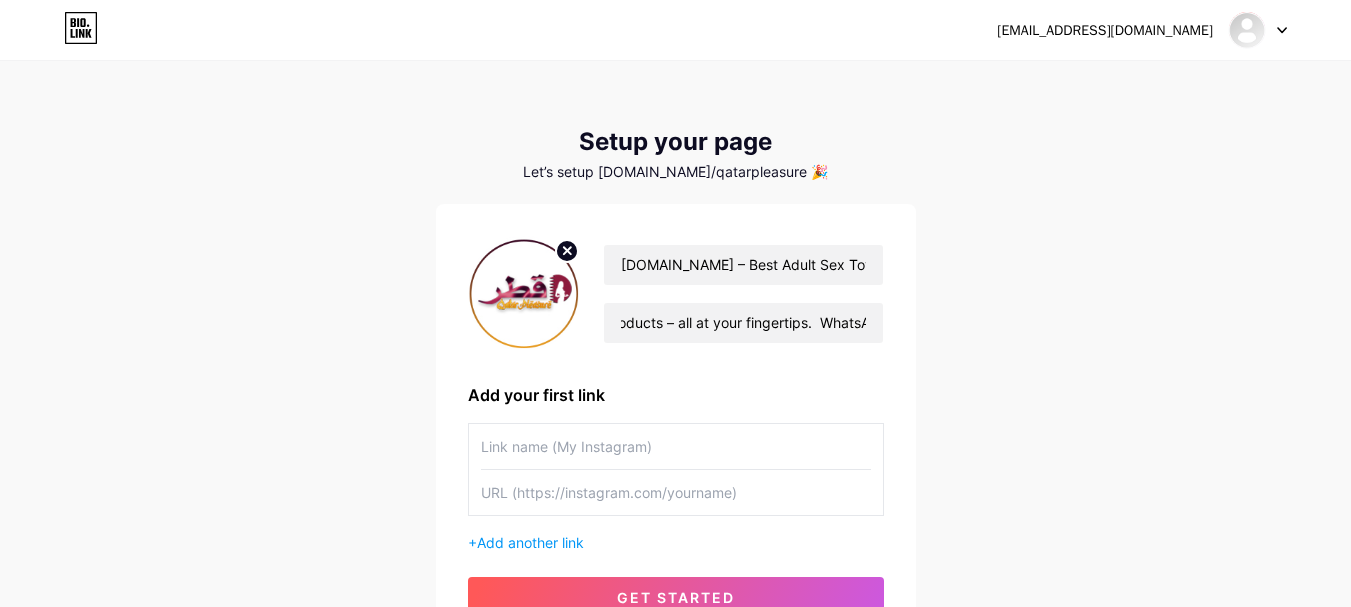 click on "Qatarpleasure.biz – Best Adult Sex Toys Store in Qatar     Qatarpleasure.biz is your ultimate source for premium adult toys and intimate wellness products in Qatar. Proudly recognized as the No.1 online sex toys store in Qatar, we ensure a completely discreet, safe, and hassle-free shopping experience for men, women, and couples.  Enjoy quick delivery, trusted customer support, and an exclusive selection of pleasure products – all at your fingertips.  WhatsApp Us Now: +968 92172923     Add your first link
+  Add another link     get started" at bounding box center (676, 426) 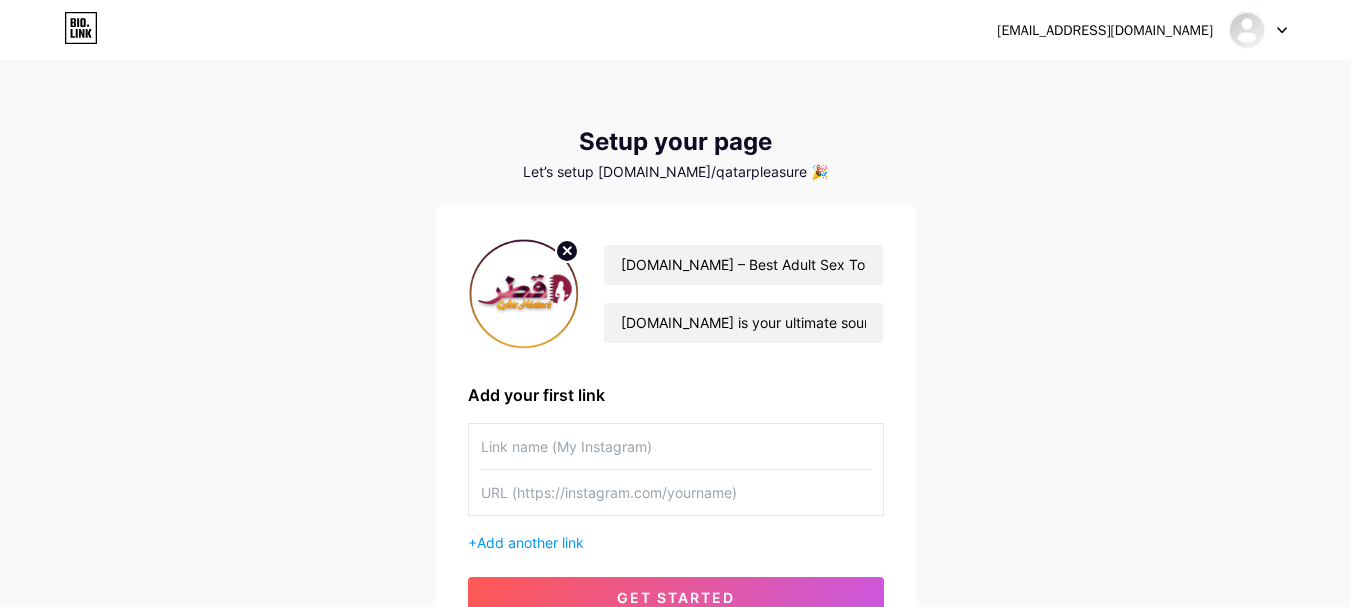 click at bounding box center [676, 446] 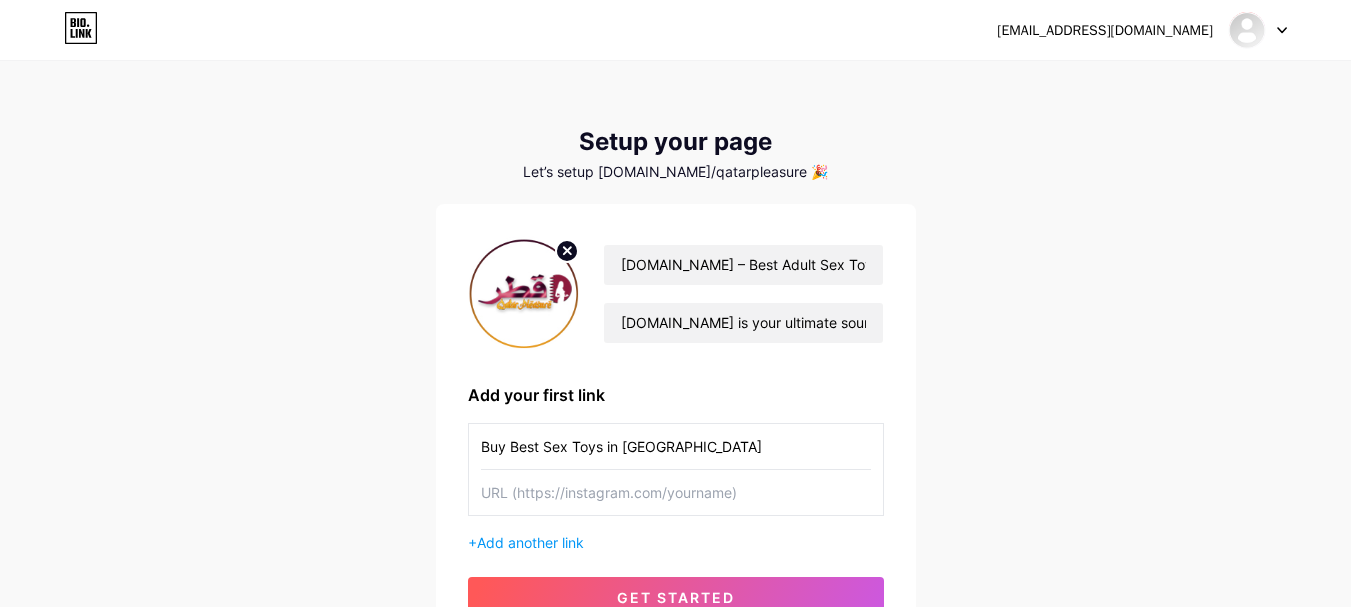 type on "Buy Best Sex Toys in [GEOGRAPHIC_DATA]" 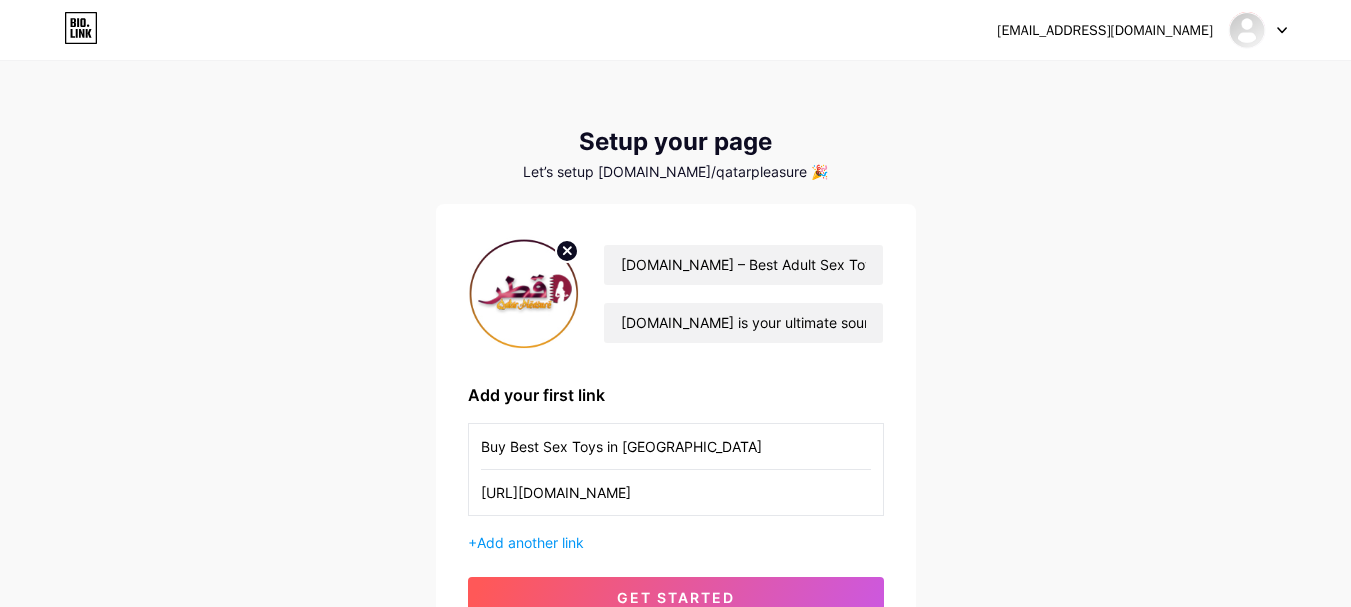 scroll, scrollTop: 100, scrollLeft: 0, axis: vertical 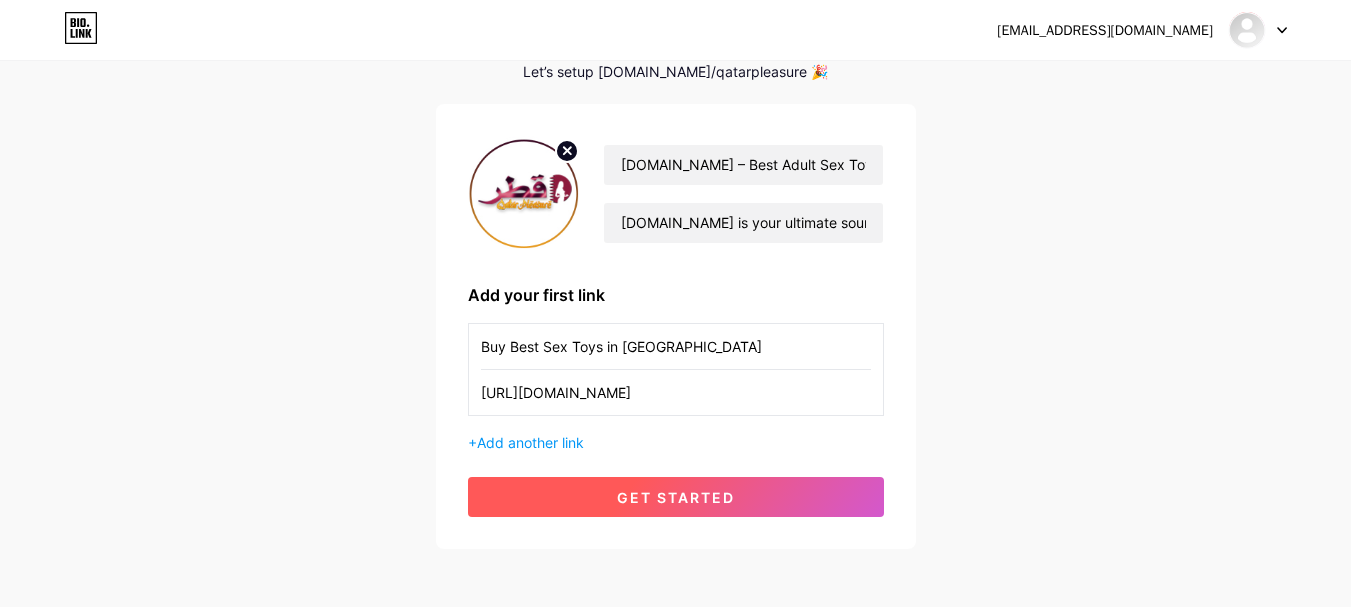 type on "[URL][DOMAIN_NAME]" 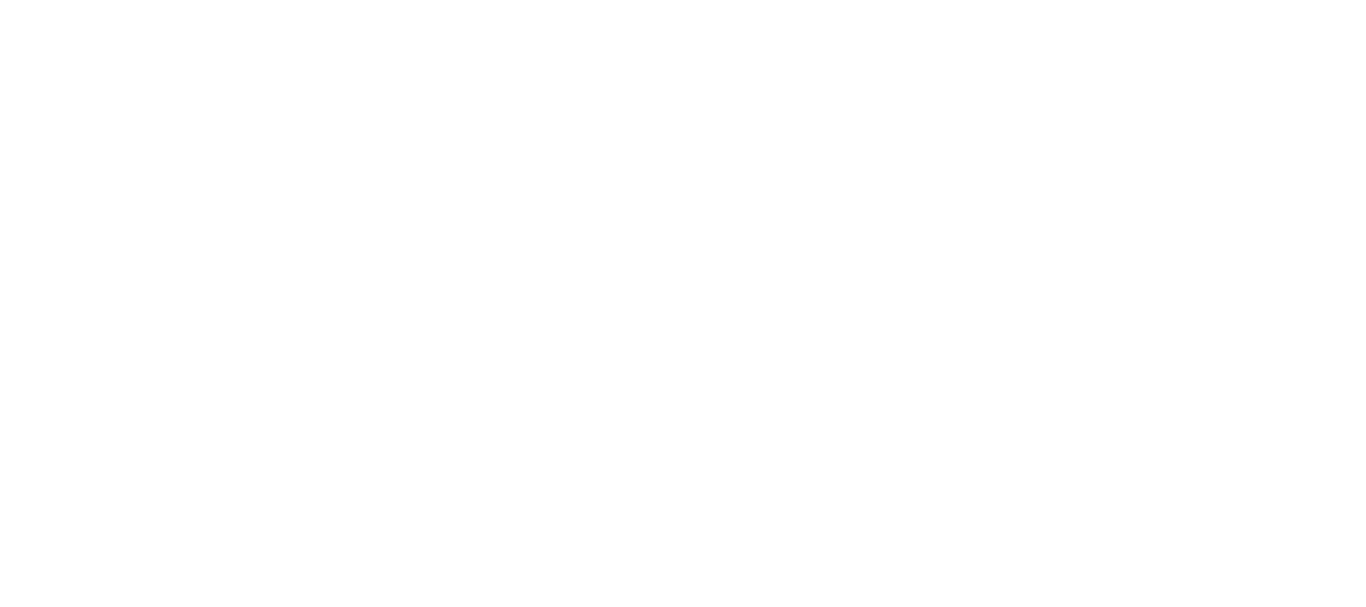 scroll, scrollTop: 0, scrollLeft: 0, axis: both 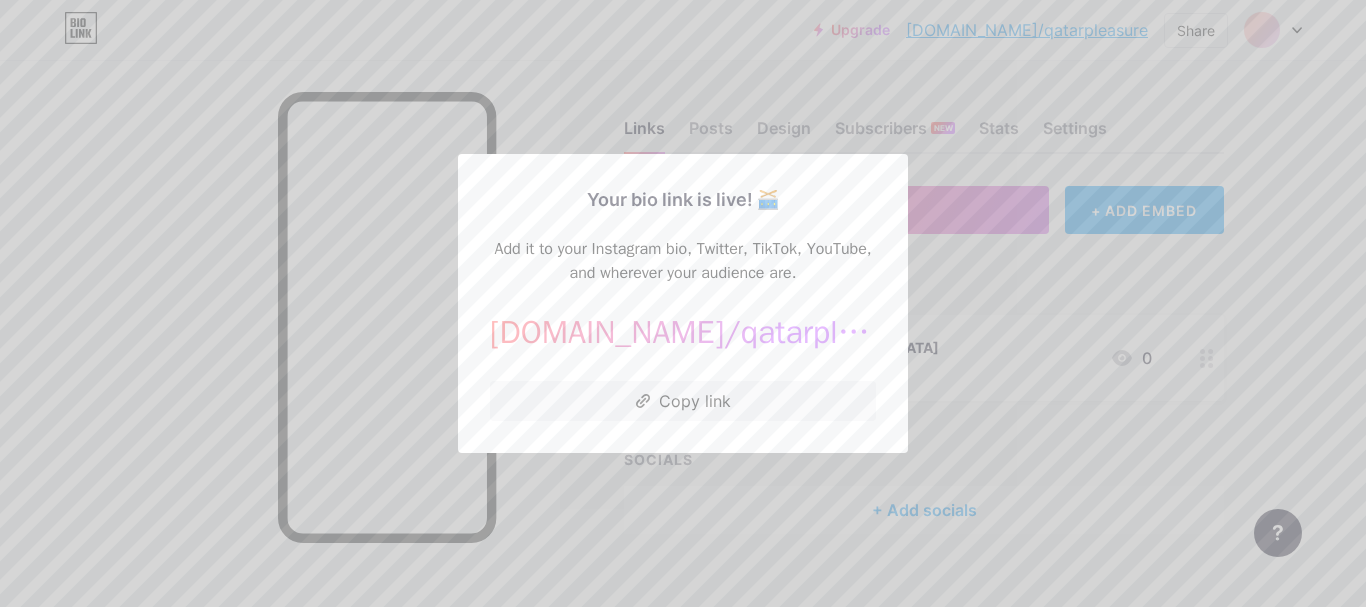 click on "Copy link" at bounding box center [683, 401] 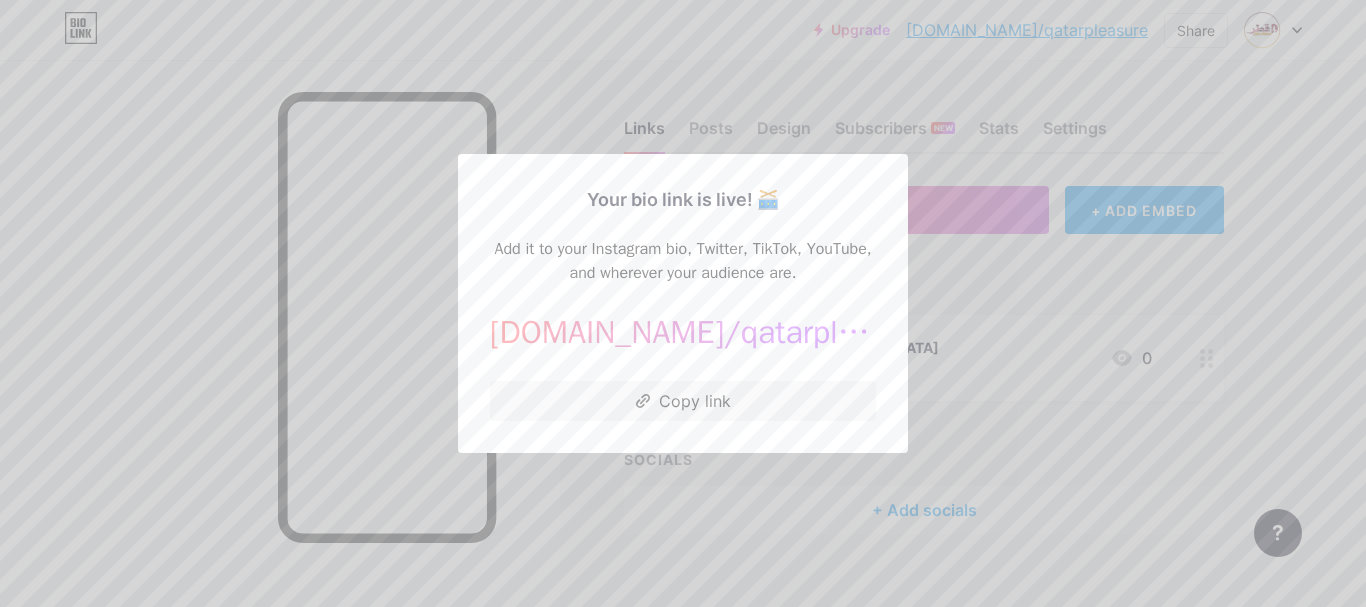 click at bounding box center [683, 303] 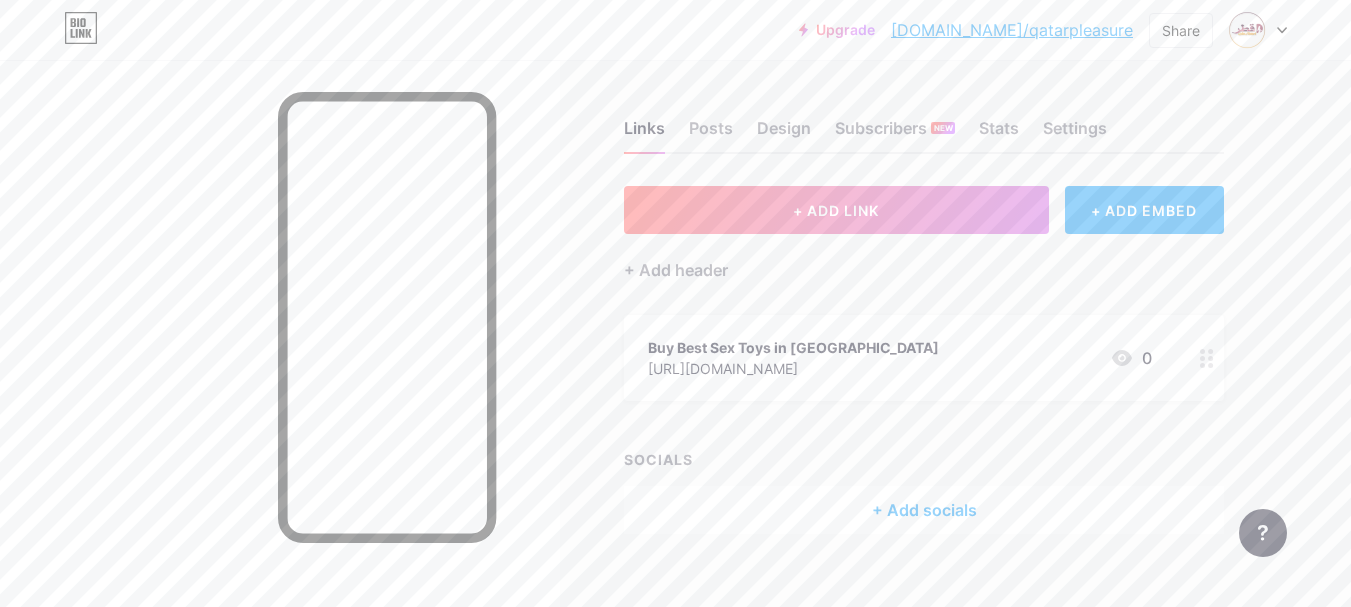 click on "+ ADD LINK     + ADD EMBED
+ Add header
Buy Best Sex Toys in Qatar
https://www.qatarpleasure.biz/
0
SOCIALS     + Add socials" at bounding box center [924, 360] 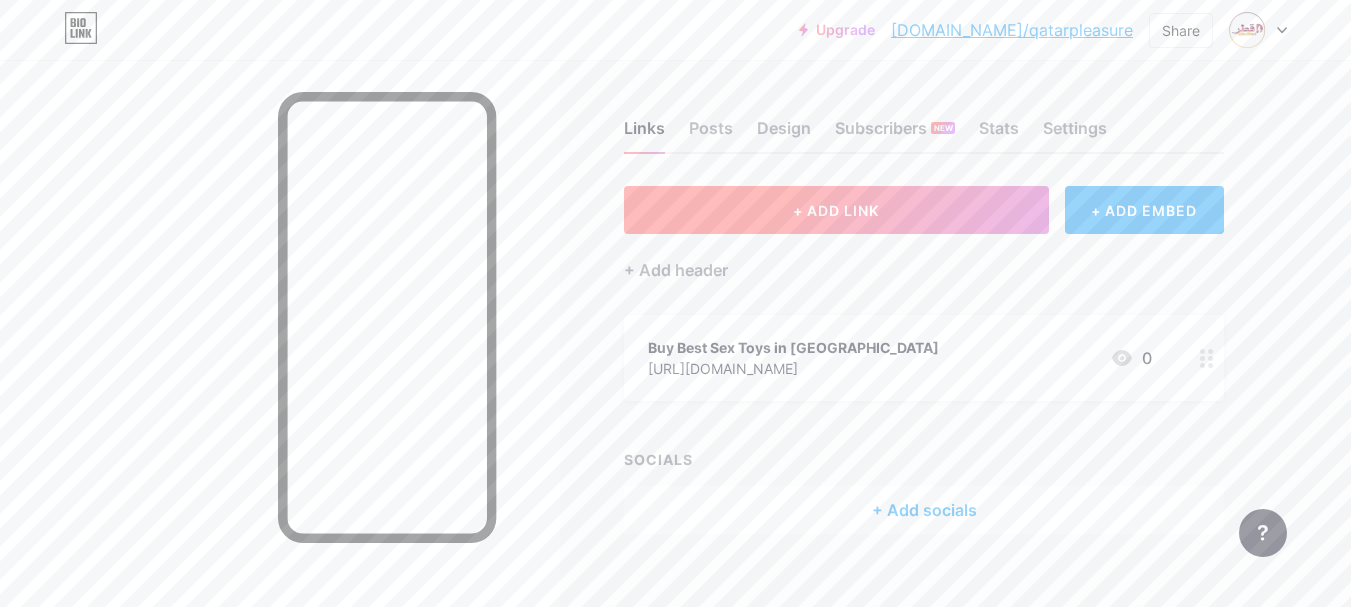 click on "+ ADD LINK" at bounding box center (836, 210) 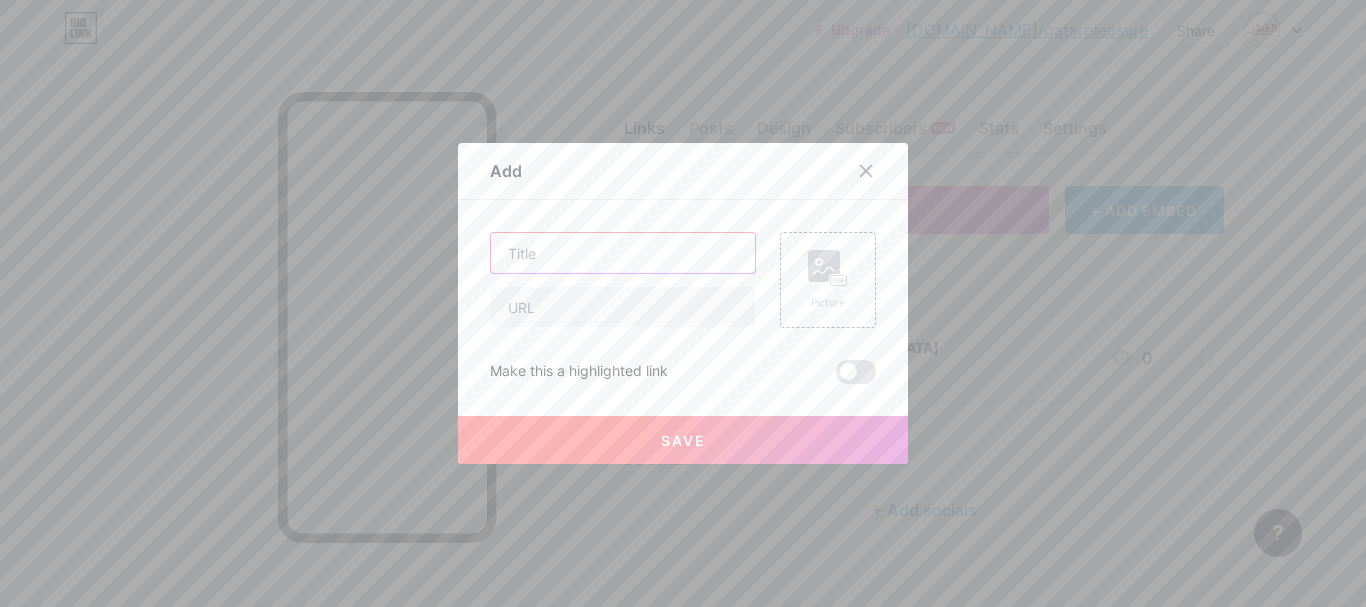 click at bounding box center (623, 253) 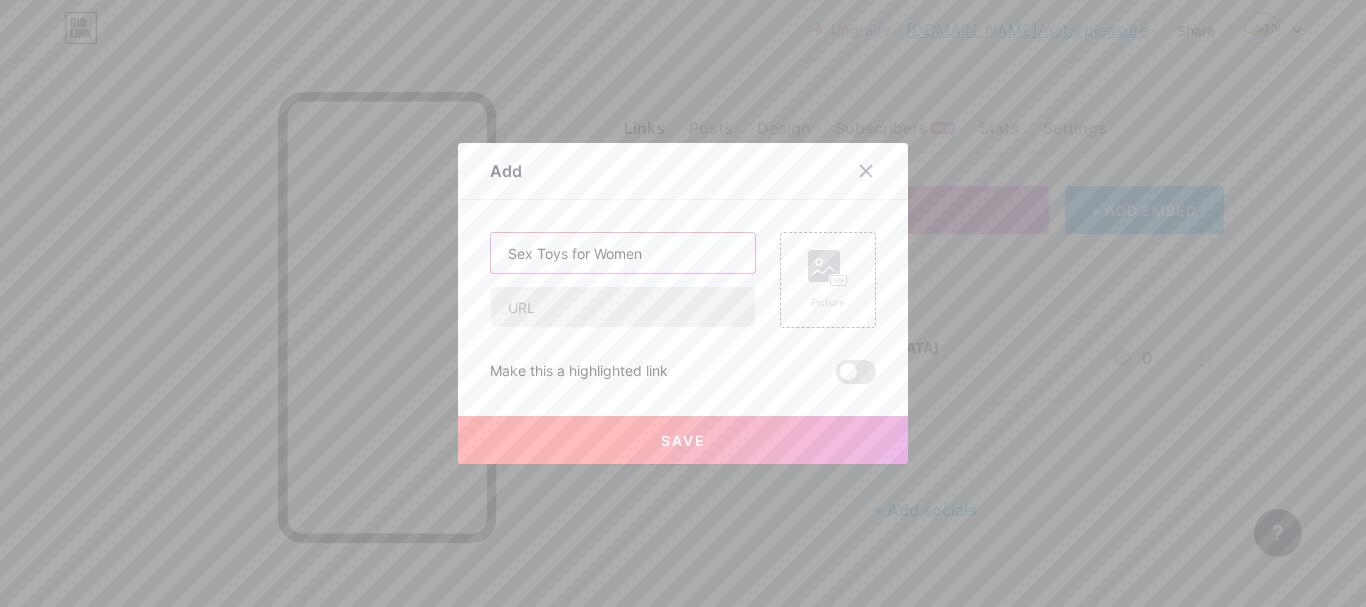 type on "Sex Toys for Women" 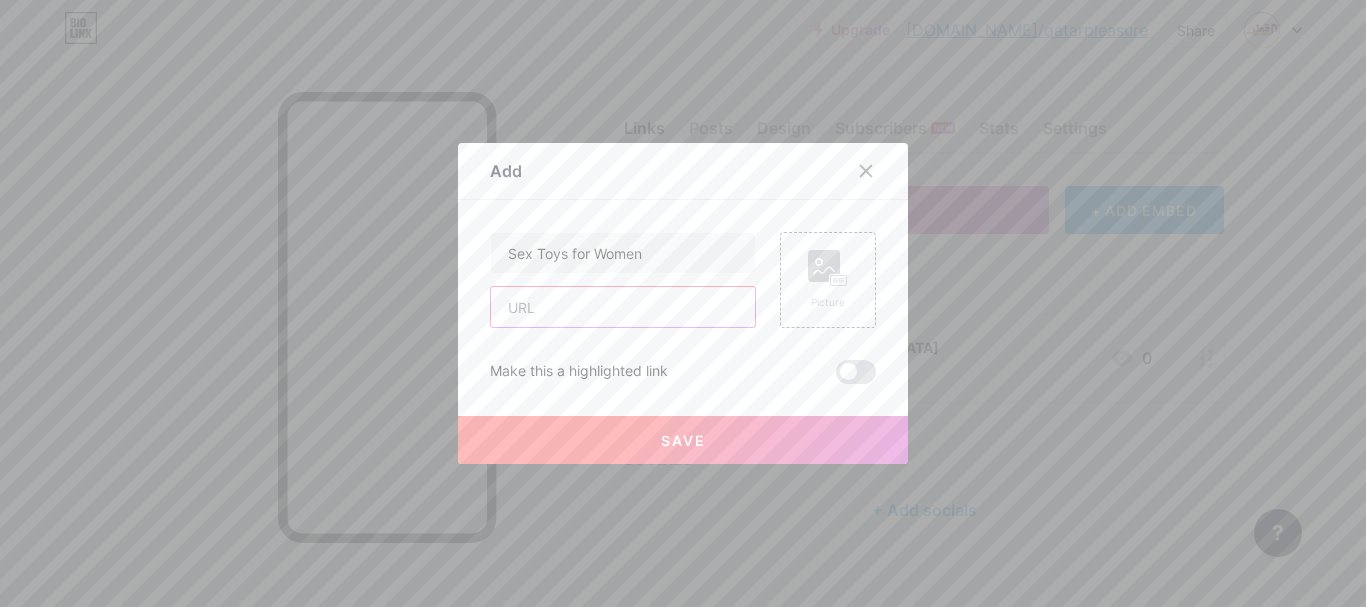 click at bounding box center [623, 307] 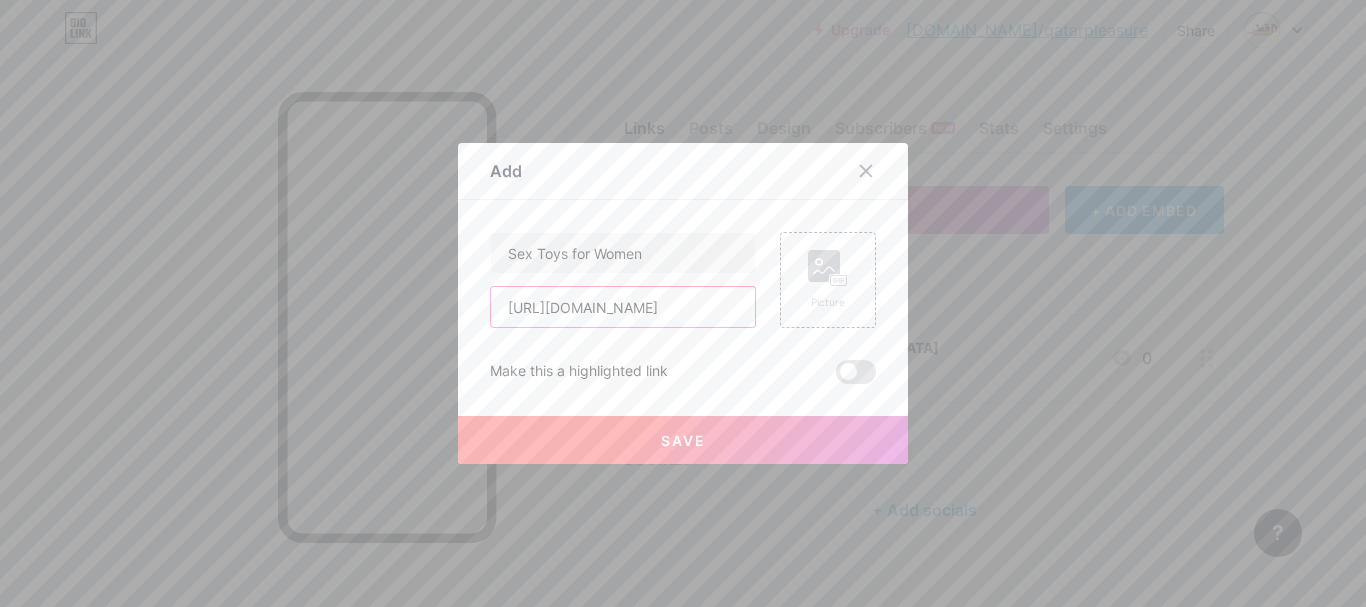 scroll, scrollTop: 0, scrollLeft: 132, axis: horizontal 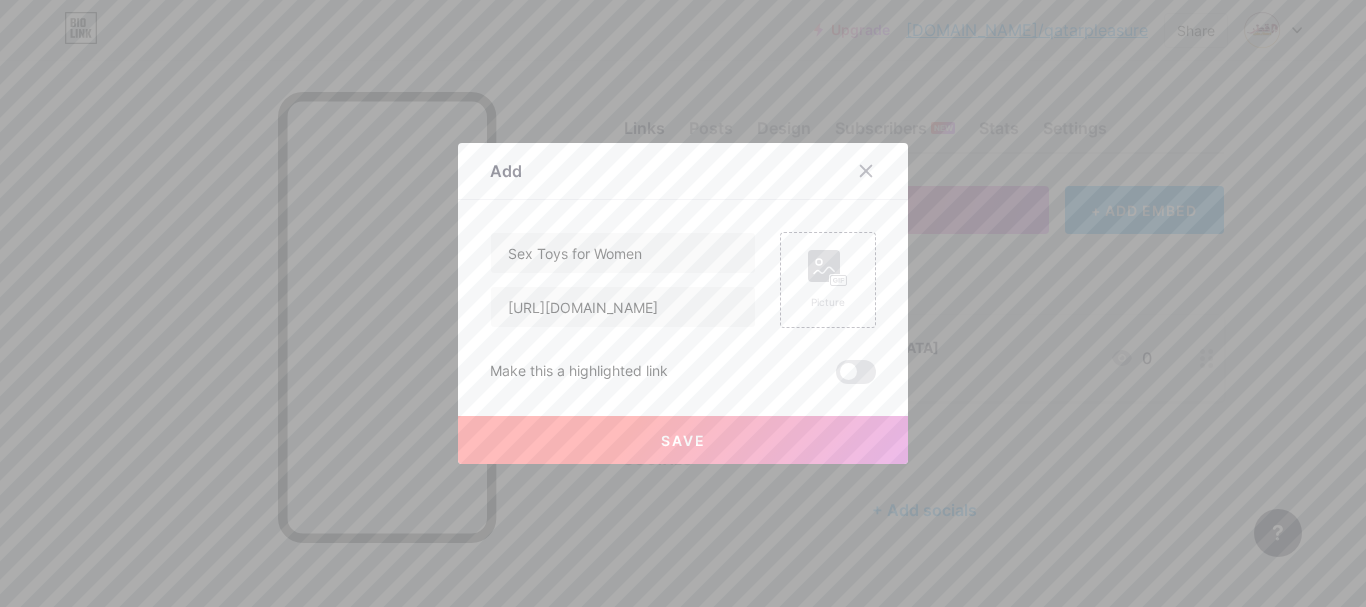 click on "Save" at bounding box center (683, 440) 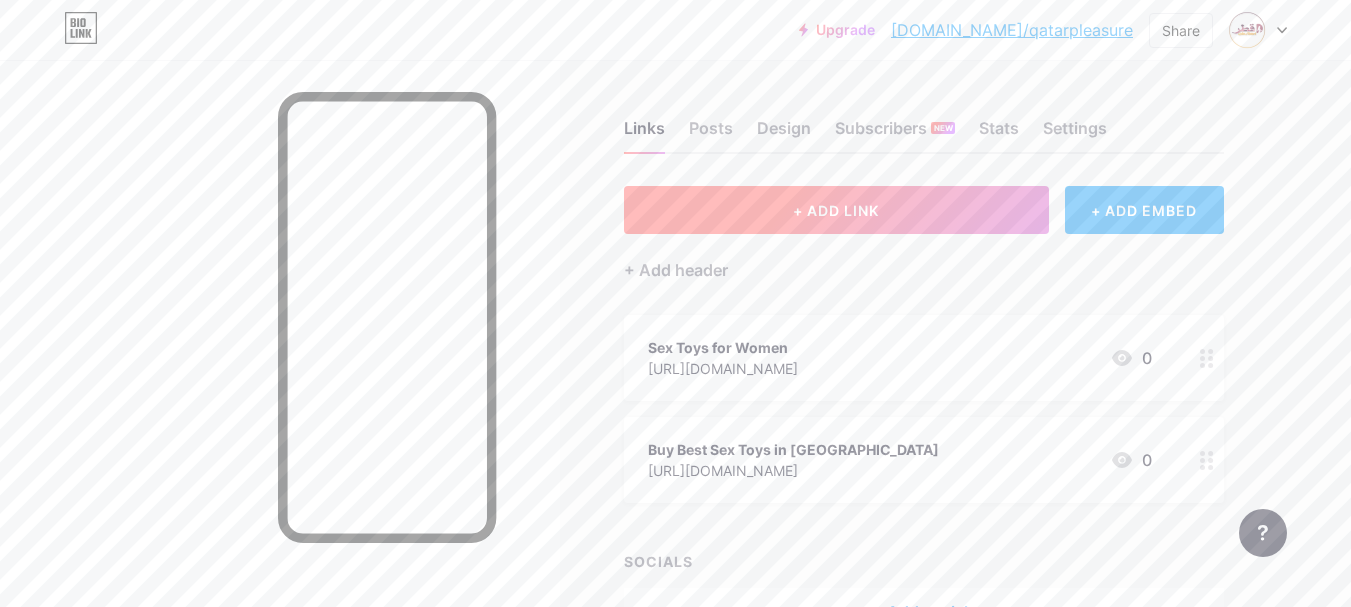 click on "+ ADD LINK" at bounding box center [836, 210] 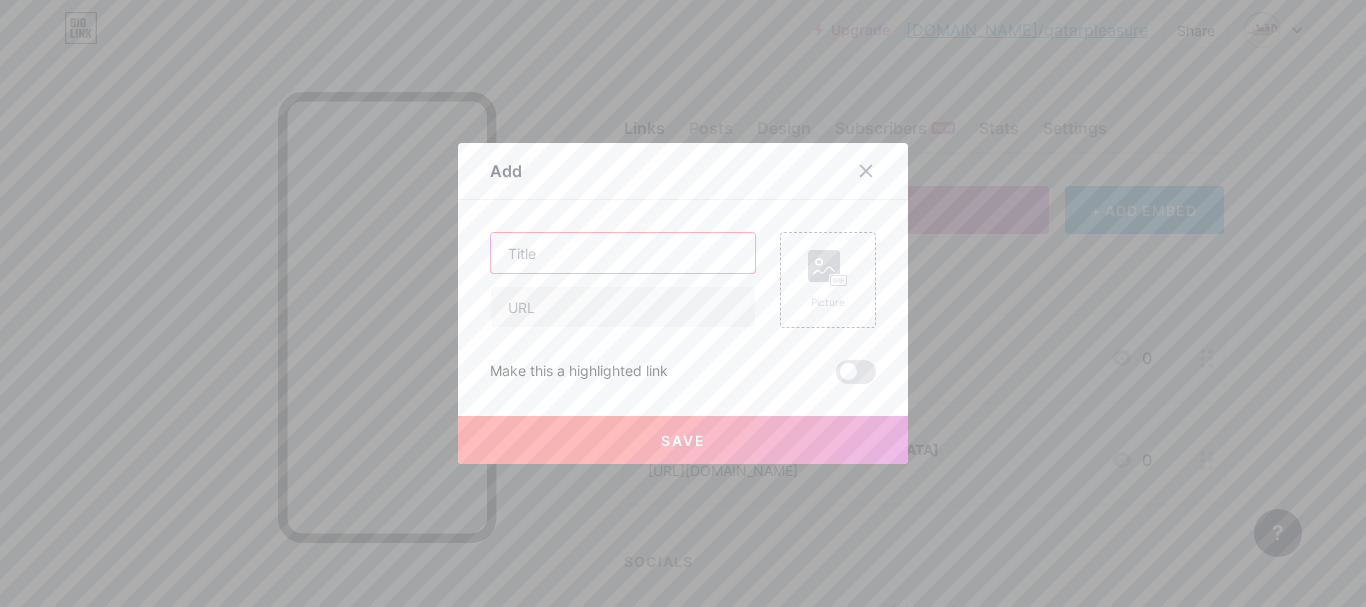 click at bounding box center (623, 253) 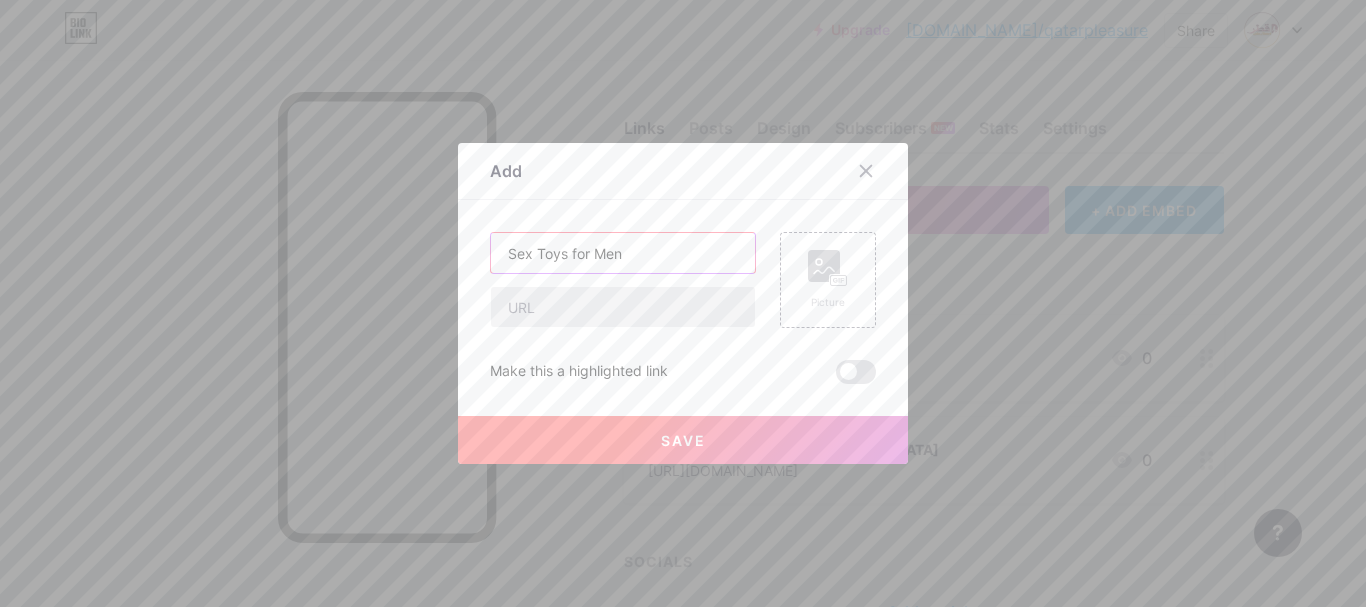 paste on "[URL][DOMAIN_NAME]" 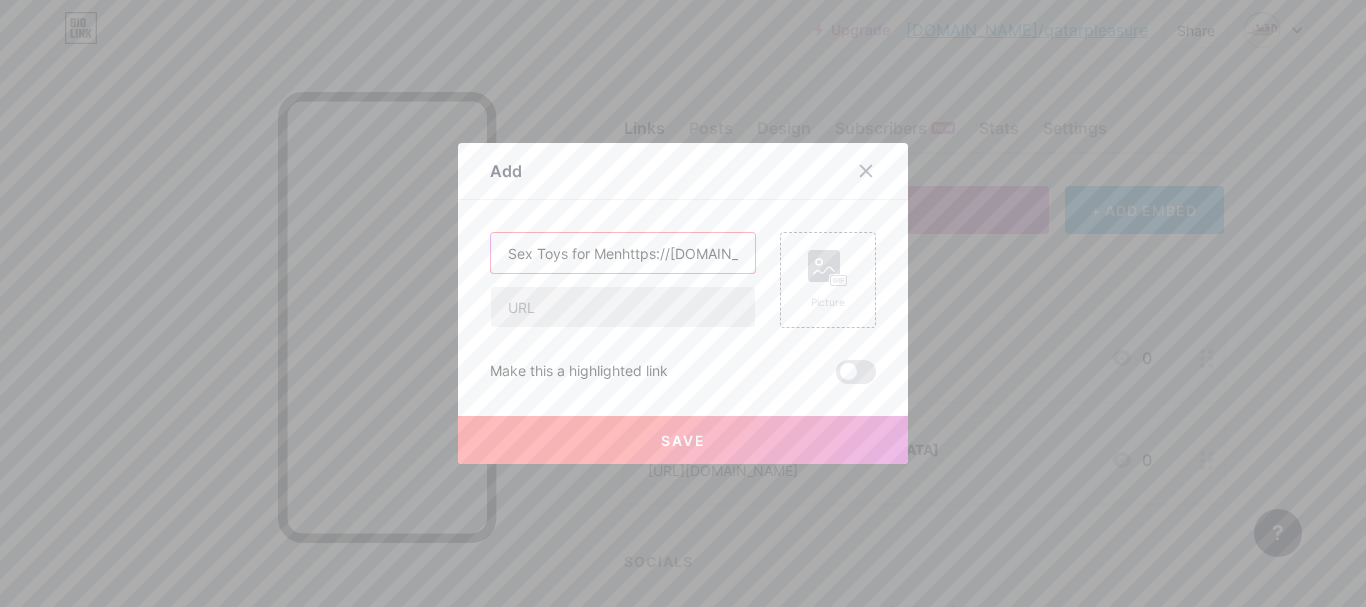 scroll, scrollTop: 0, scrollLeft: 225, axis: horizontal 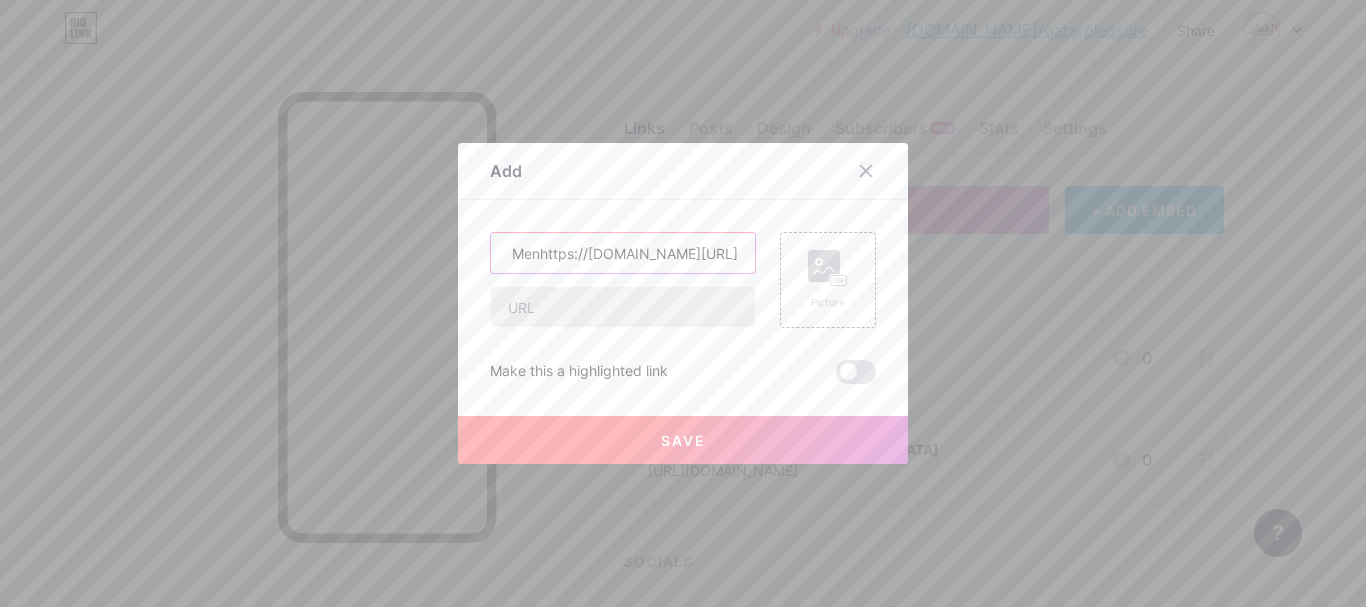 type on "Sex Toys for Men" 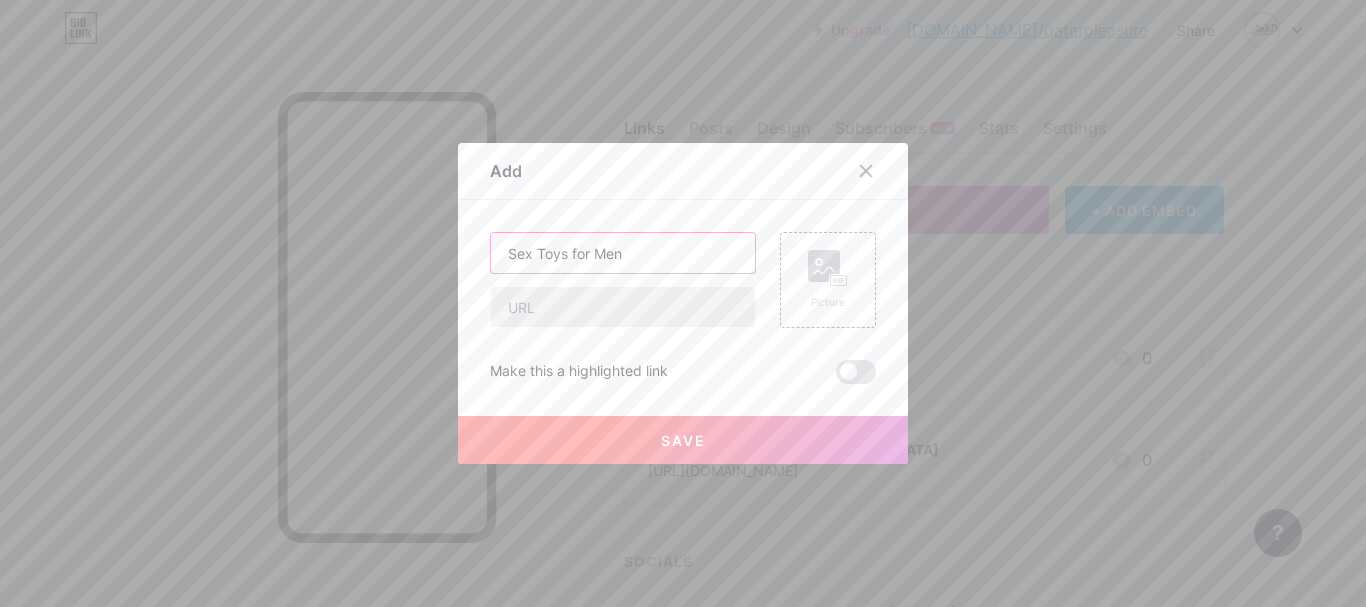 scroll, scrollTop: 0, scrollLeft: 0, axis: both 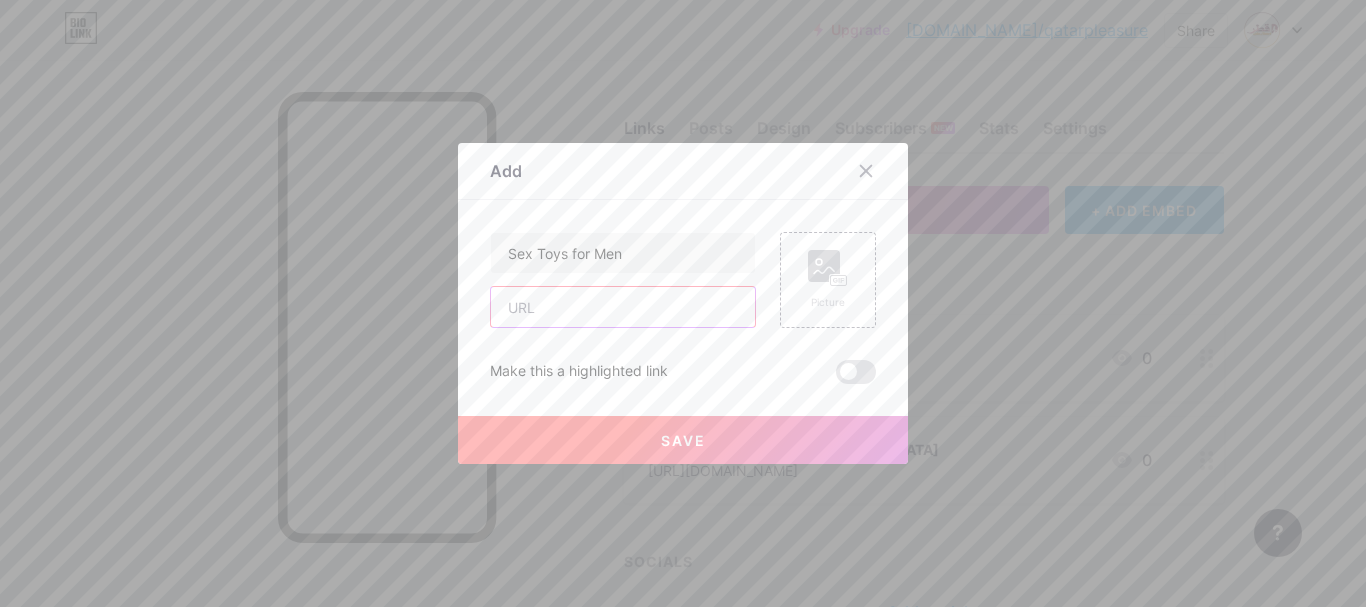 click at bounding box center [623, 307] 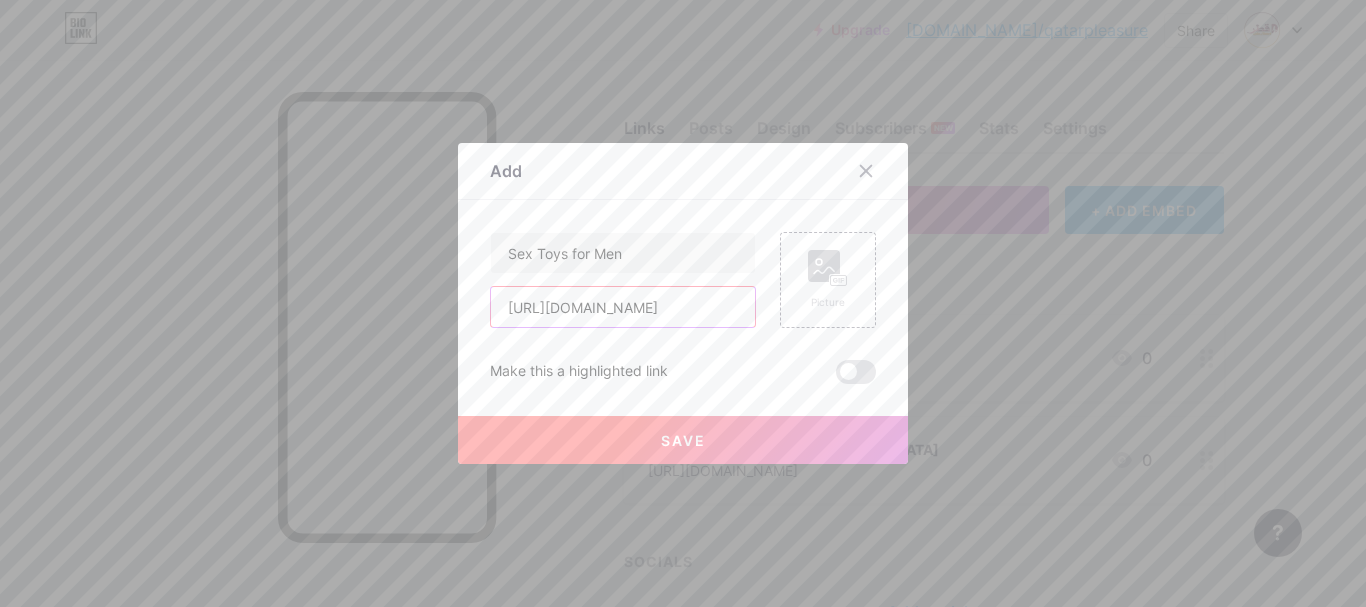 scroll, scrollTop: 0, scrollLeft: 110, axis: horizontal 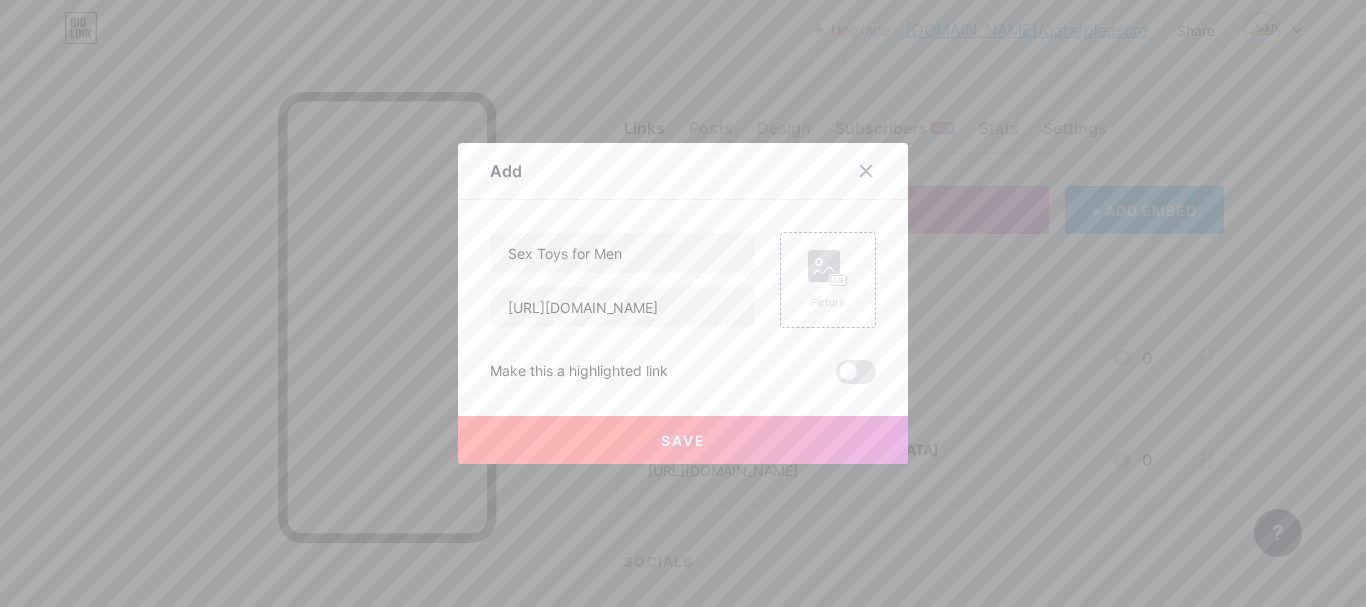 click on "Save" at bounding box center [683, 440] 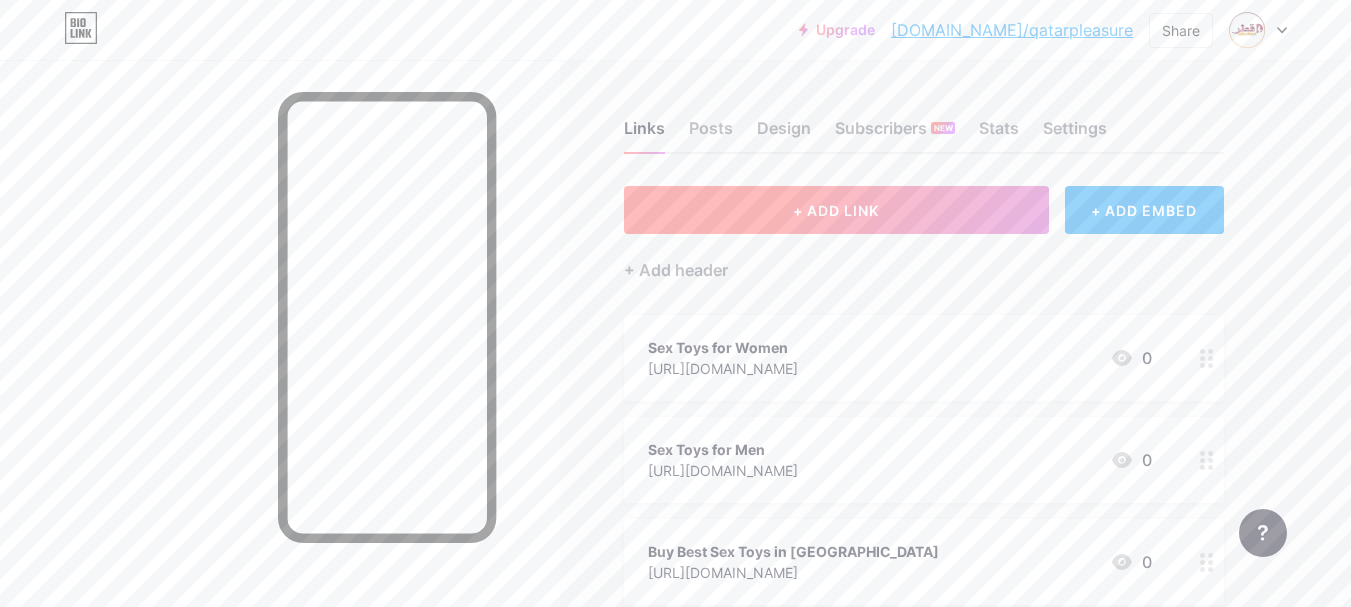 click on "+ ADD LINK" at bounding box center [836, 210] 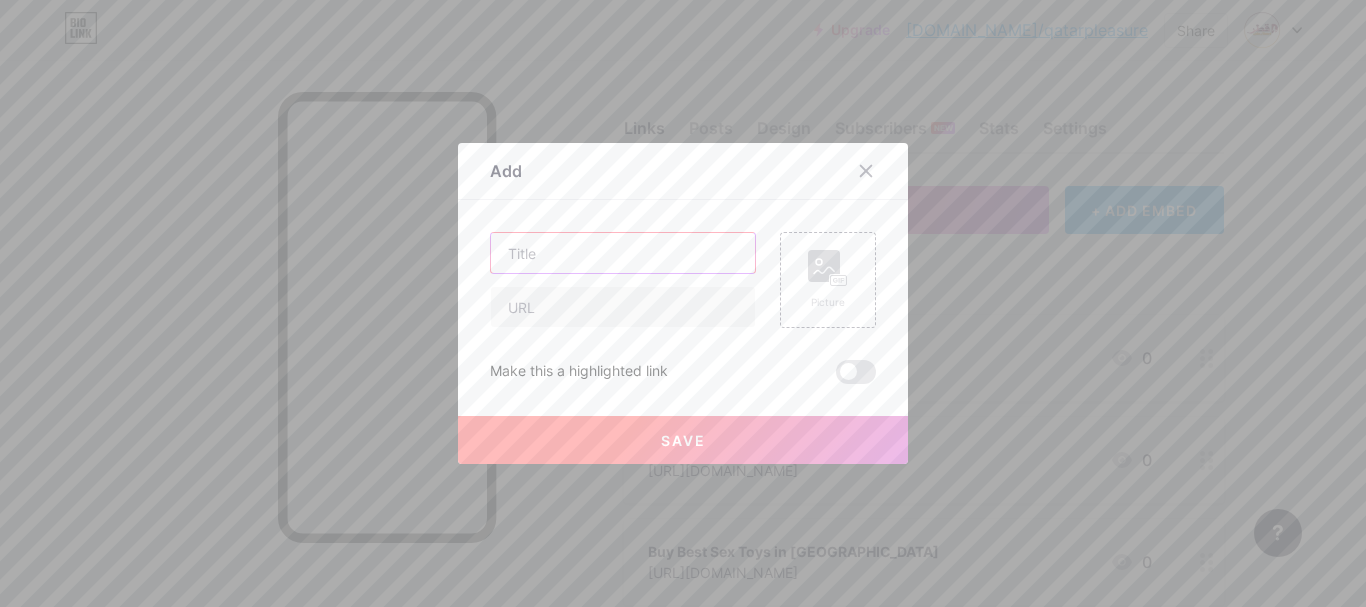 click at bounding box center (623, 253) 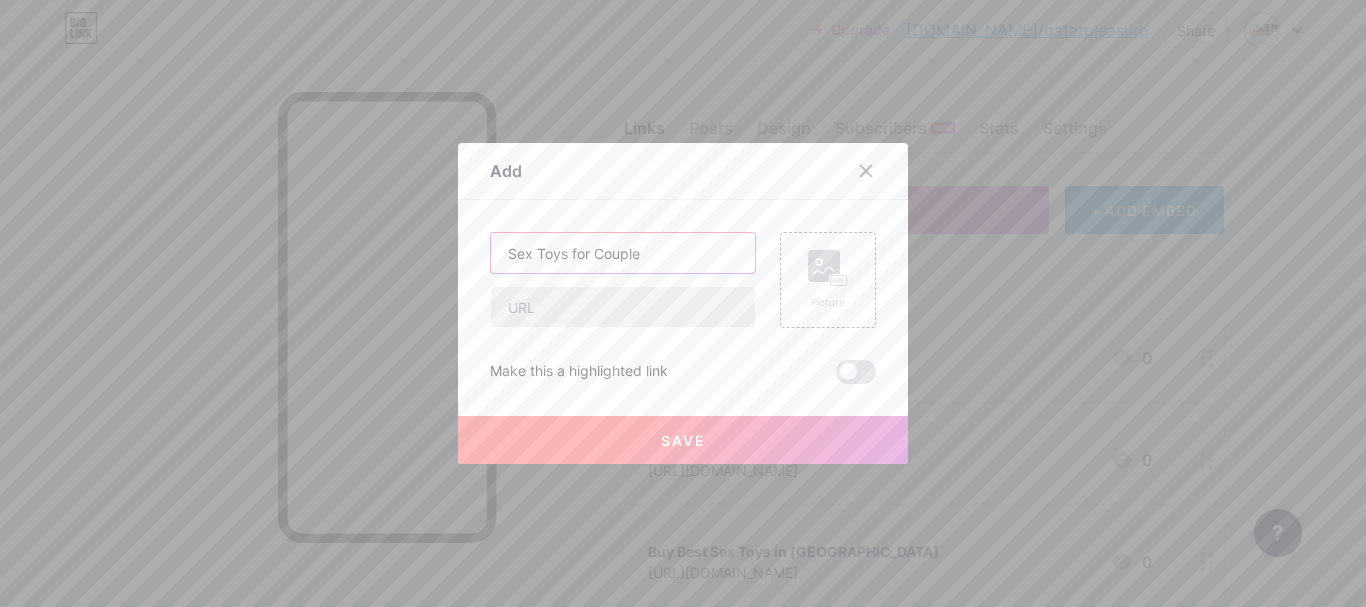 type on "Sex Toys for Couple" 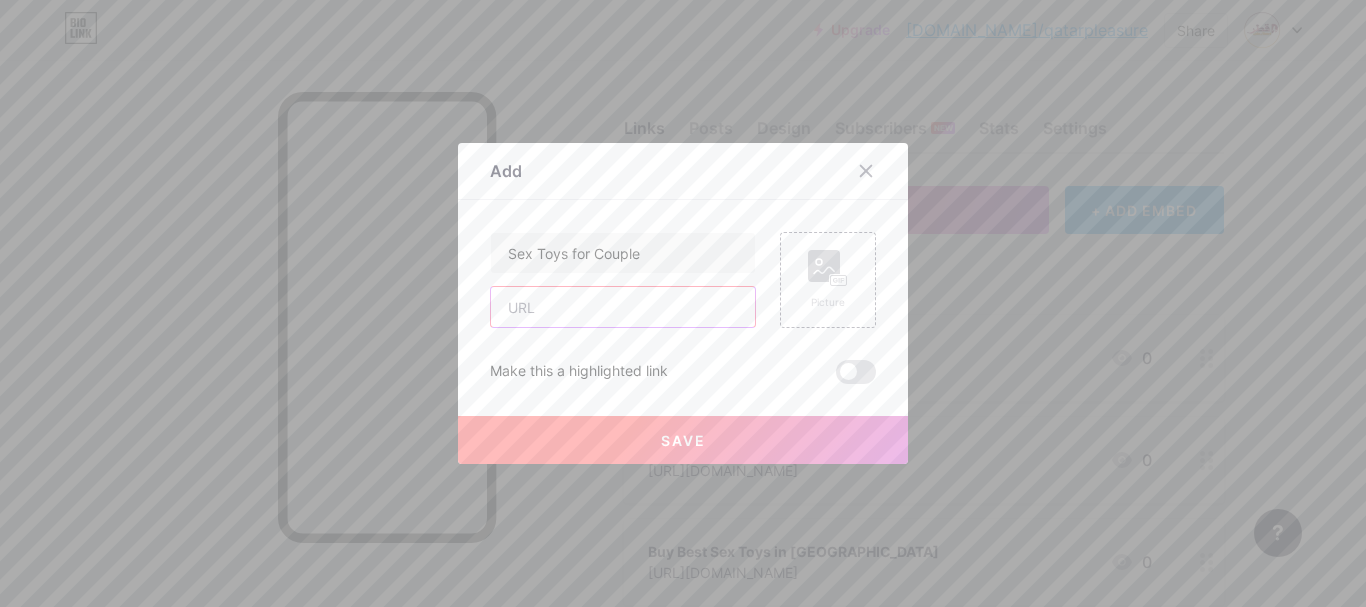 click at bounding box center (623, 307) 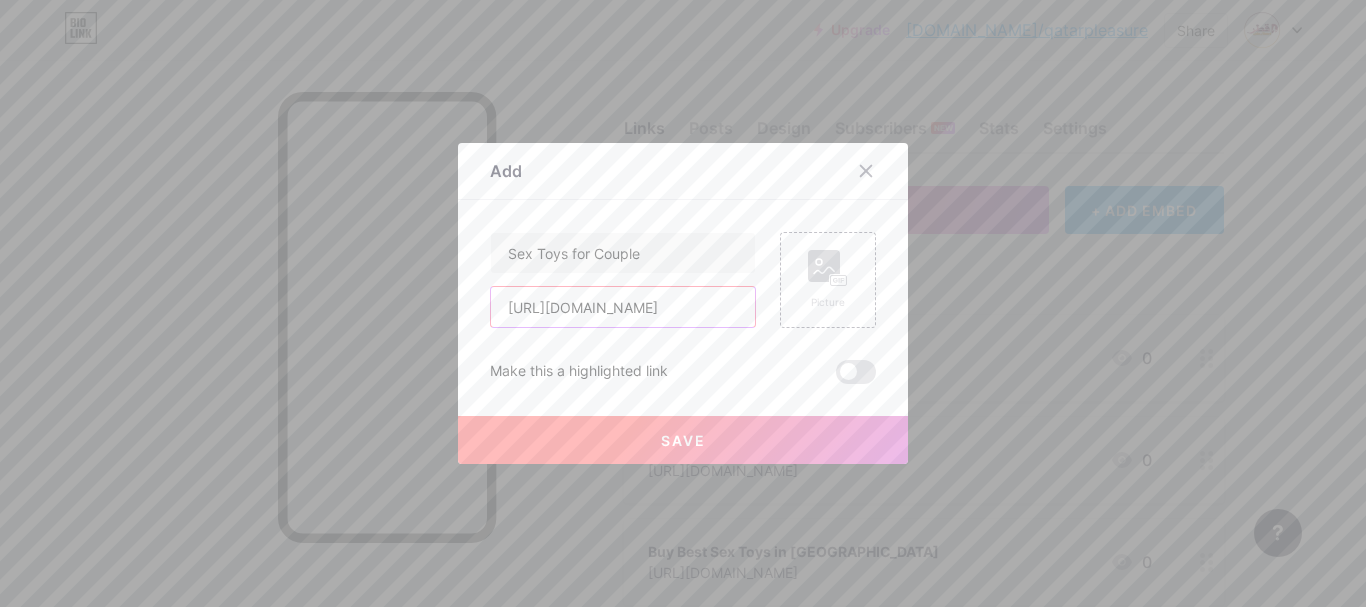 scroll, scrollTop: 0, scrollLeft: 128, axis: horizontal 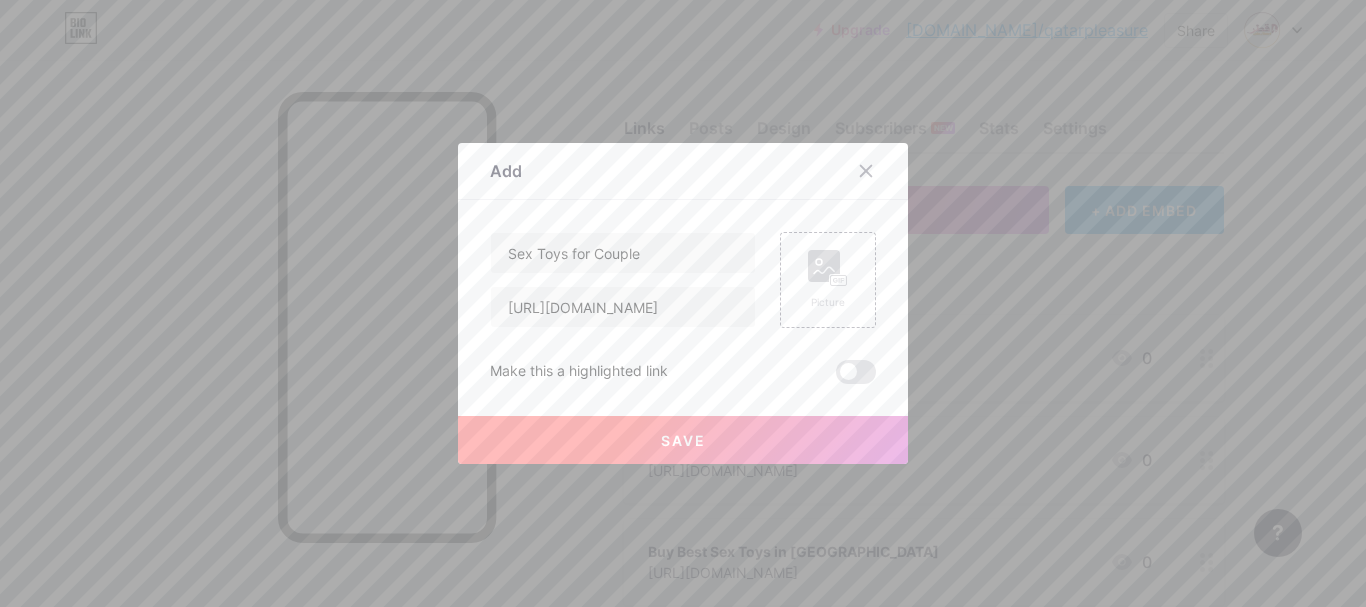 click on "Save" at bounding box center (683, 440) 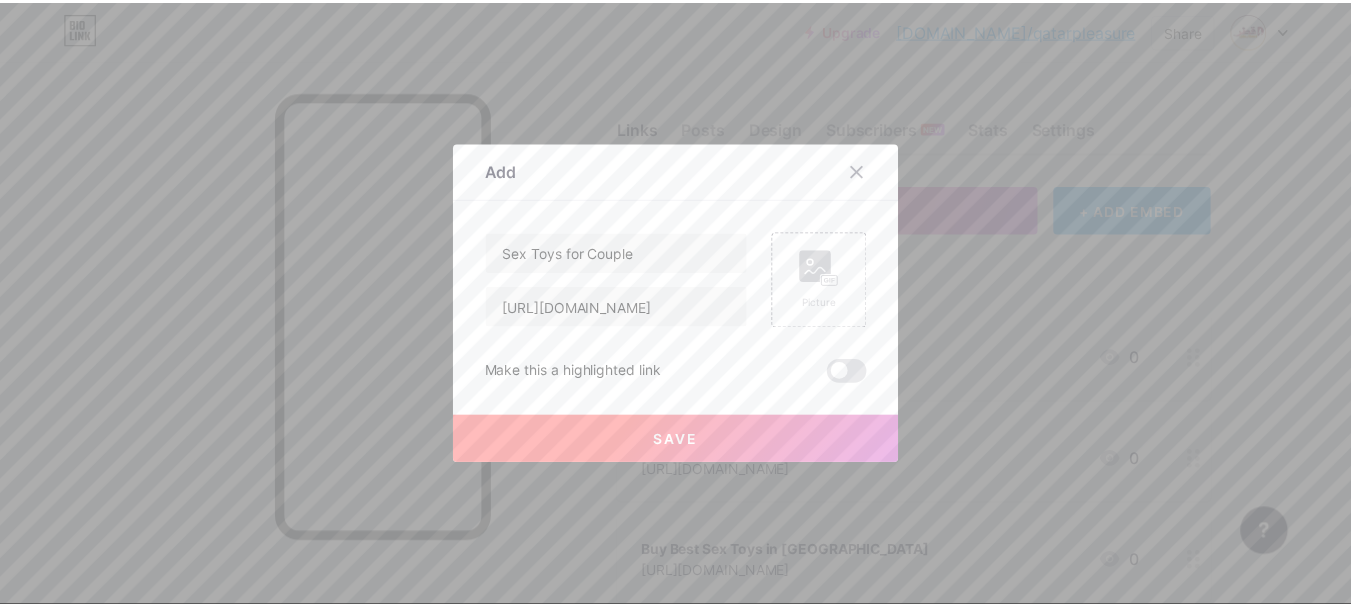 scroll, scrollTop: 0, scrollLeft: 0, axis: both 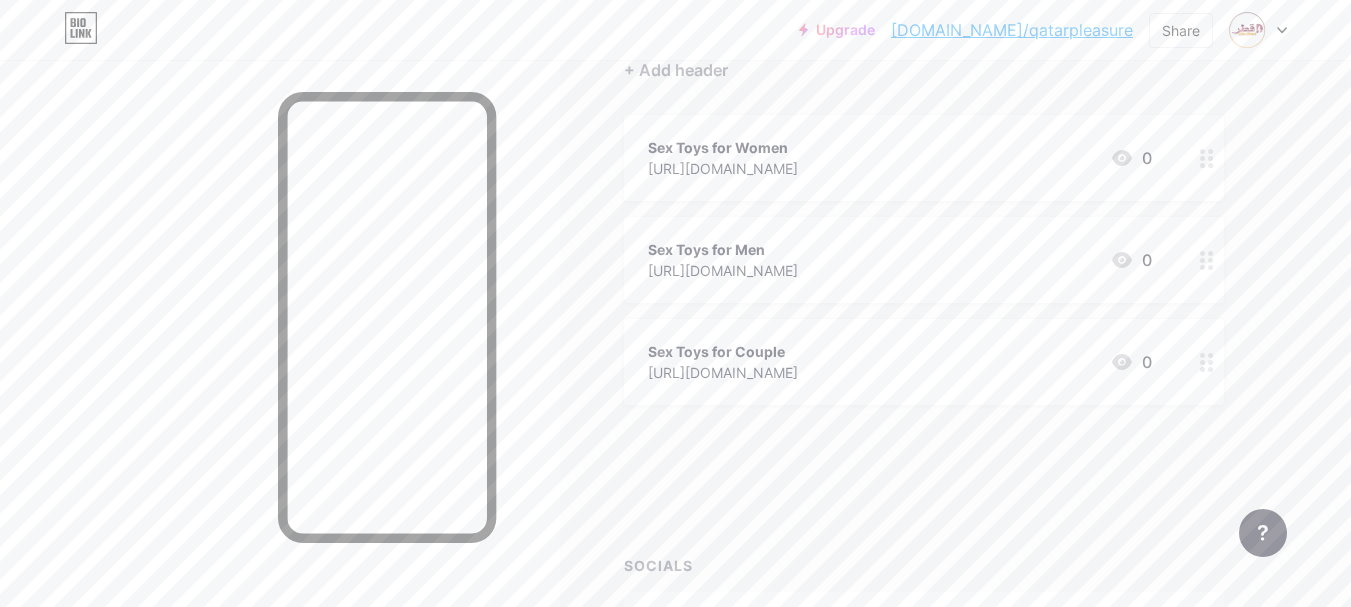 type 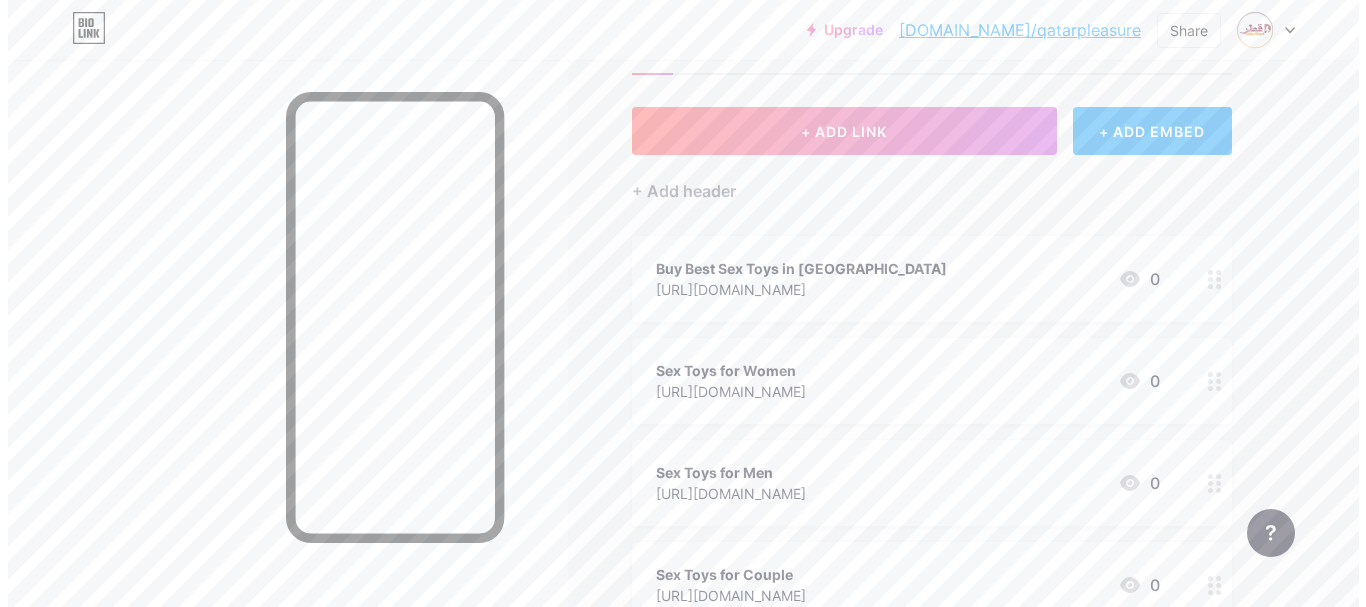 scroll, scrollTop: 0, scrollLeft: 0, axis: both 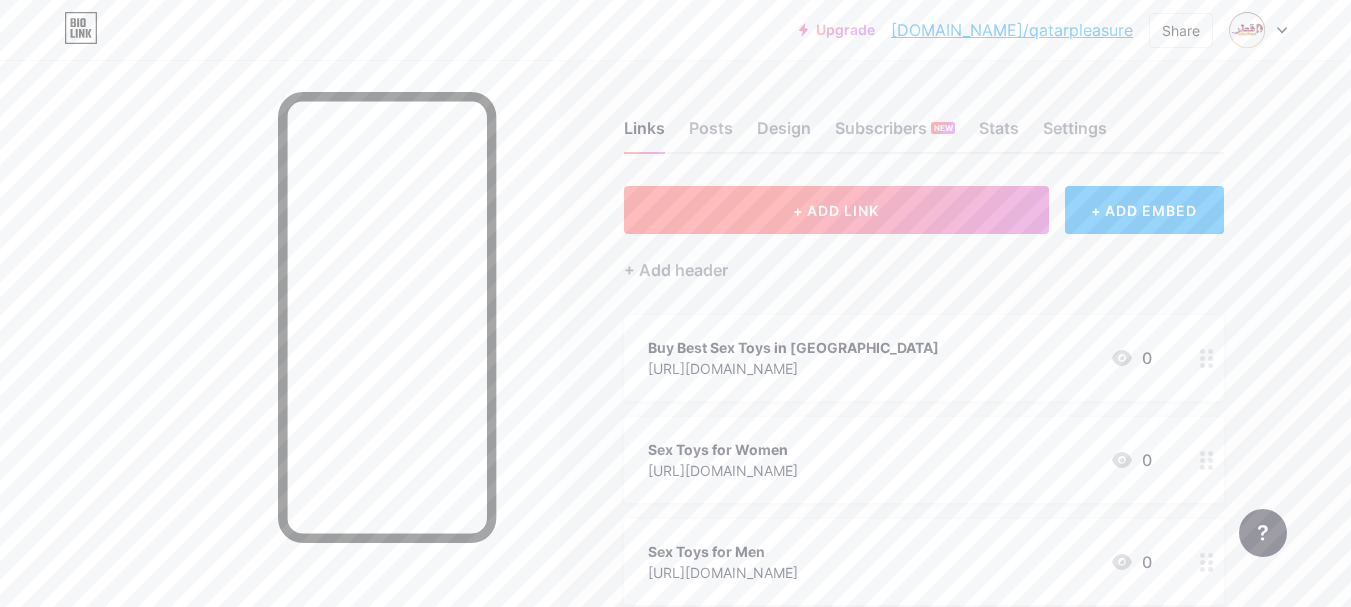 click on "+ ADD LINK" at bounding box center [836, 210] 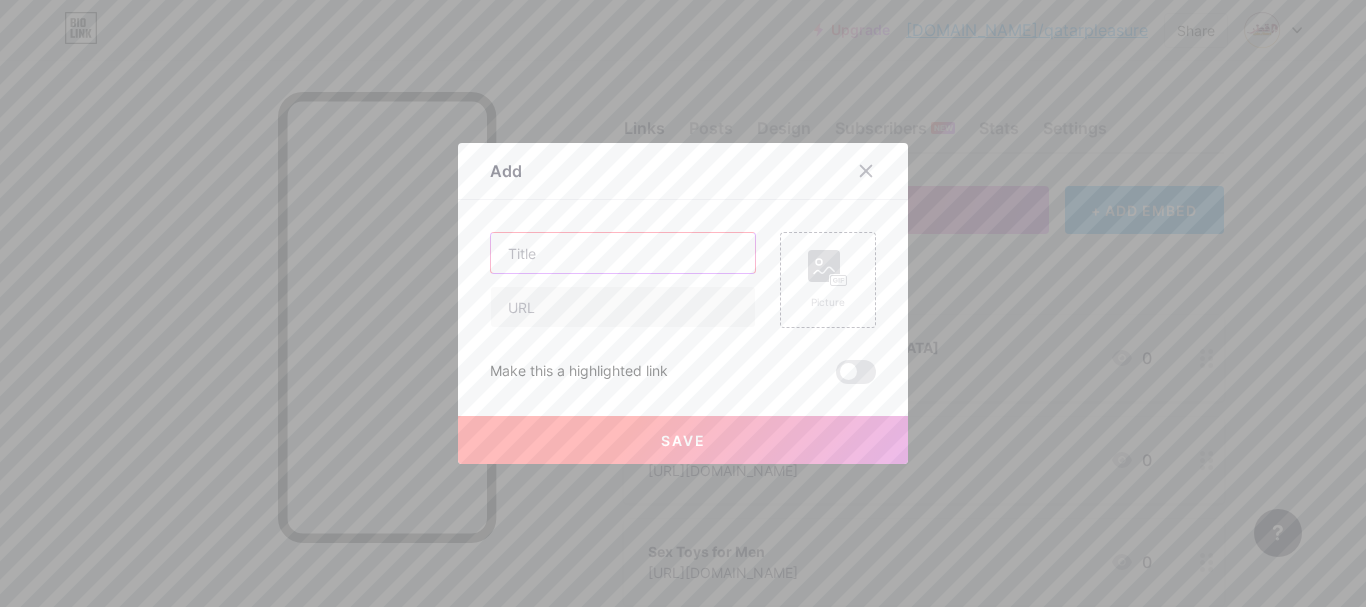 click at bounding box center [623, 253] 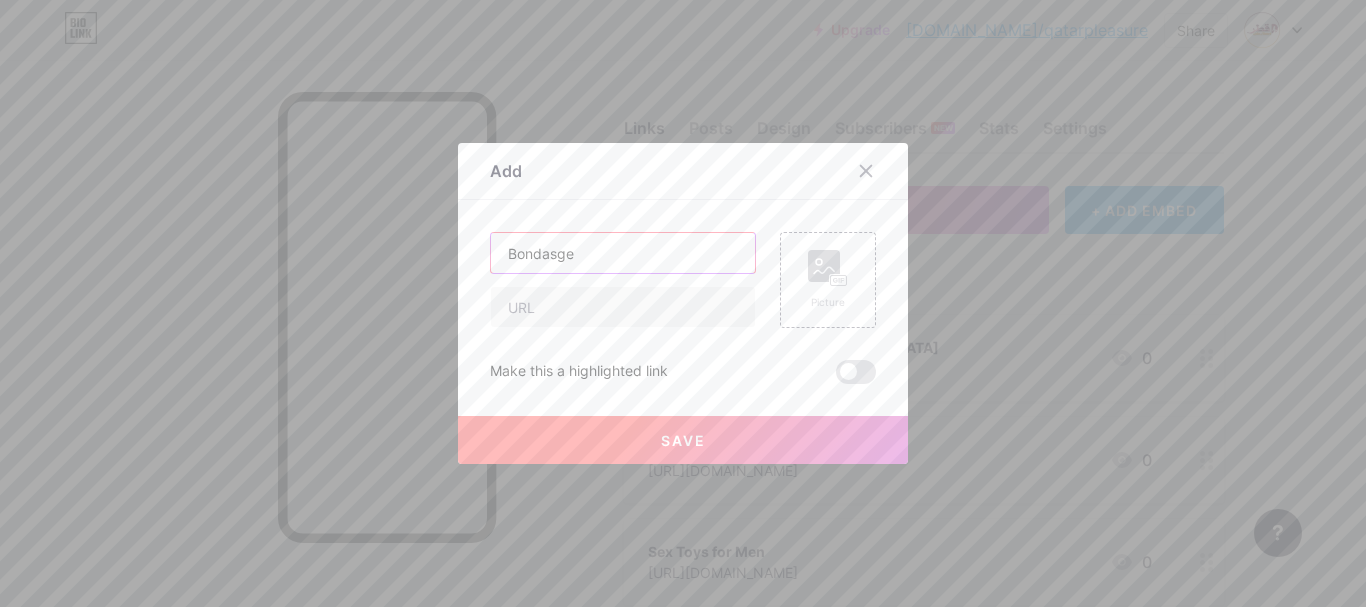 click on "Bondasge" at bounding box center [623, 253] 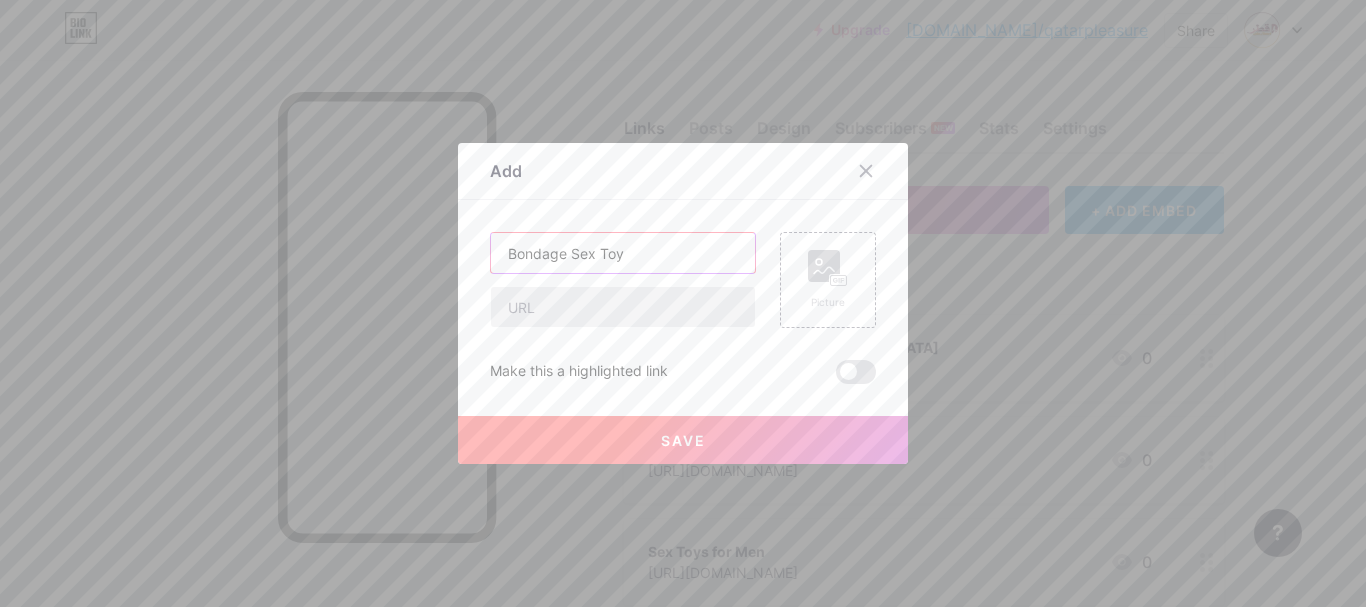 type on "Bondage Sex Toy" 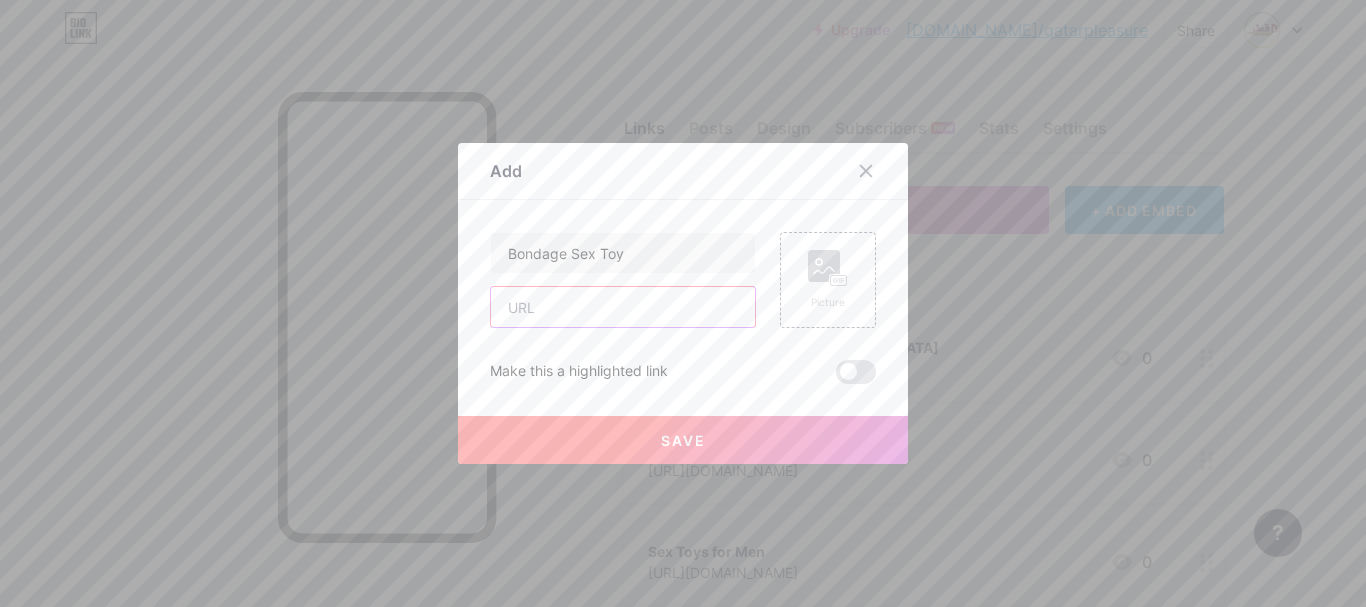 click at bounding box center [623, 307] 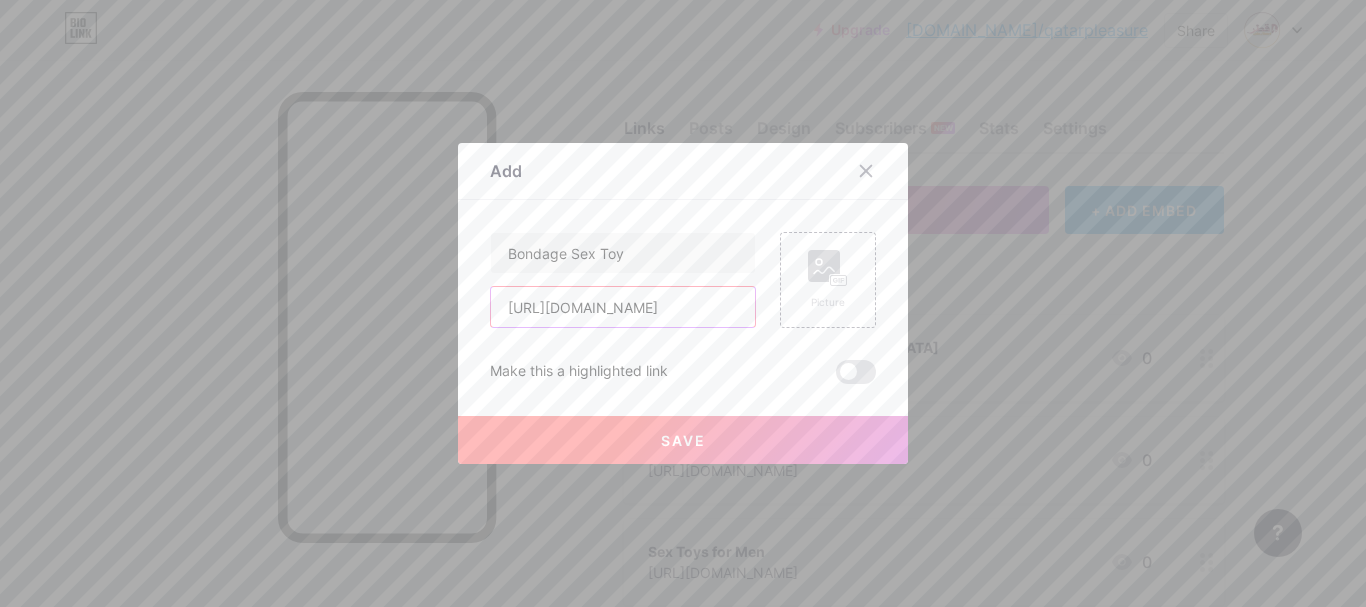 scroll, scrollTop: 0, scrollLeft: 86, axis: horizontal 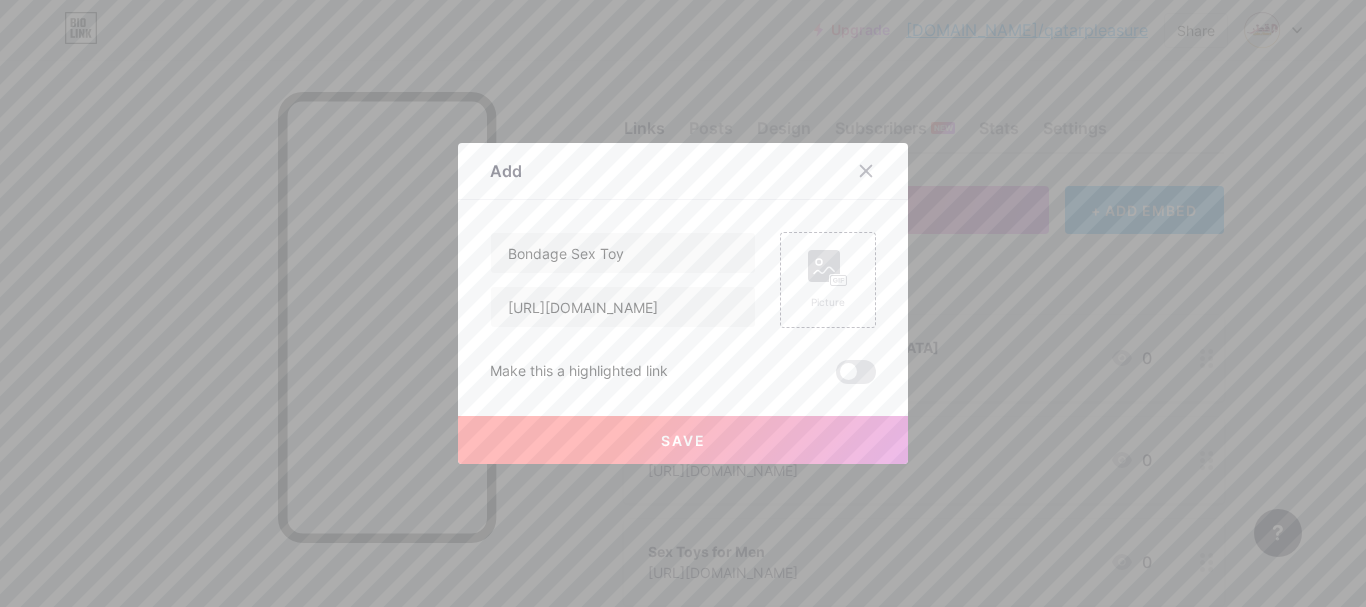 click on "Save" at bounding box center [683, 440] 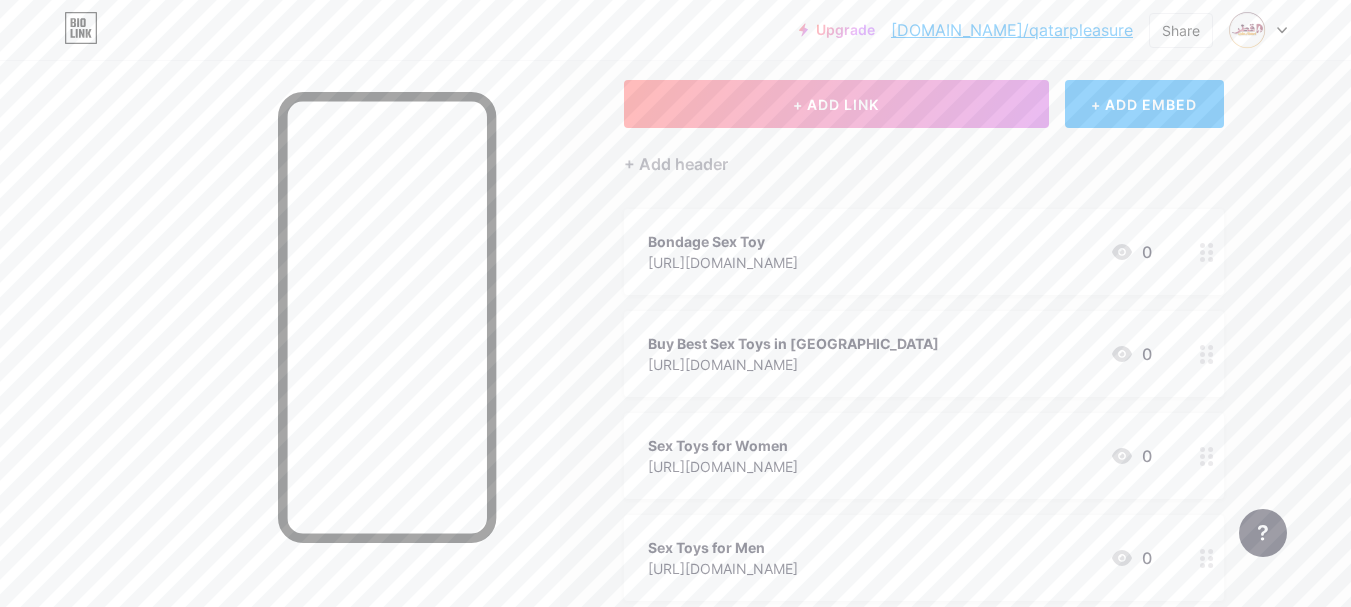 scroll, scrollTop: 100, scrollLeft: 0, axis: vertical 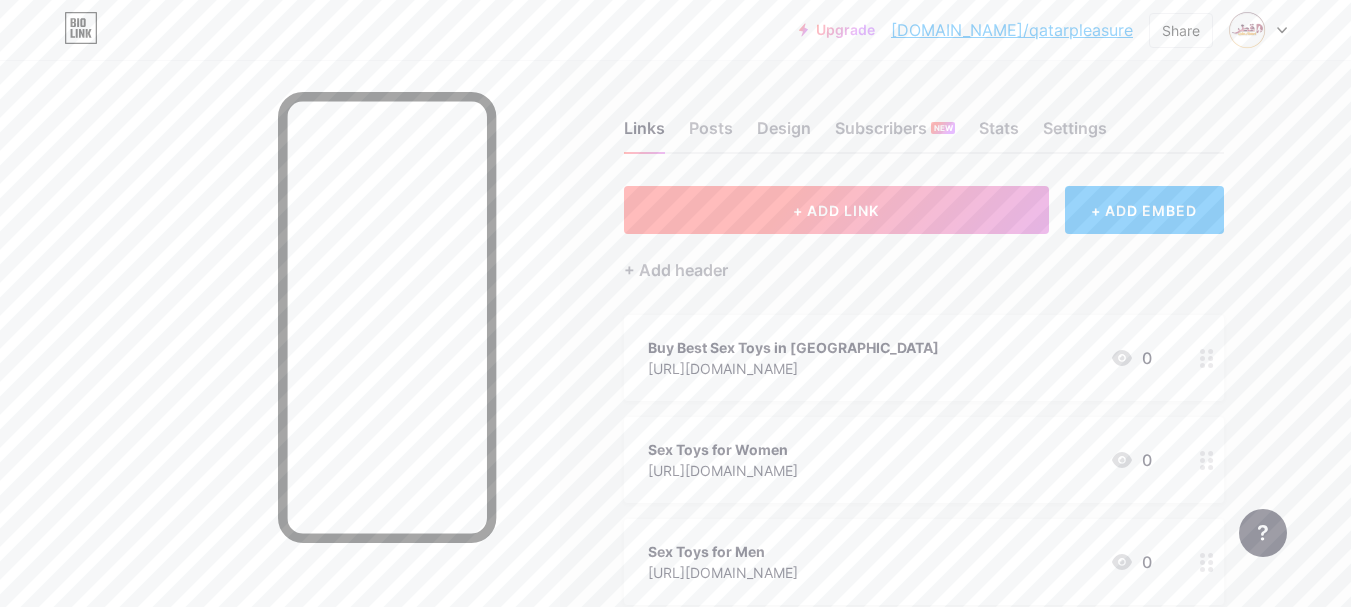 click on "+ ADD LINK" at bounding box center [836, 210] 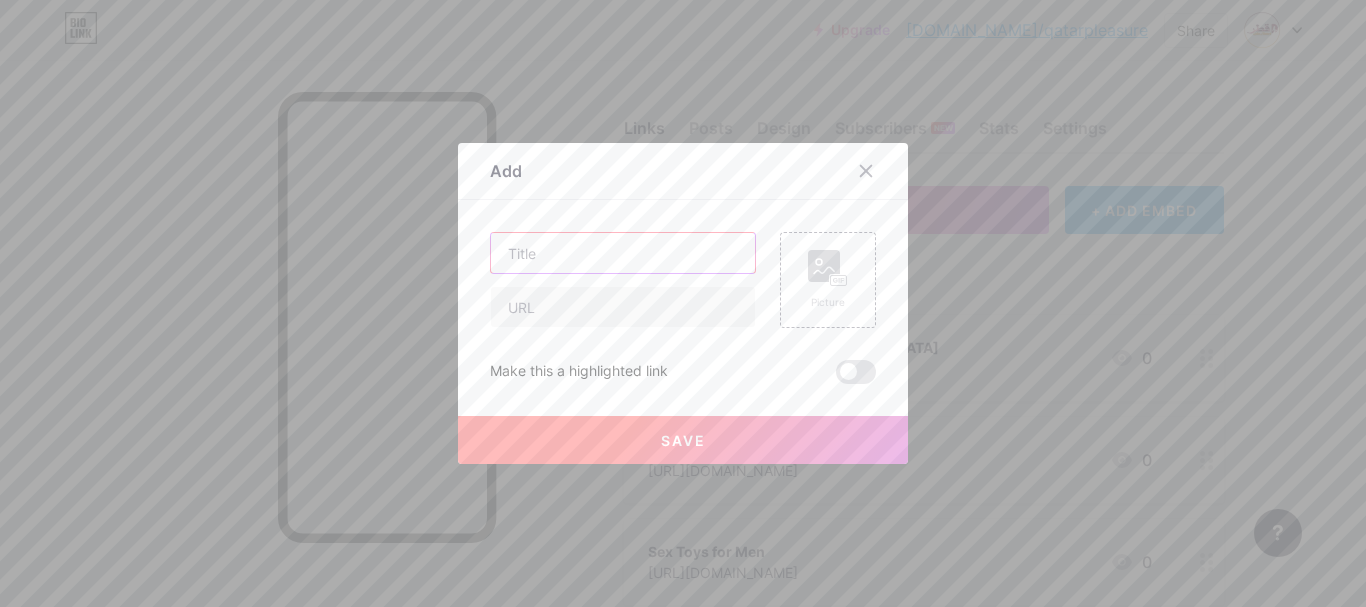 click at bounding box center [623, 253] 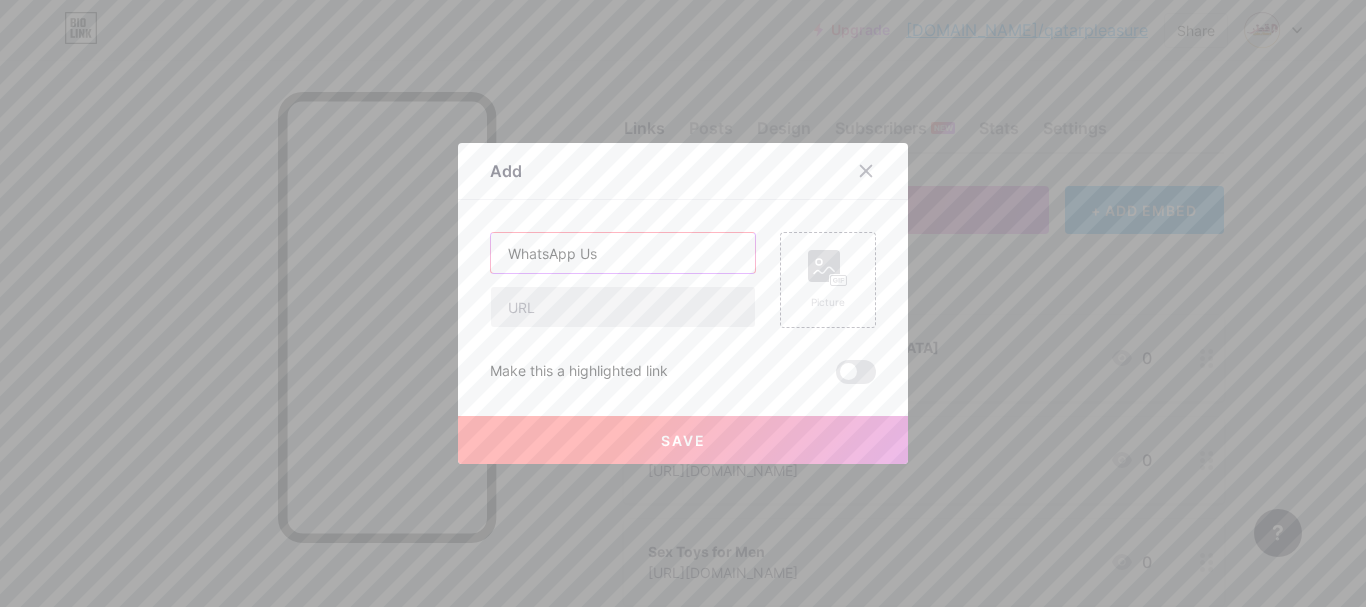 type on "WhatsApp Us" 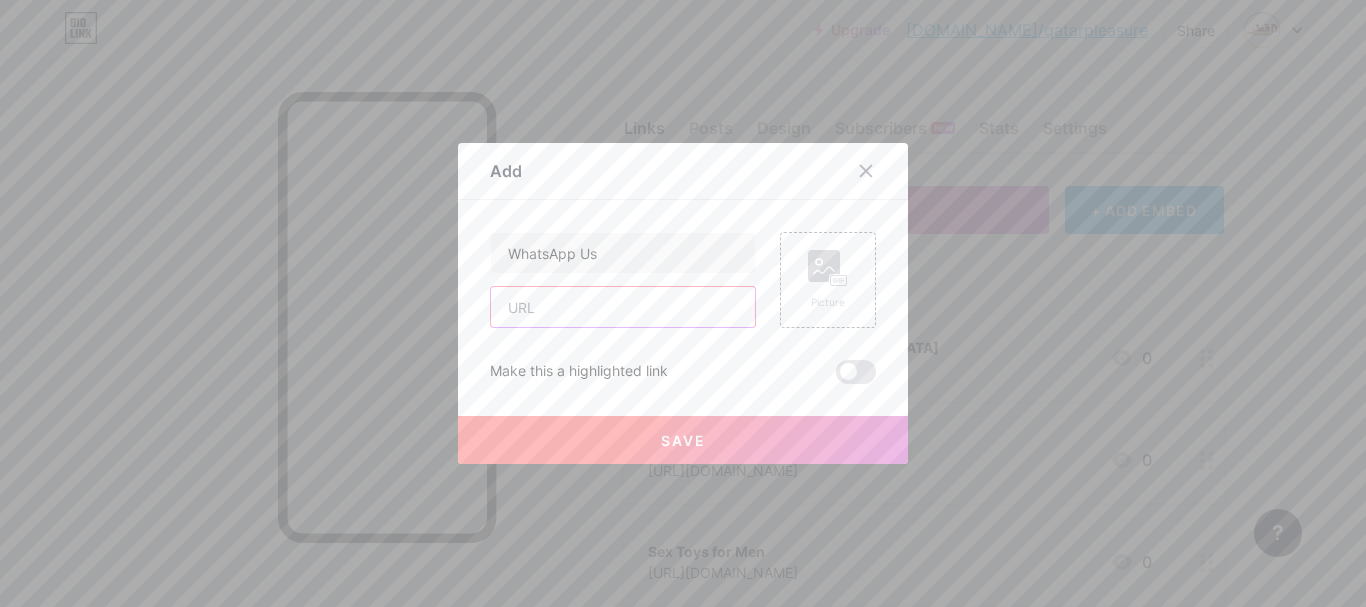 click at bounding box center [623, 307] 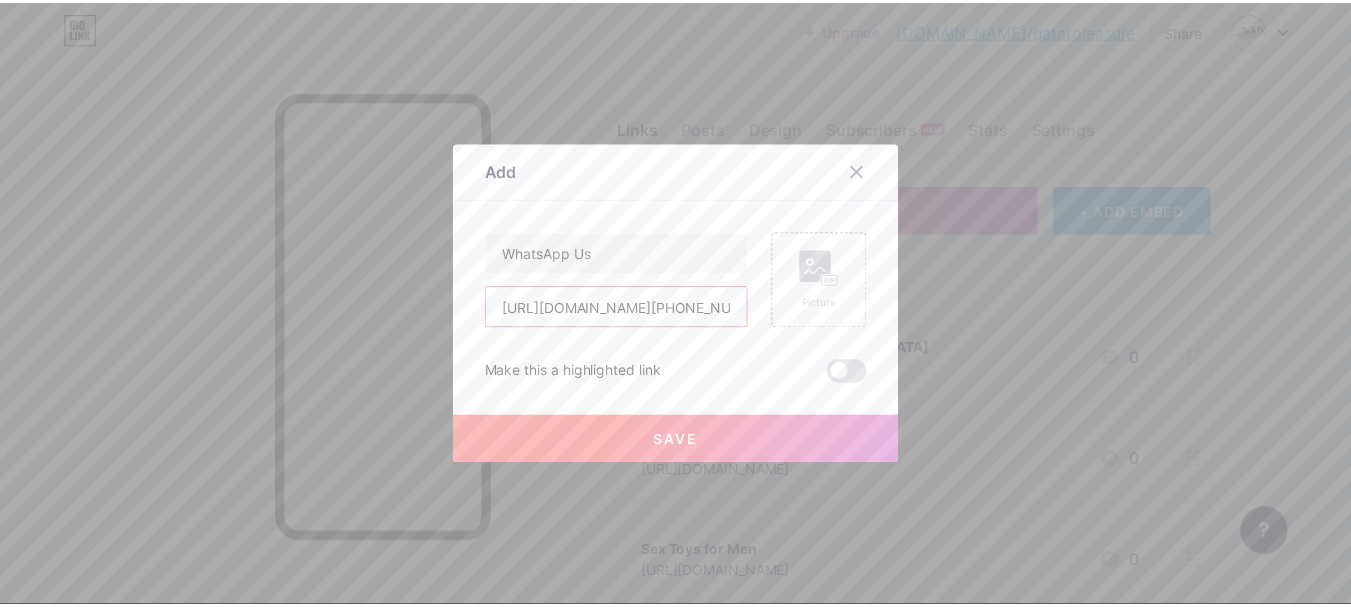 scroll, scrollTop: 0, scrollLeft: 126, axis: horizontal 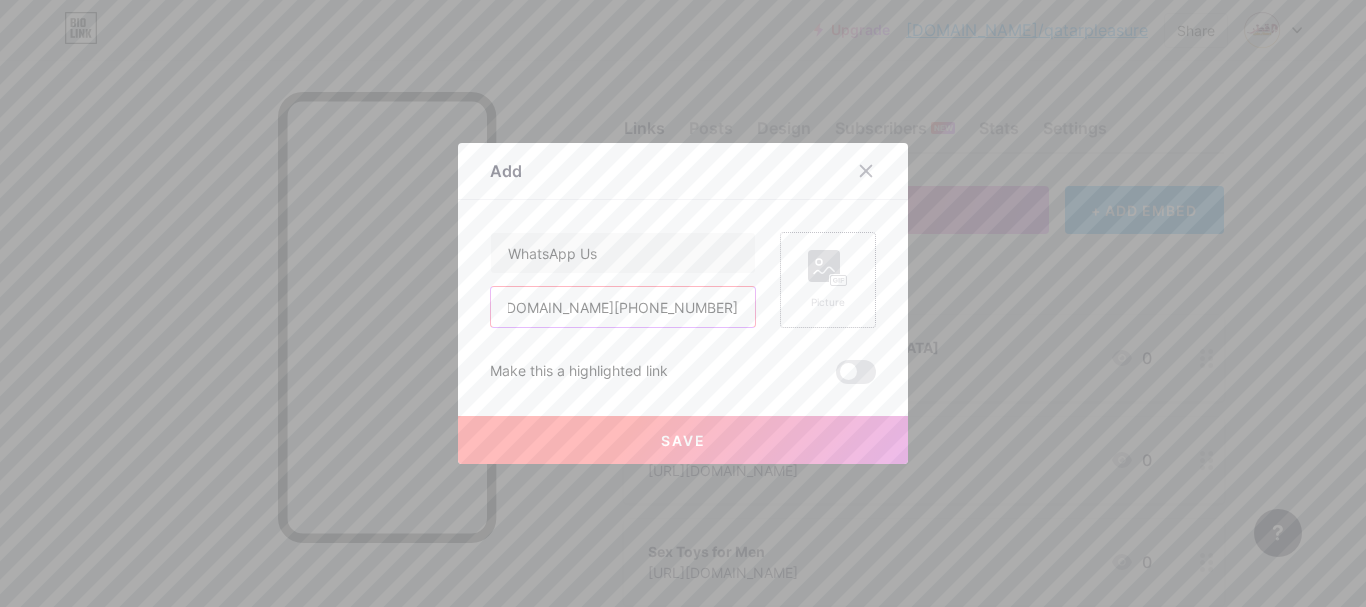 type on "[URL][DOMAIN_NAME][PHONE_NUMBER]" 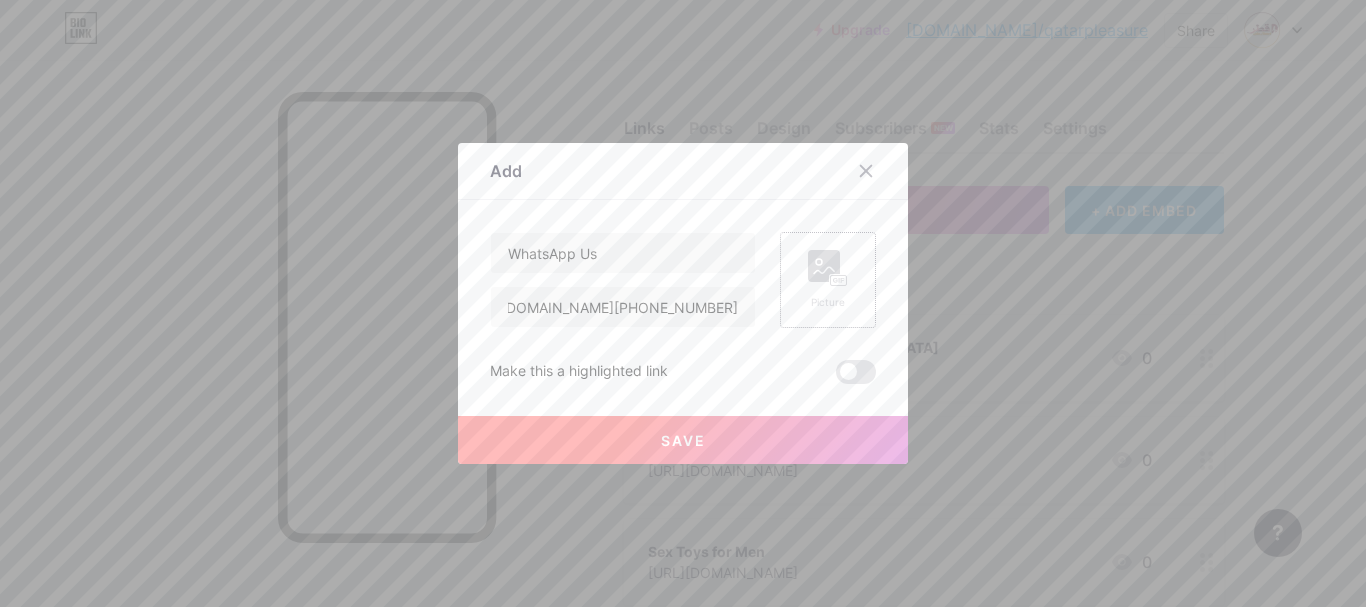 click 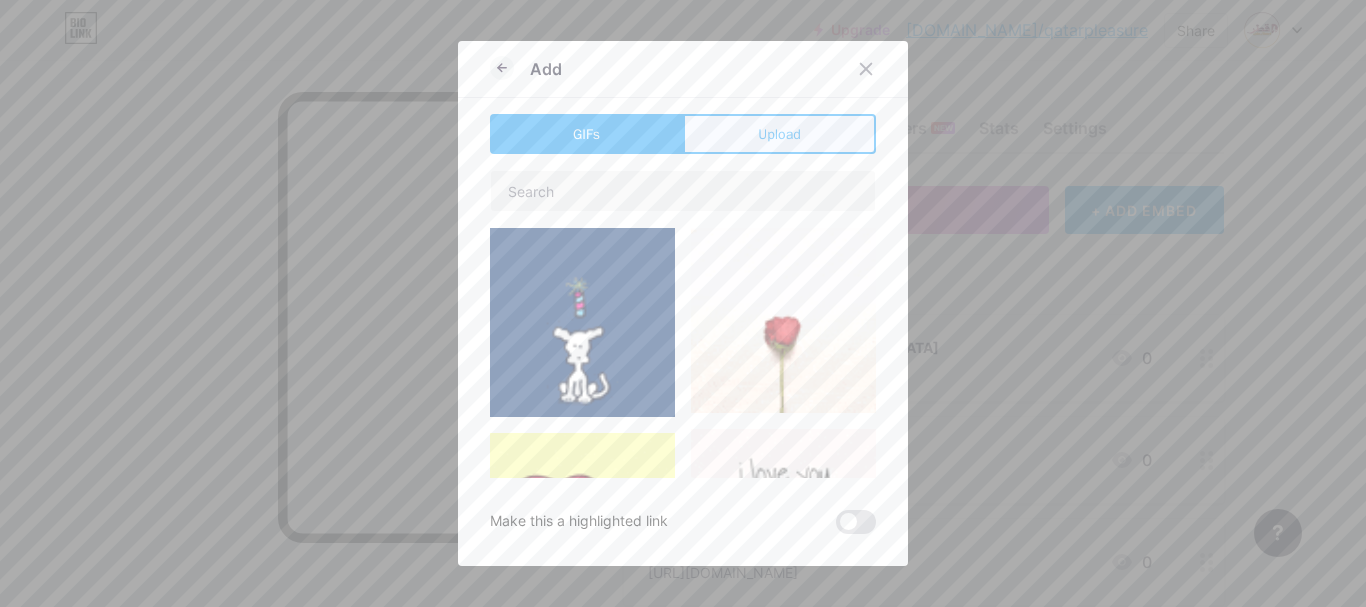 click on "Upload" at bounding box center [779, 134] 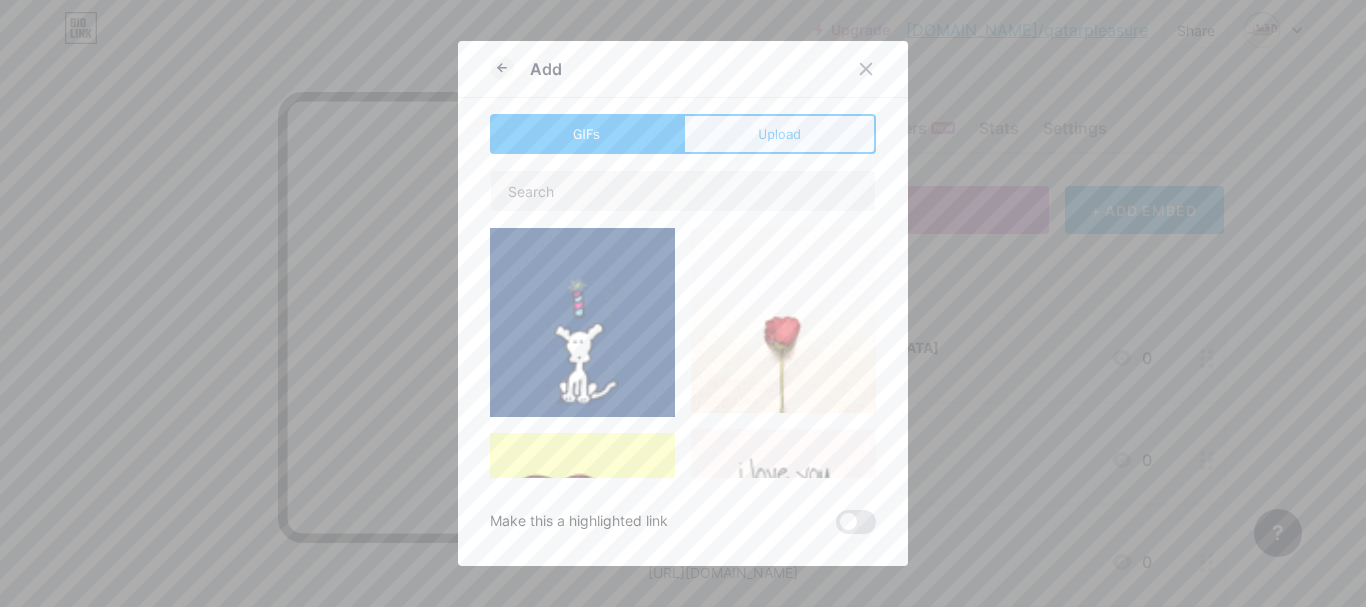 click on "Add" at bounding box center (683, 74) 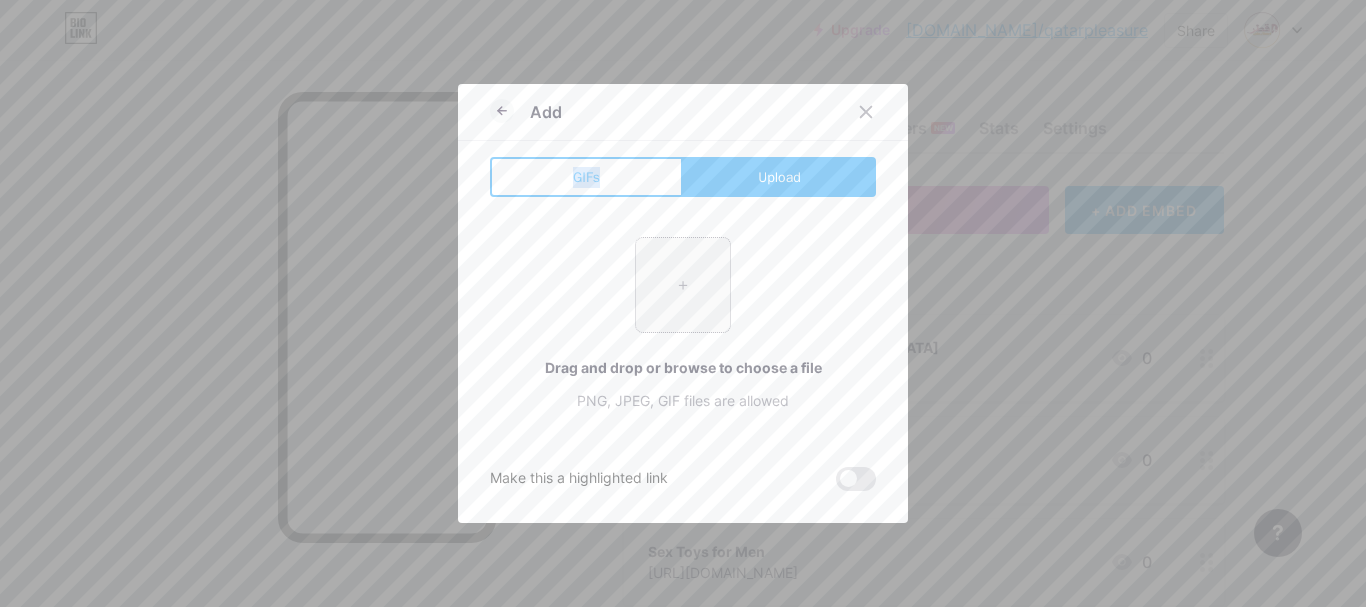 click at bounding box center (683, 285) 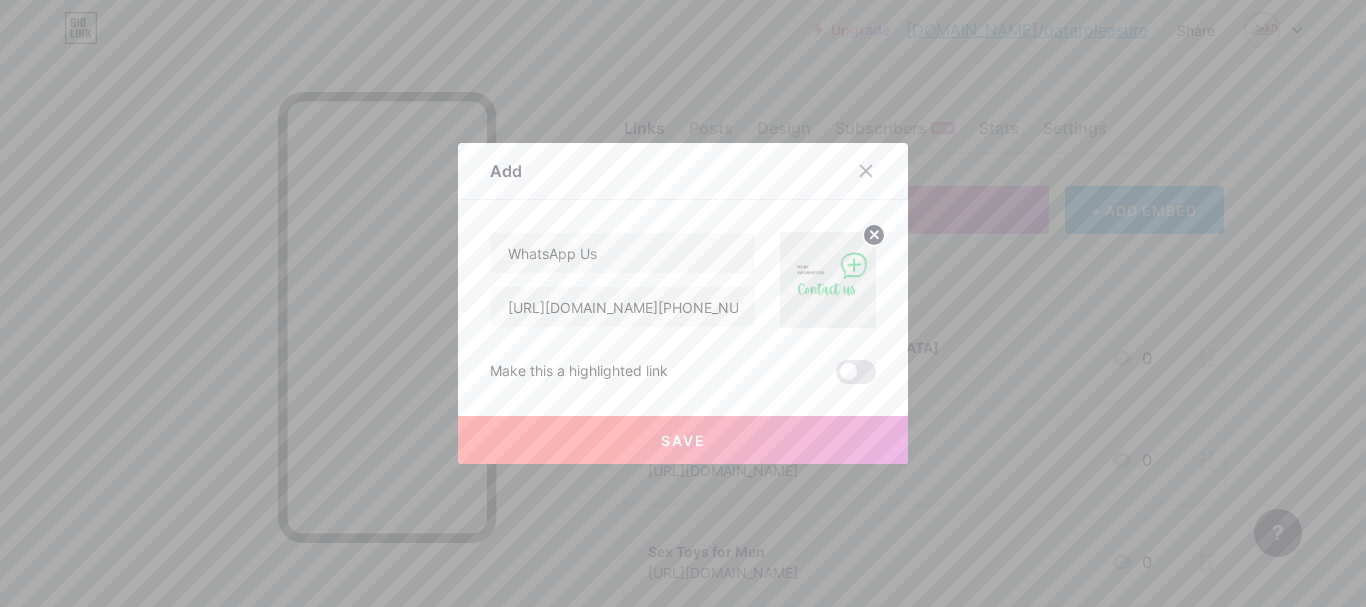 click on "Save" at bounding box center [683, 440] 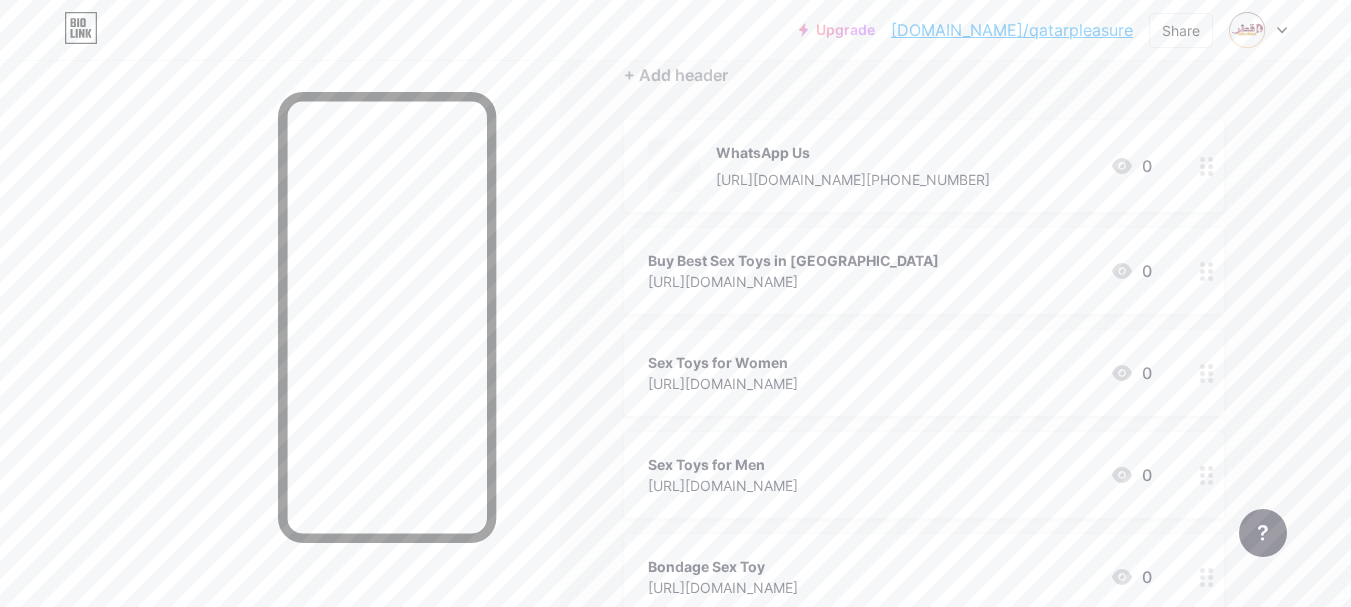 scroll, scrollTop: 100, scrollLeft: 0, axis: vertical 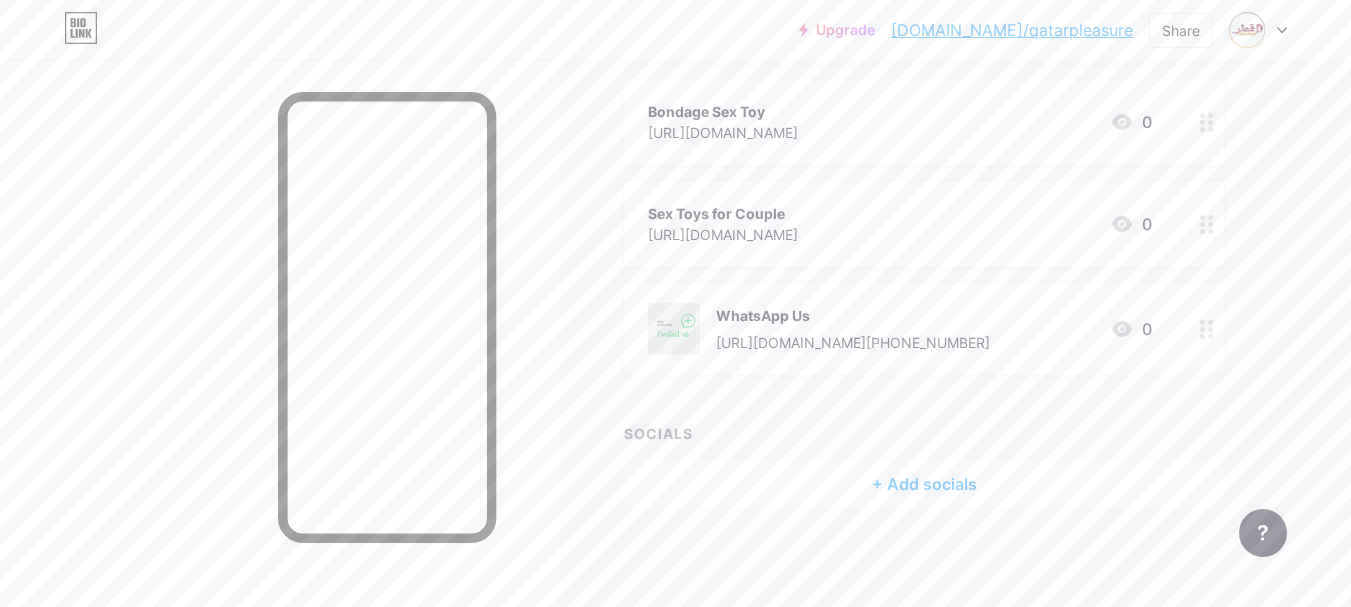 click on "+ Add socials" at bounding box center [924, 484] 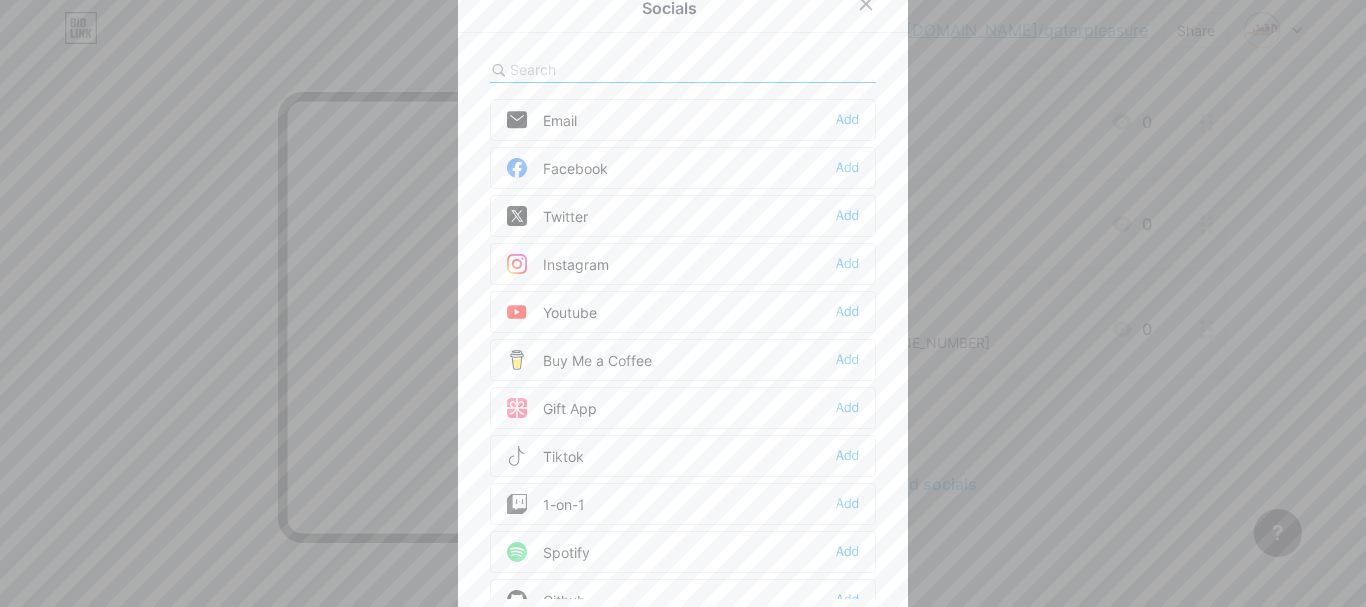 click at bounding box center (620, 69) 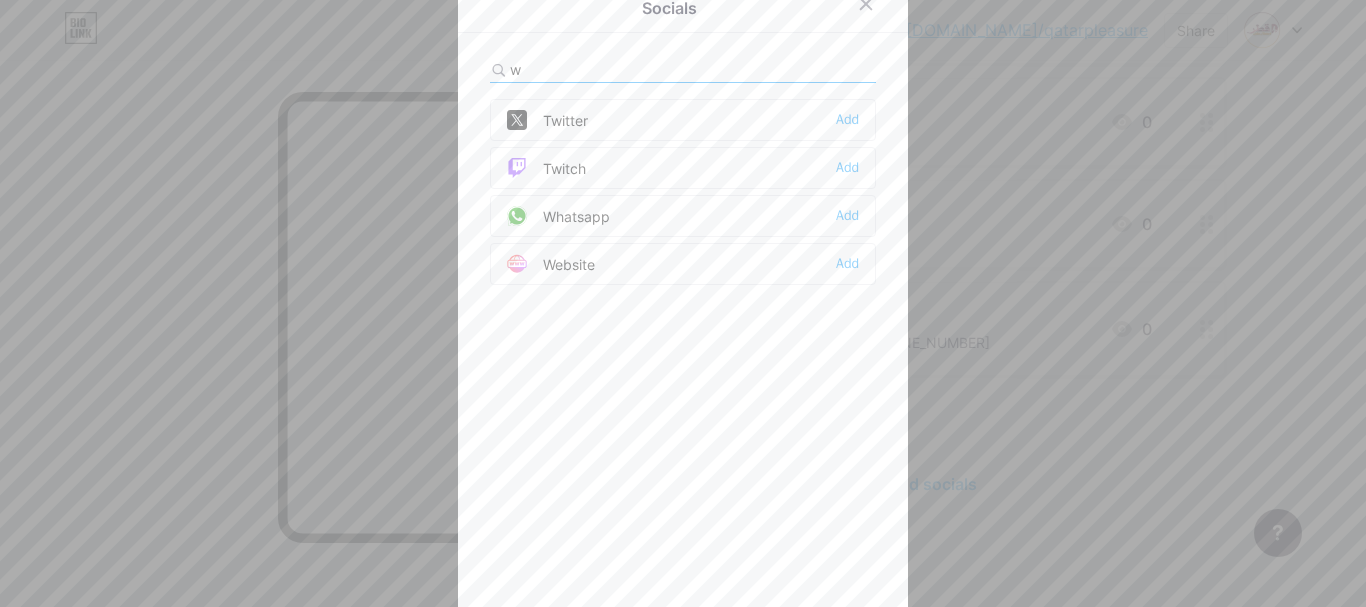 type on "we" 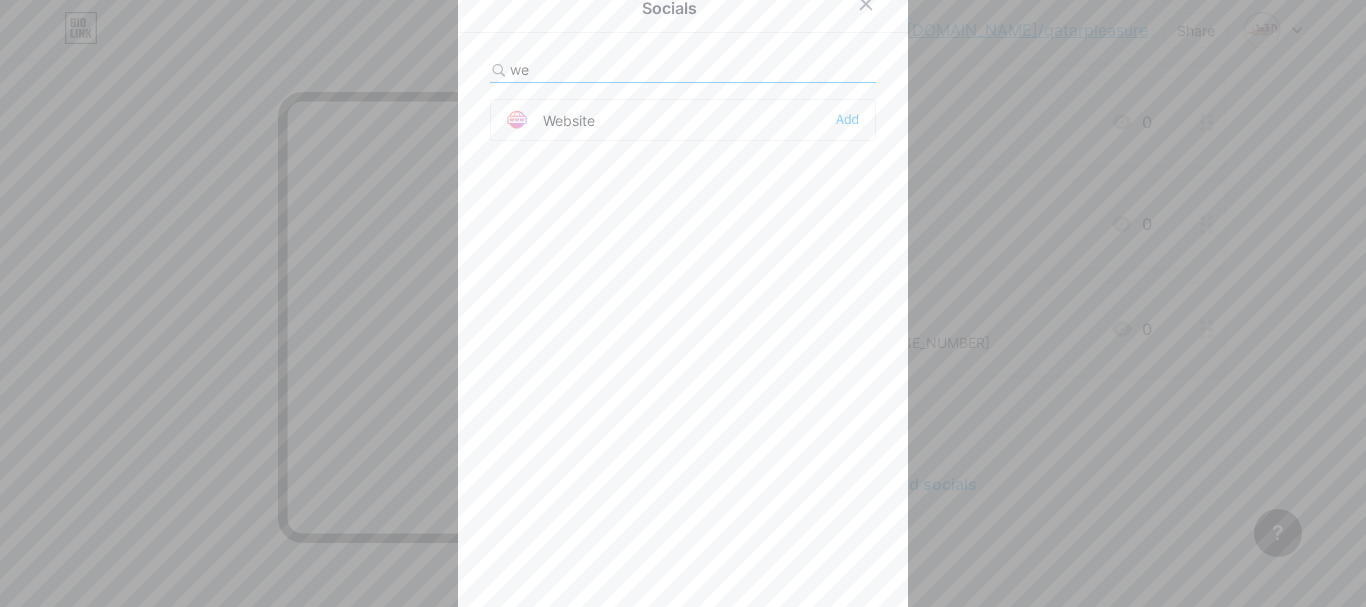 click on "Website
Add" at bounding box center (683, 120) 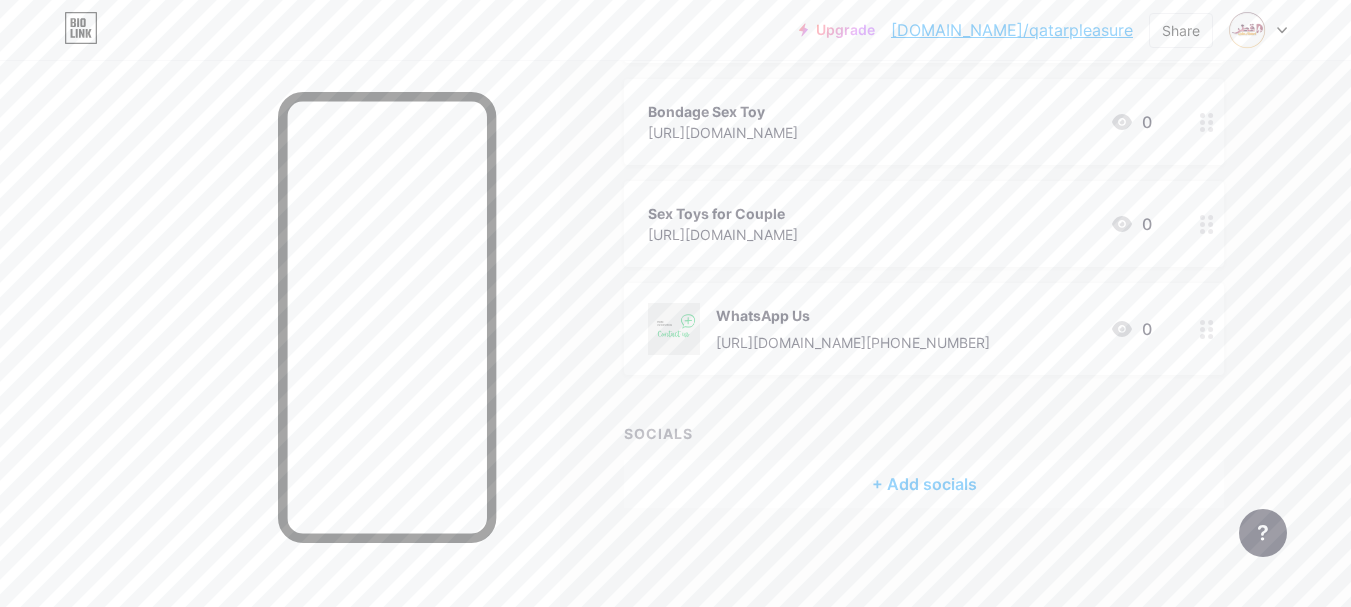 click on "+ Add socials" at bounding box center (924, 484) 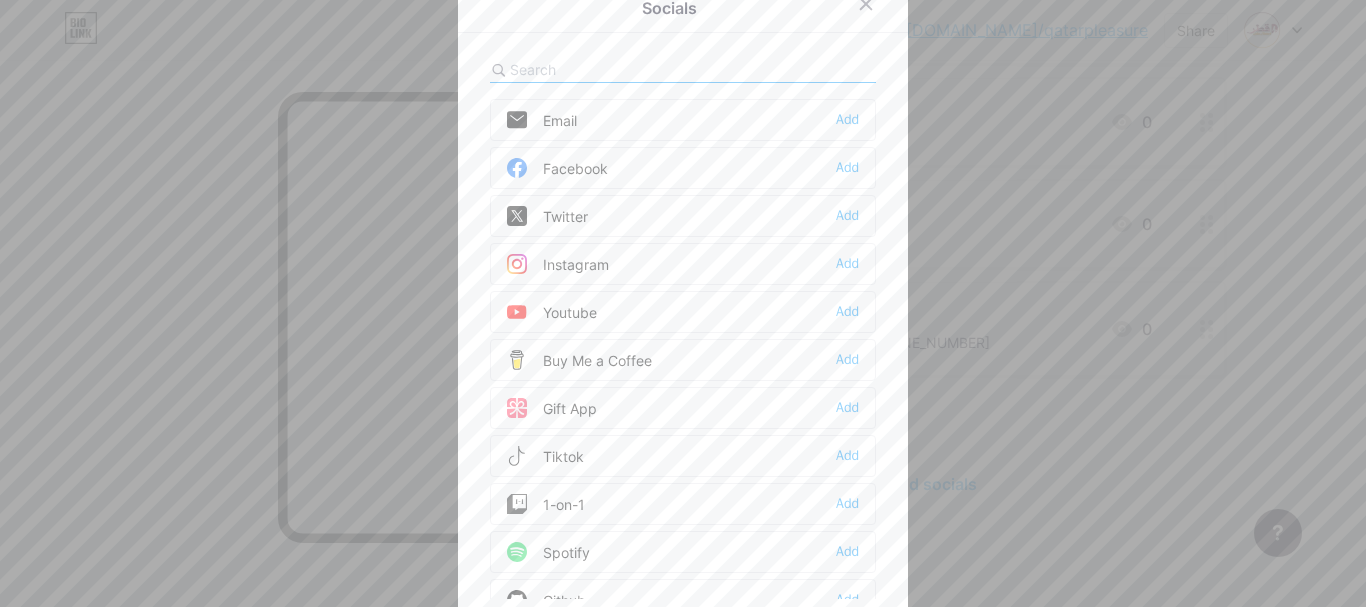 click at bounding box center (620, 69) 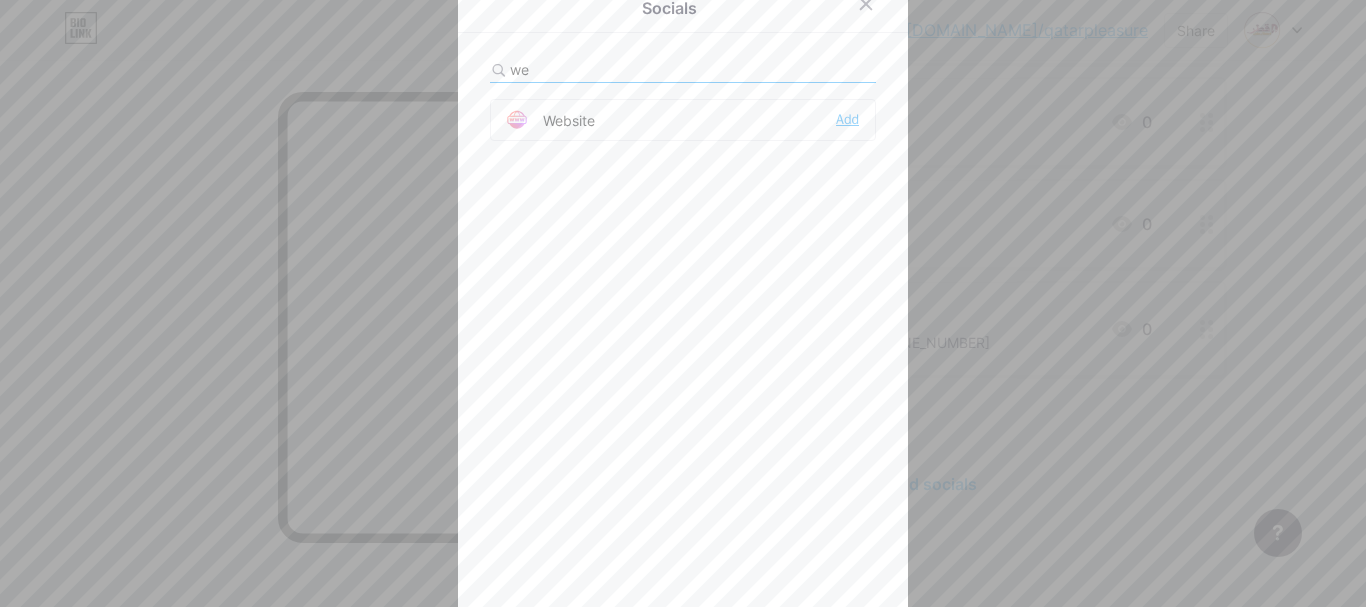 type on "we" 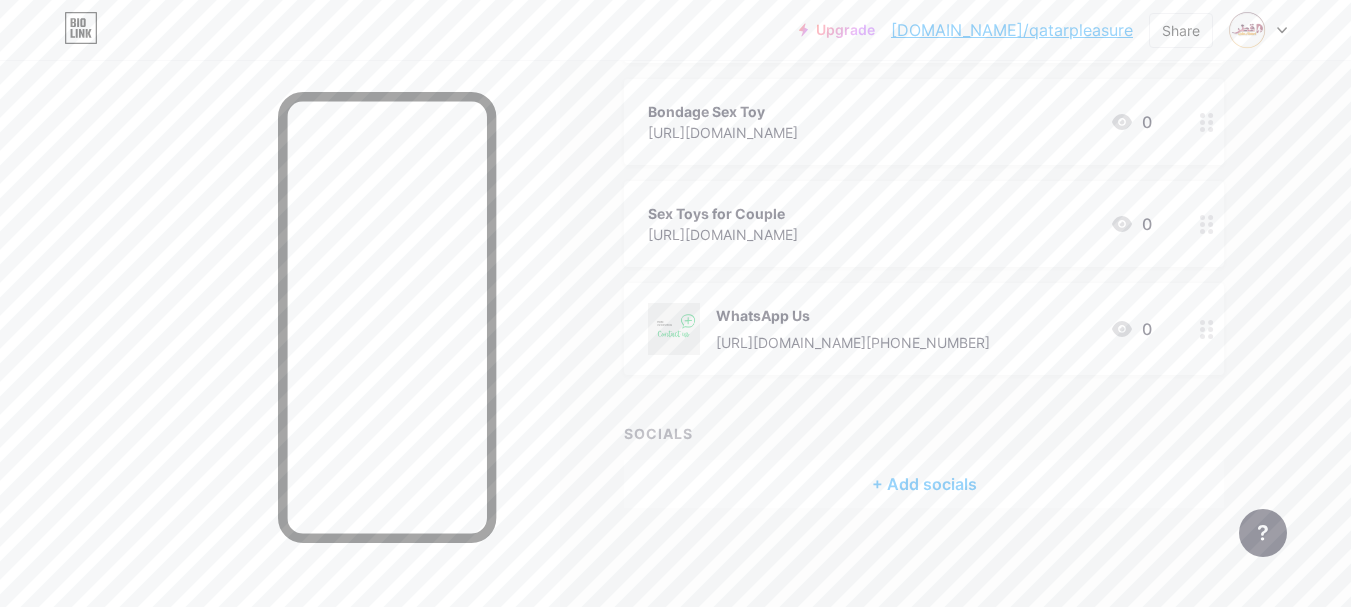click on "+ Add socials" at bounding box center (924, 484) 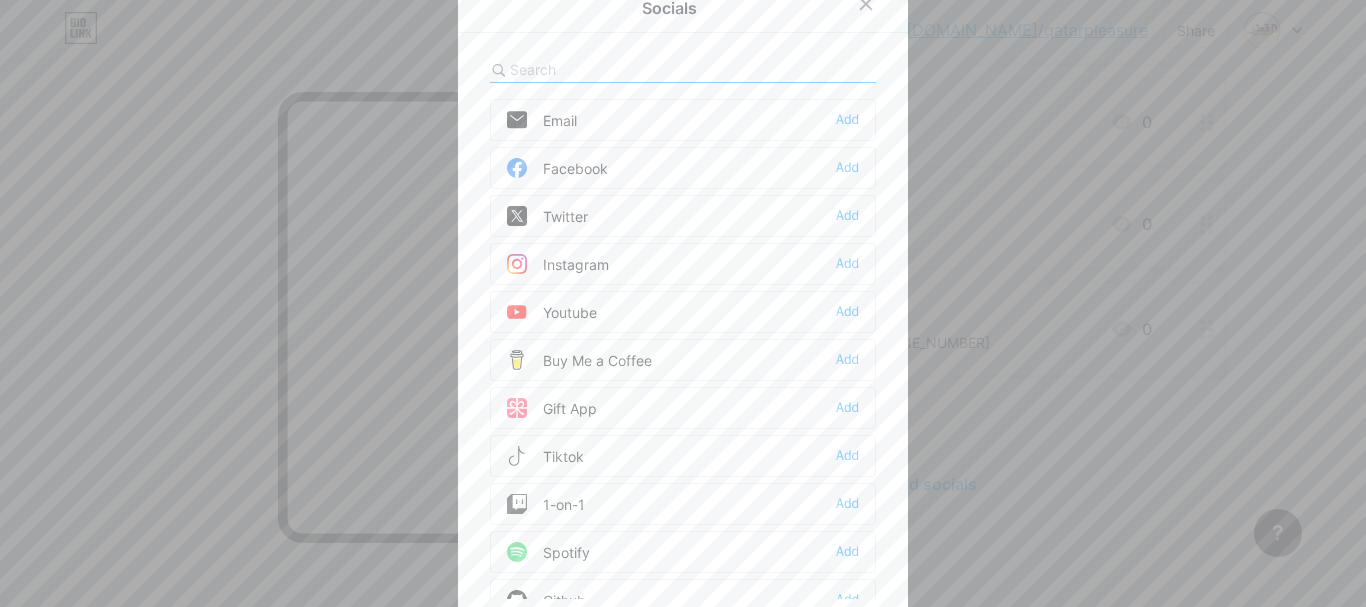 click at bounding box center [620, 69] 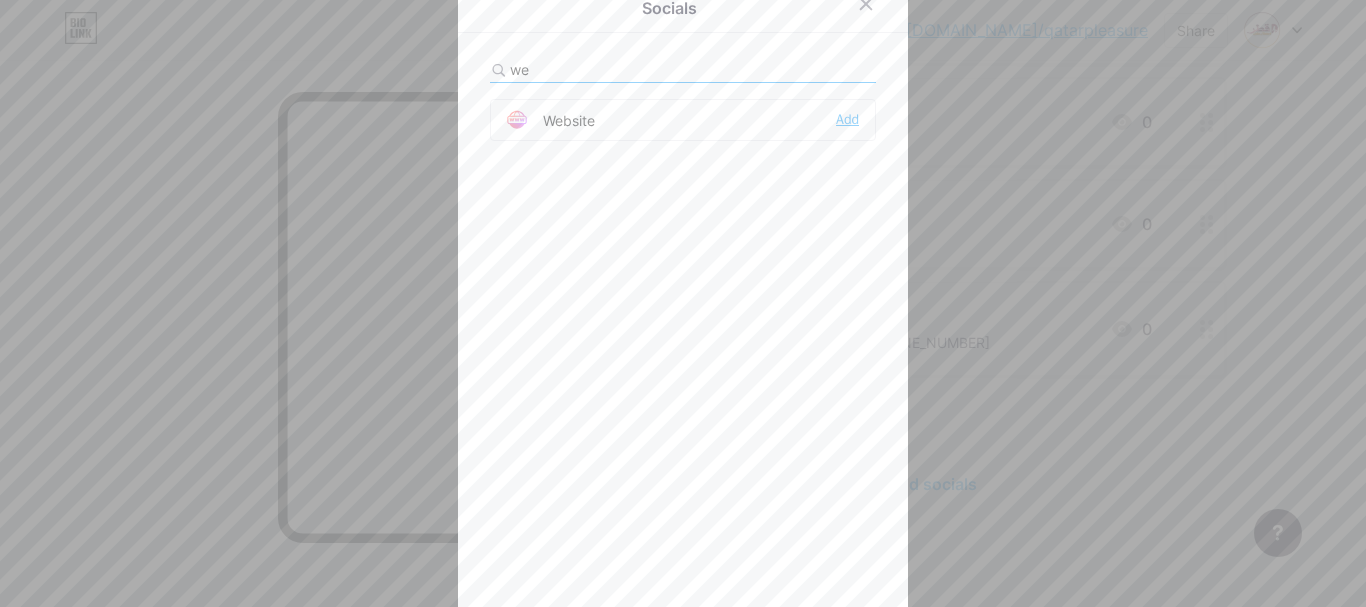 type on "we" 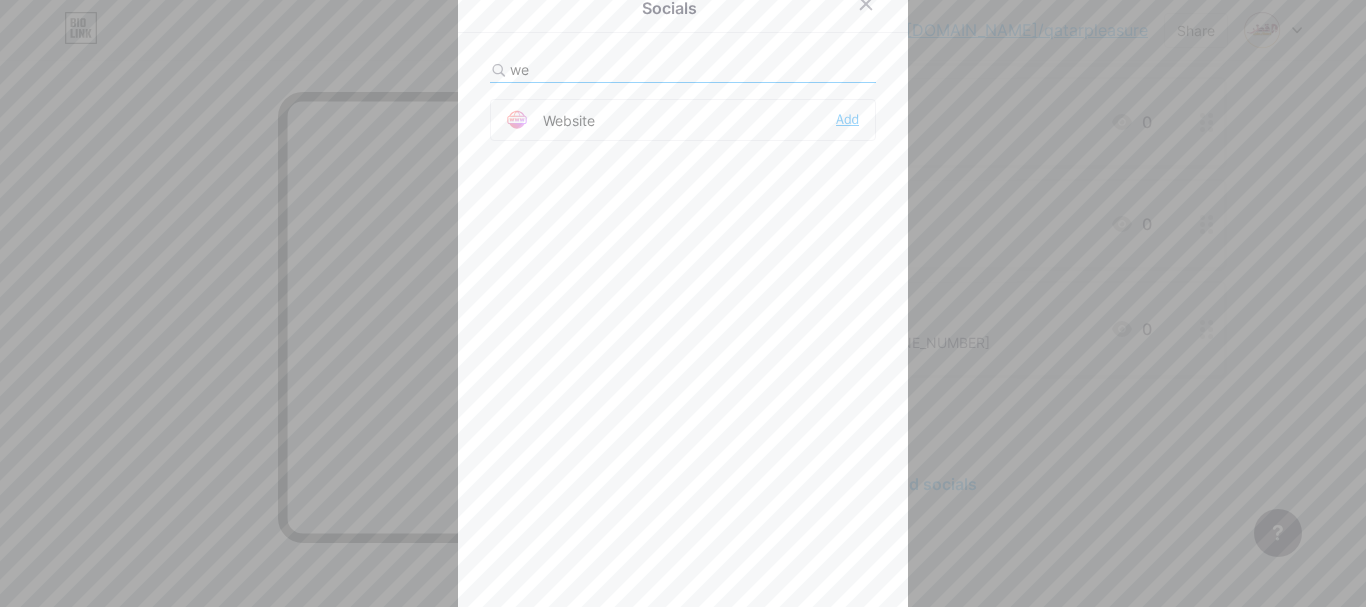 click at bounding box center [683, 303] 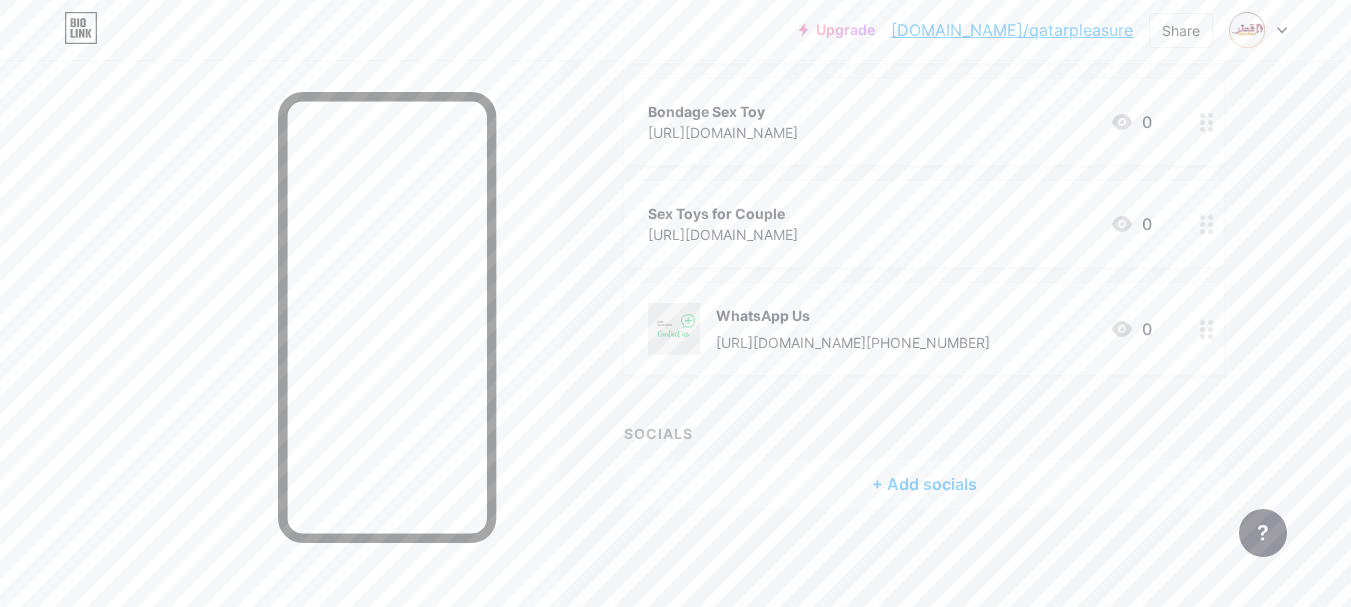 click on "+ Add socials" at bounding box center [924, 484] 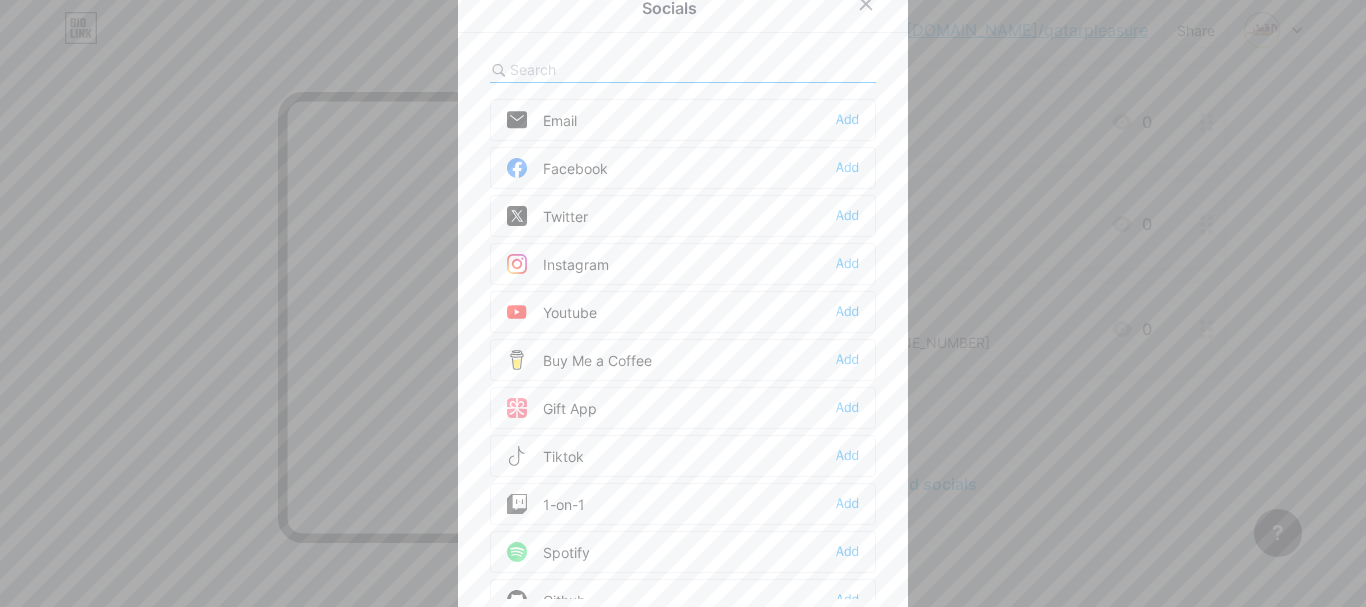 click at bounding box center (620, 69) 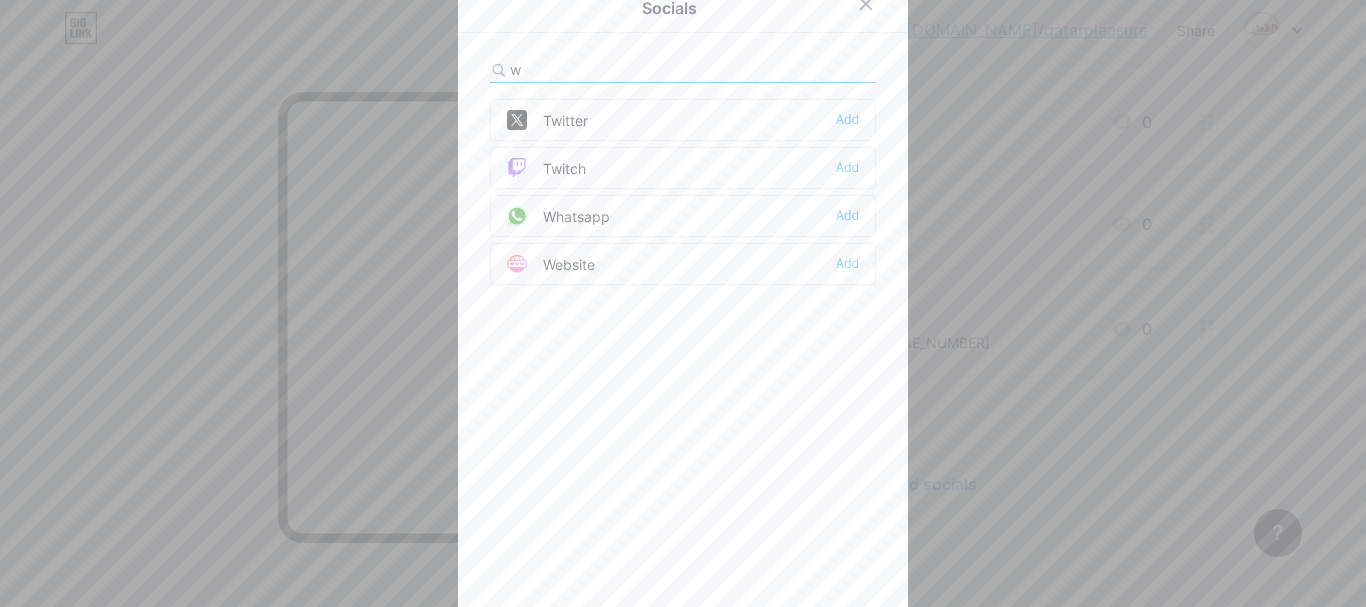 type on "w" 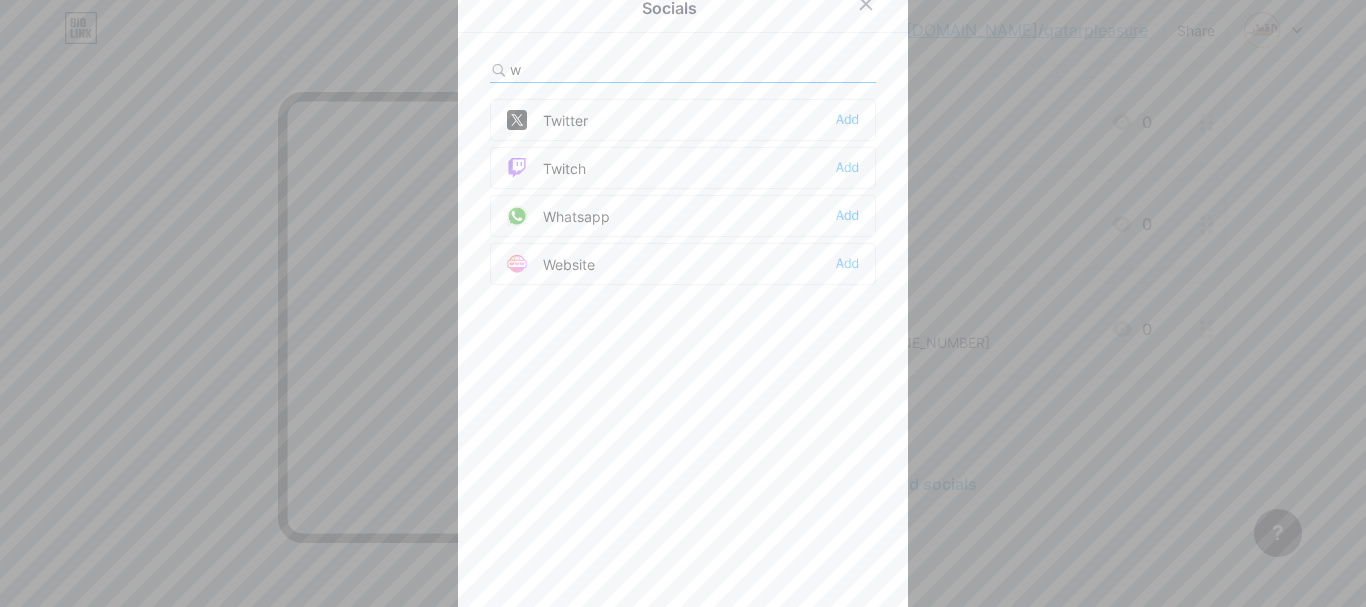 click at bounding box center [525, 264] 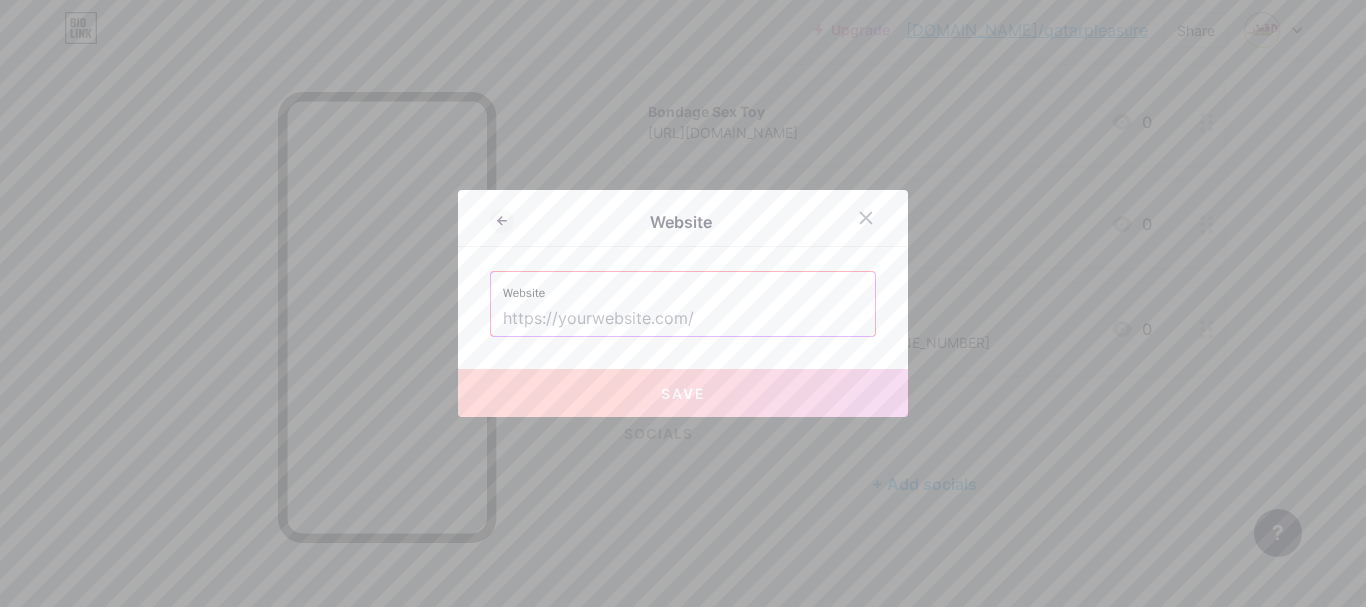 click at bounding box center (683, 319) 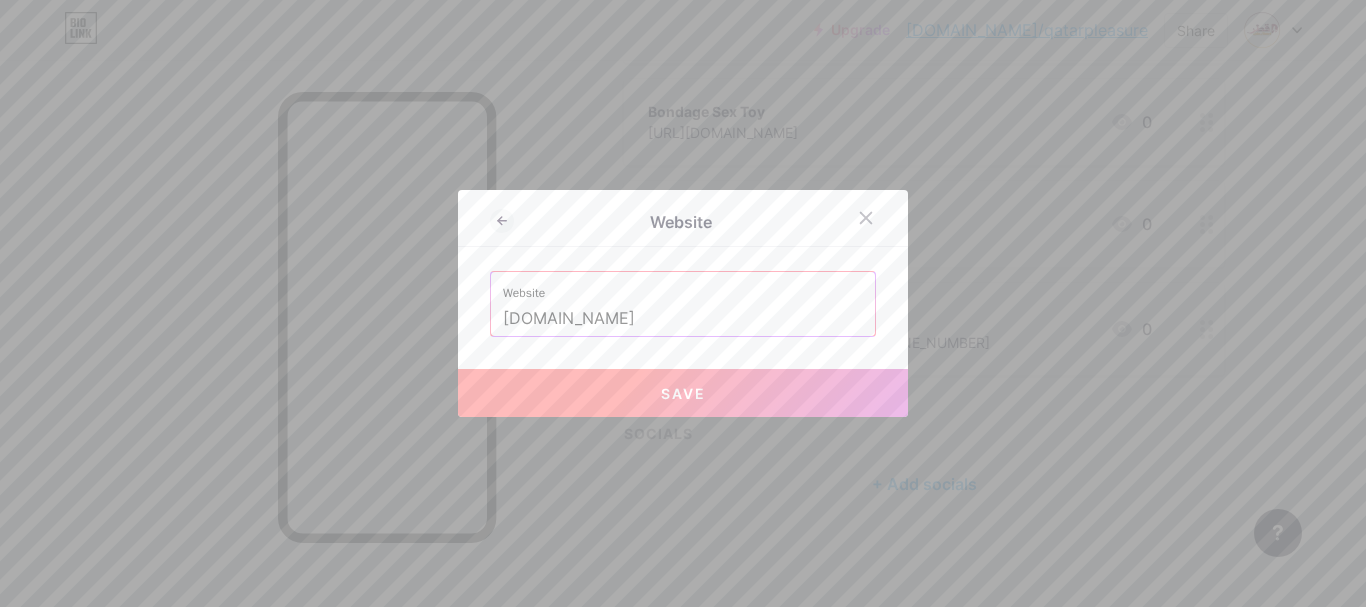 click on "Save" at bounding box center (683, 393) 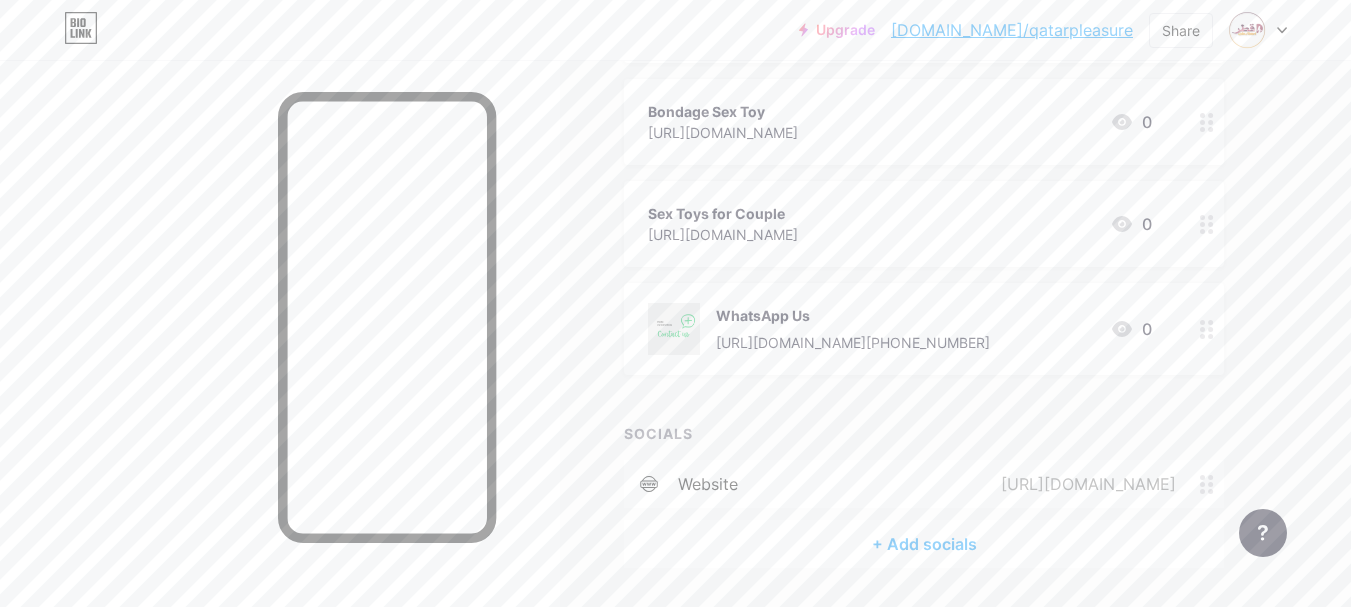 click on "+ Add socials" at bounding box center [924, 544] 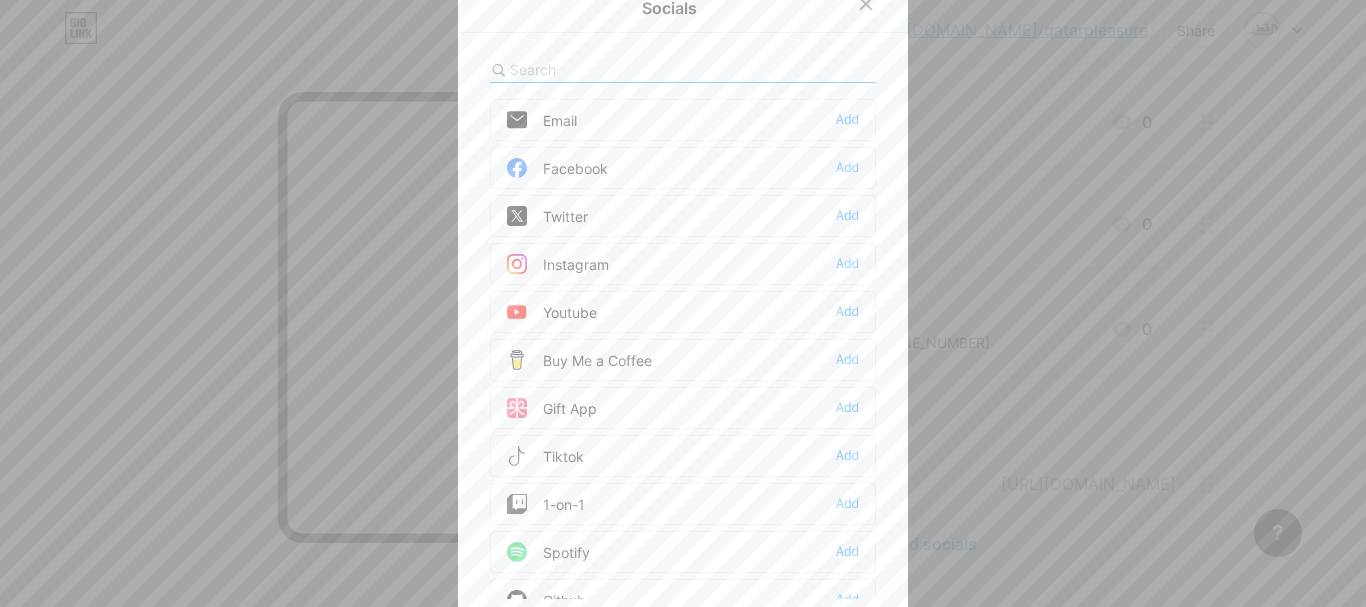 click at bounding box center (620, 69) 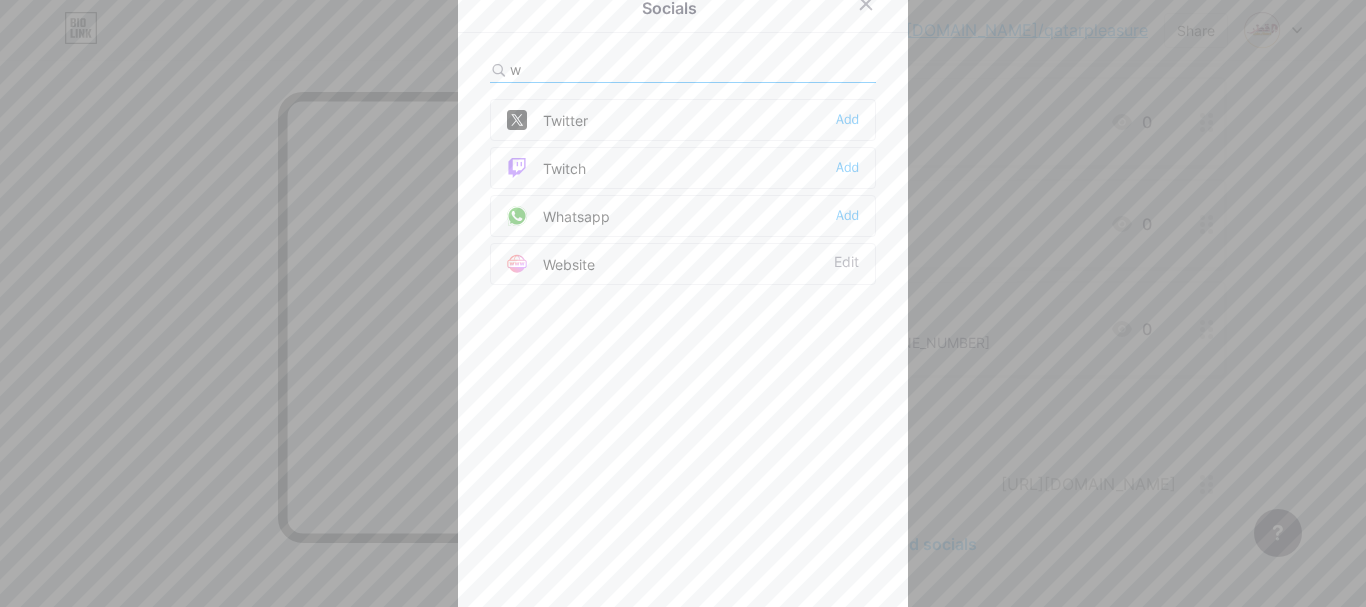 type on "w" 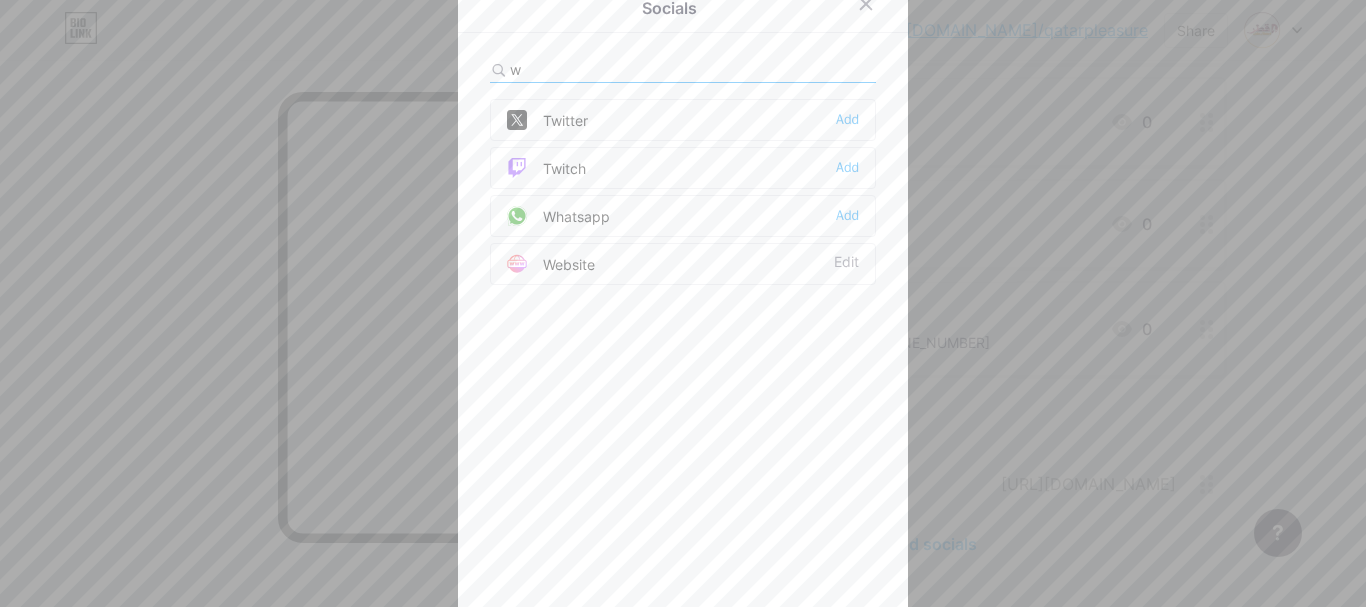 click on "Whatsapp" at bounding box center (558, 216) 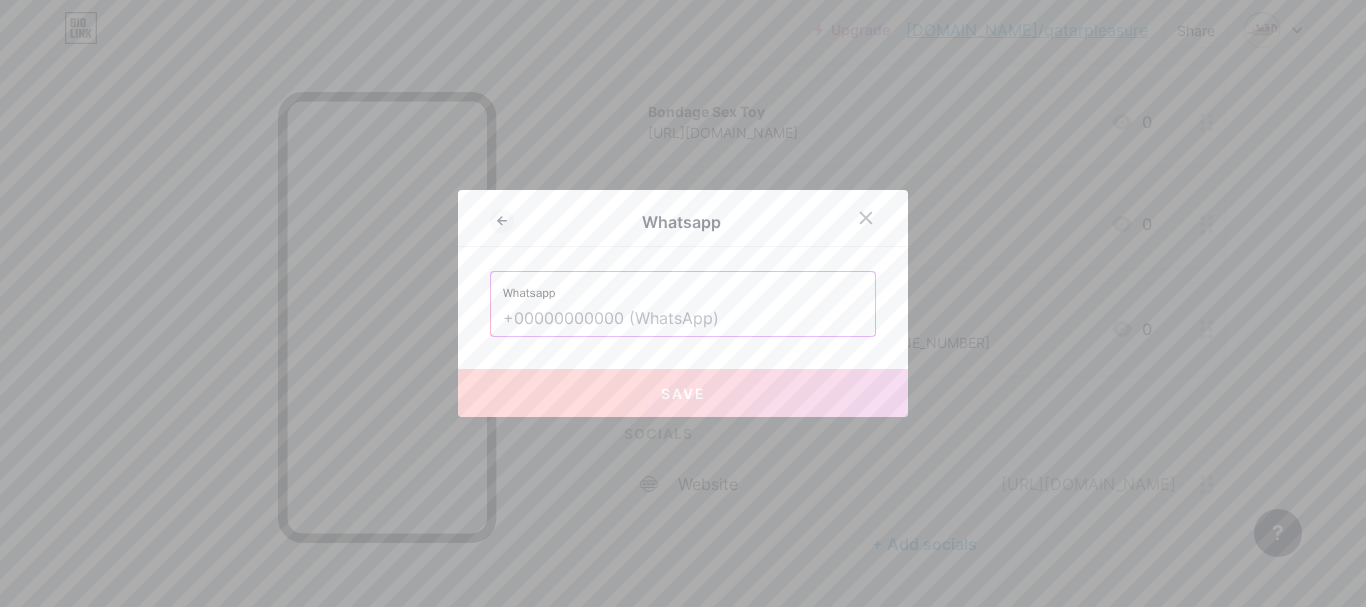 click at bounding box center (683, 319) 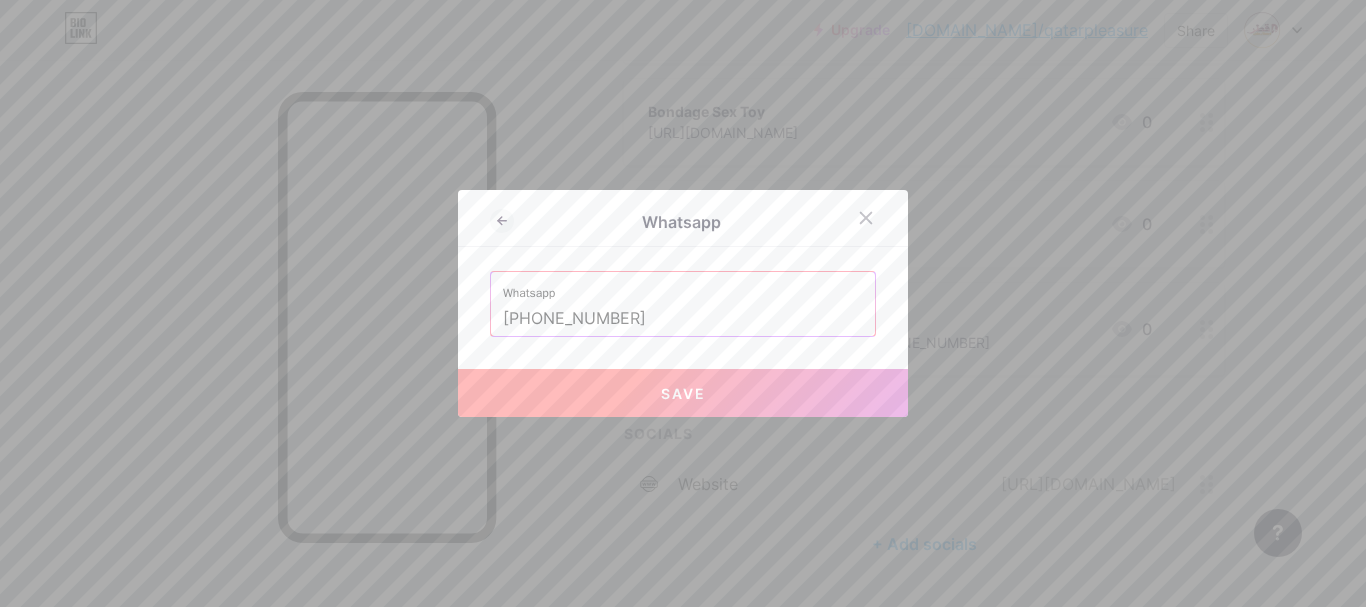 click on "Save" at bounding box center [683, 393] 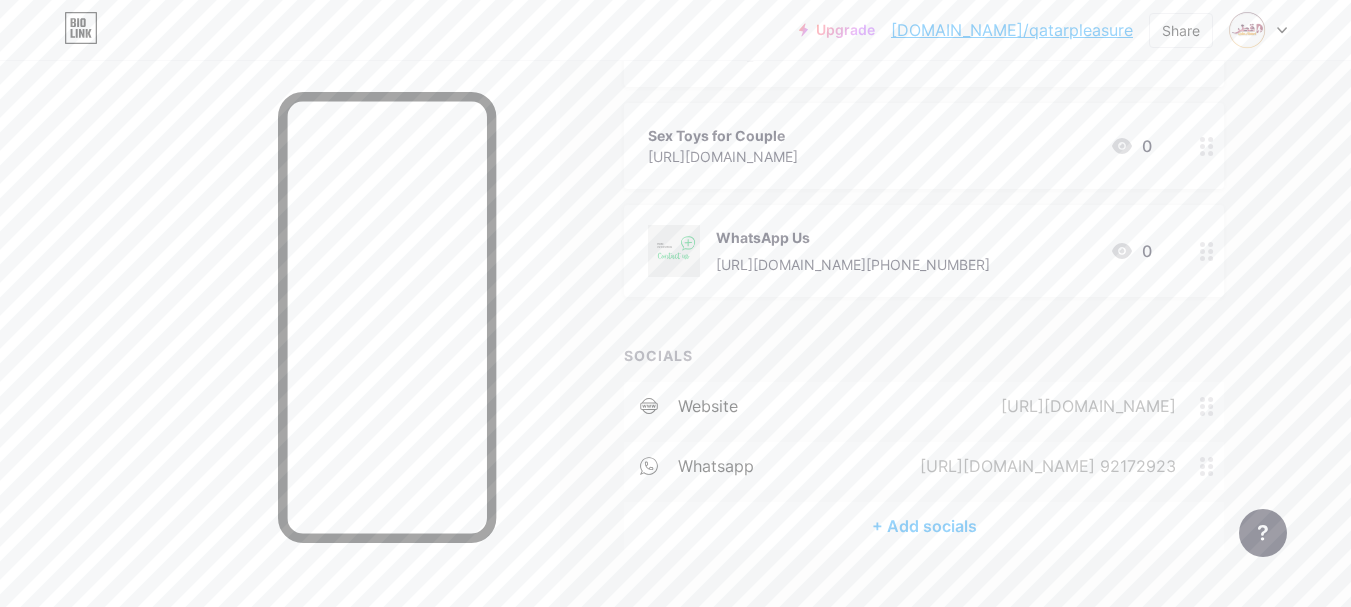 scroll, scrollTop: 662, scrollLeft: 0, axis: vertical 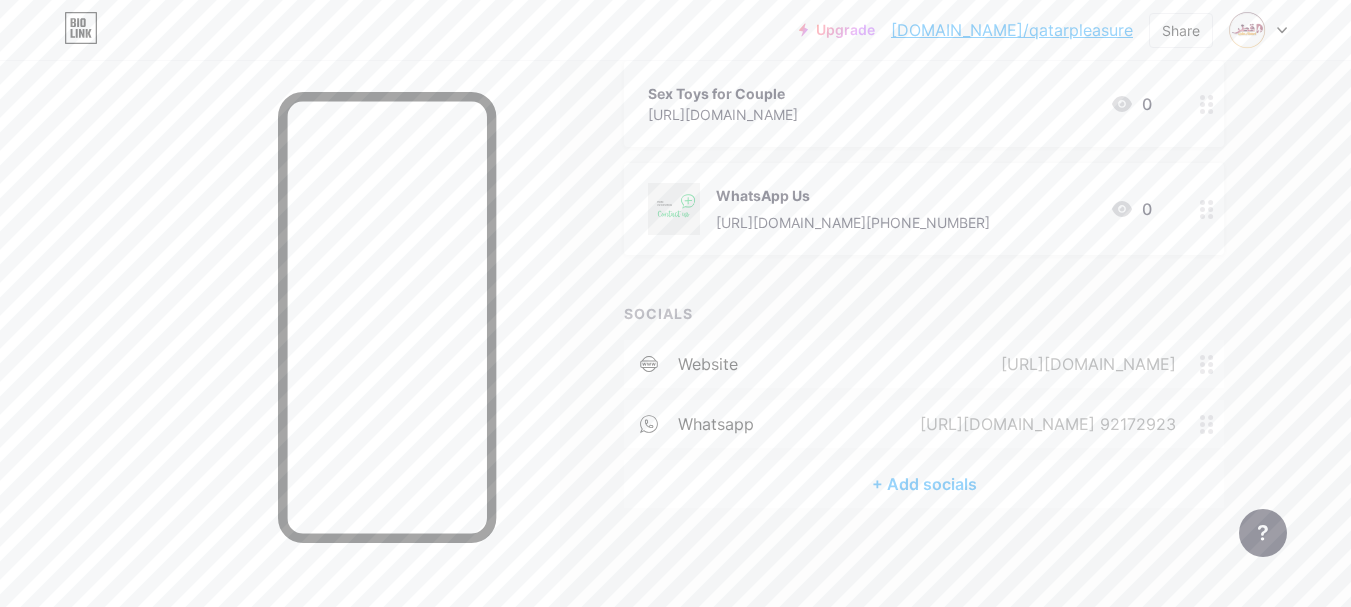 click on "+ Add socials" at bounding box center [924, 484] 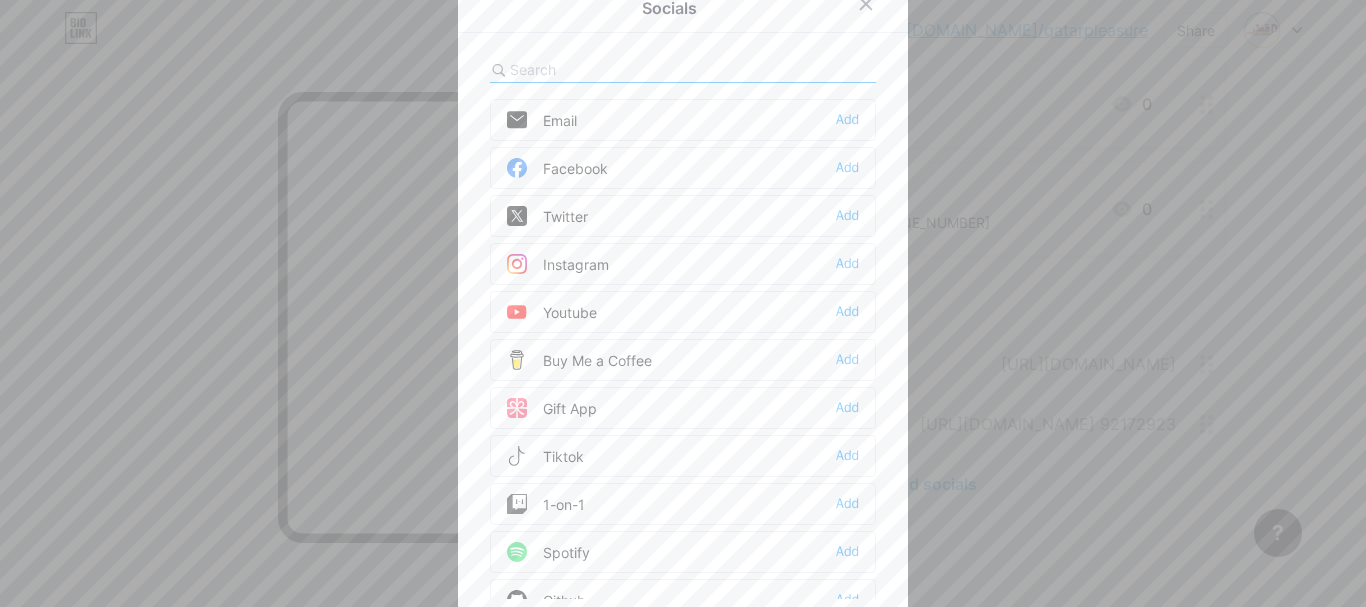 click on "Facebook" at bounding box center (557, 168) 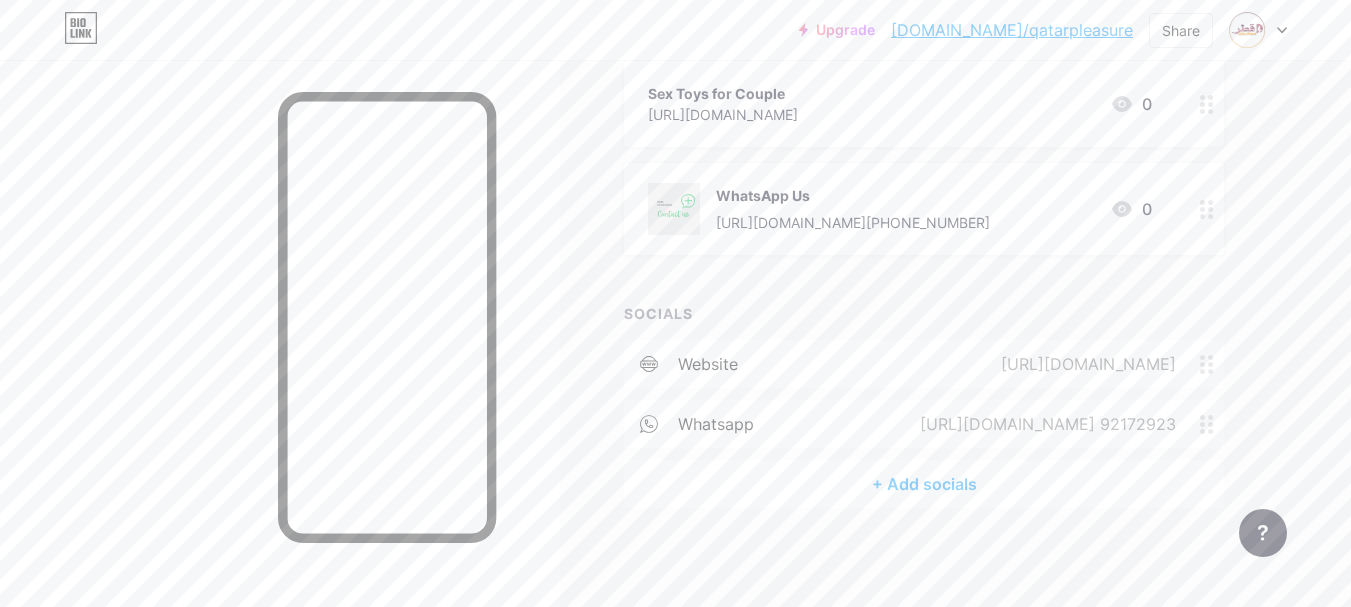 click on "+ Add socials" at bounding box center (924, 484) 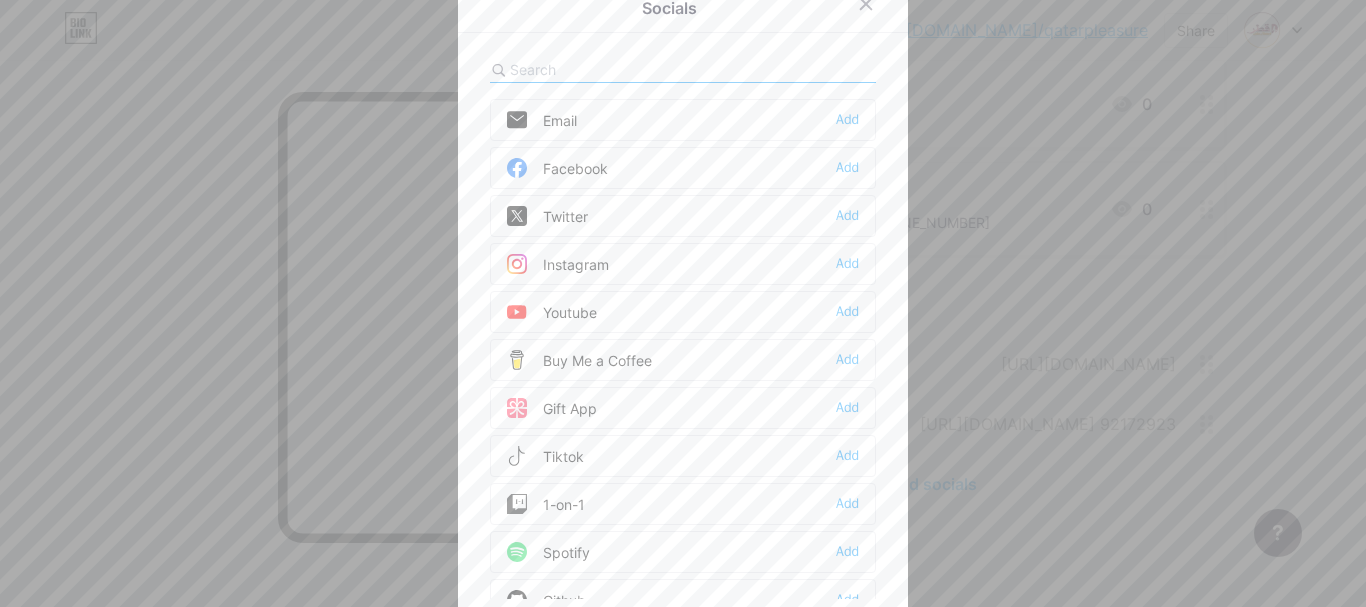 click on "Facebook
Add" at bounding box center [683, 168] 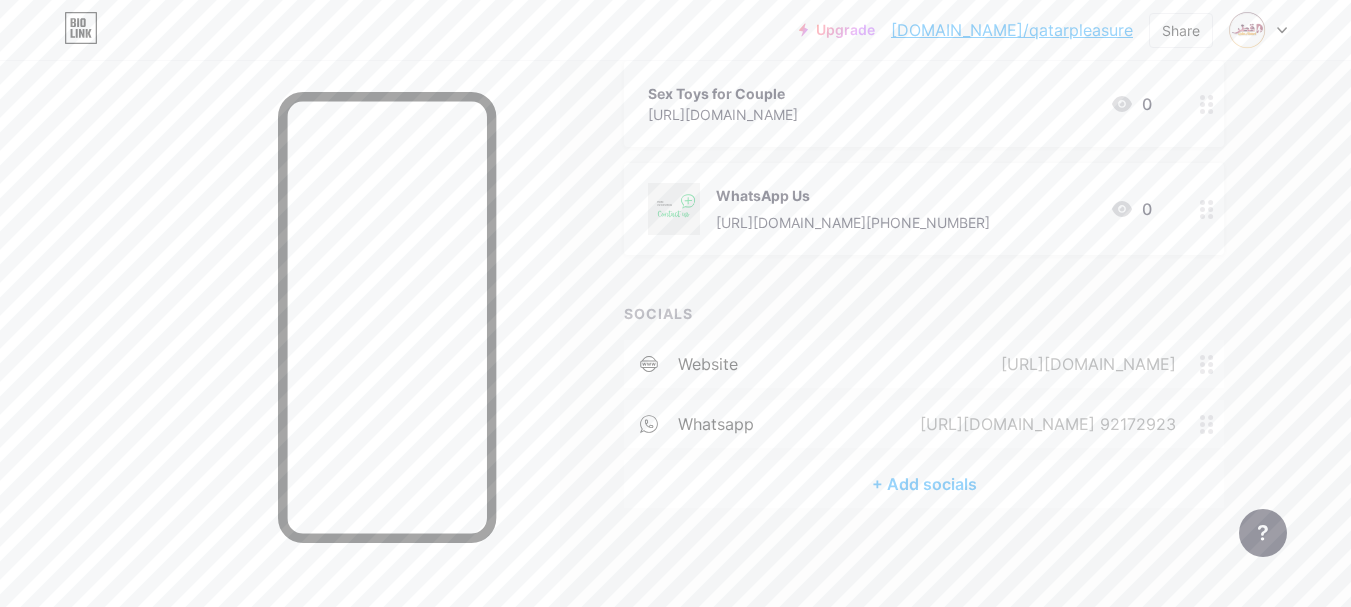 click on "+ Add socials" at bounding box center (924, 484) 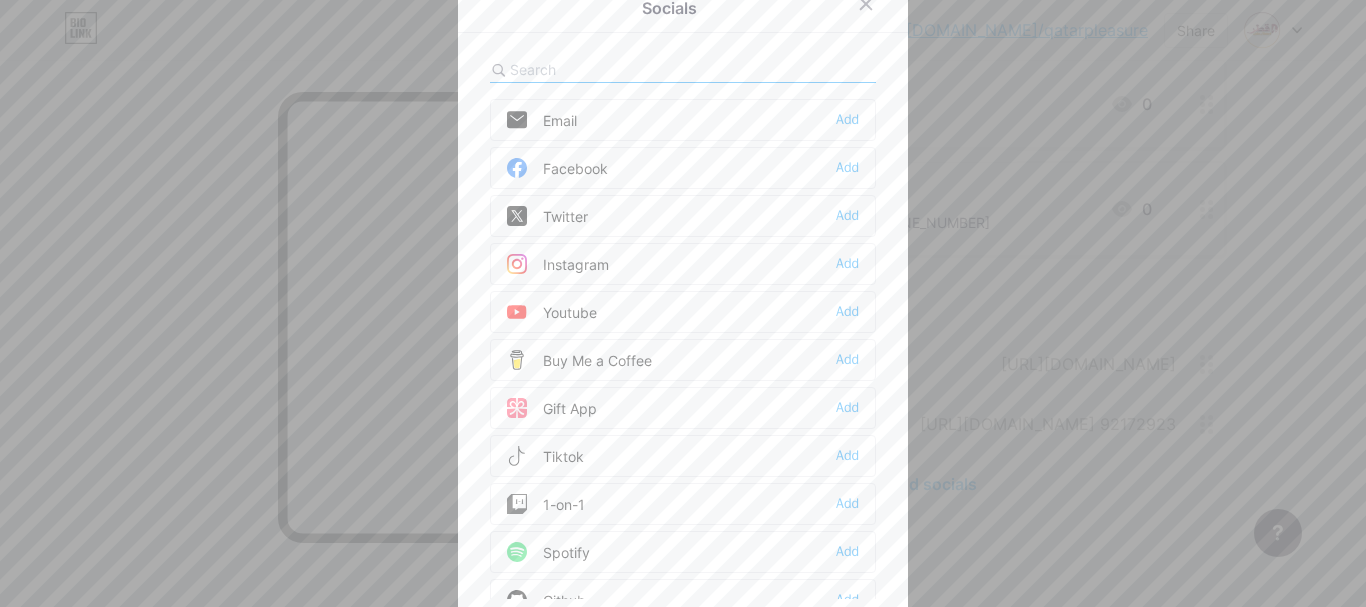 click 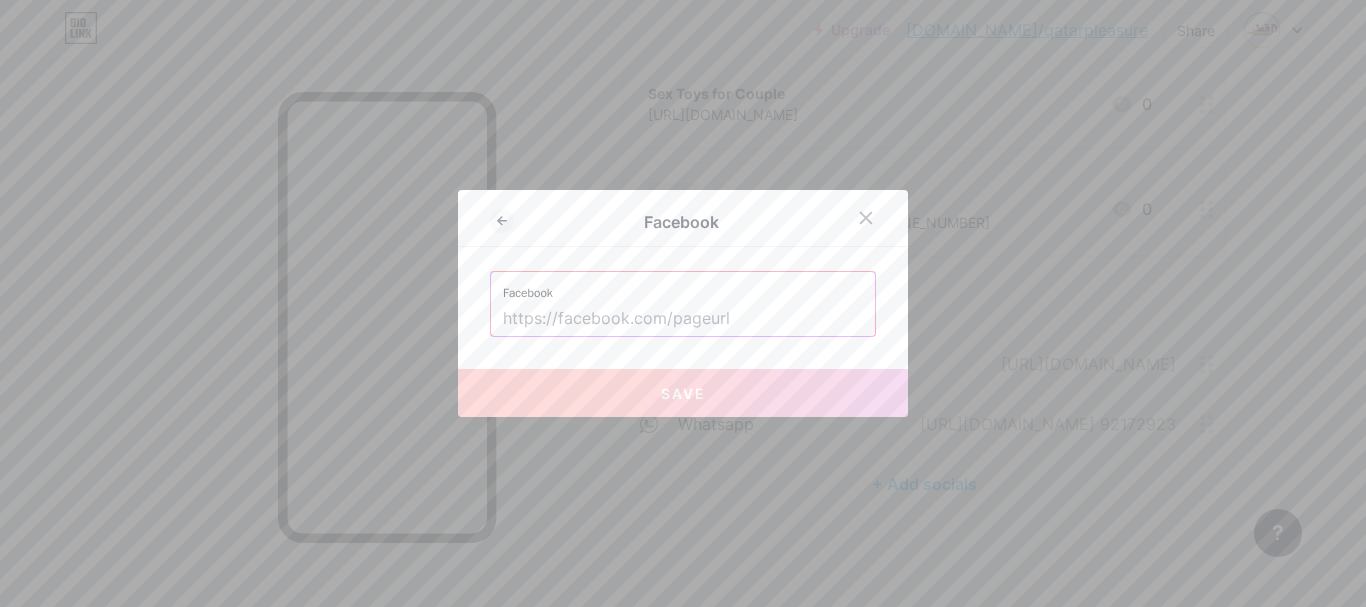 click at bounding box center (683, 319) 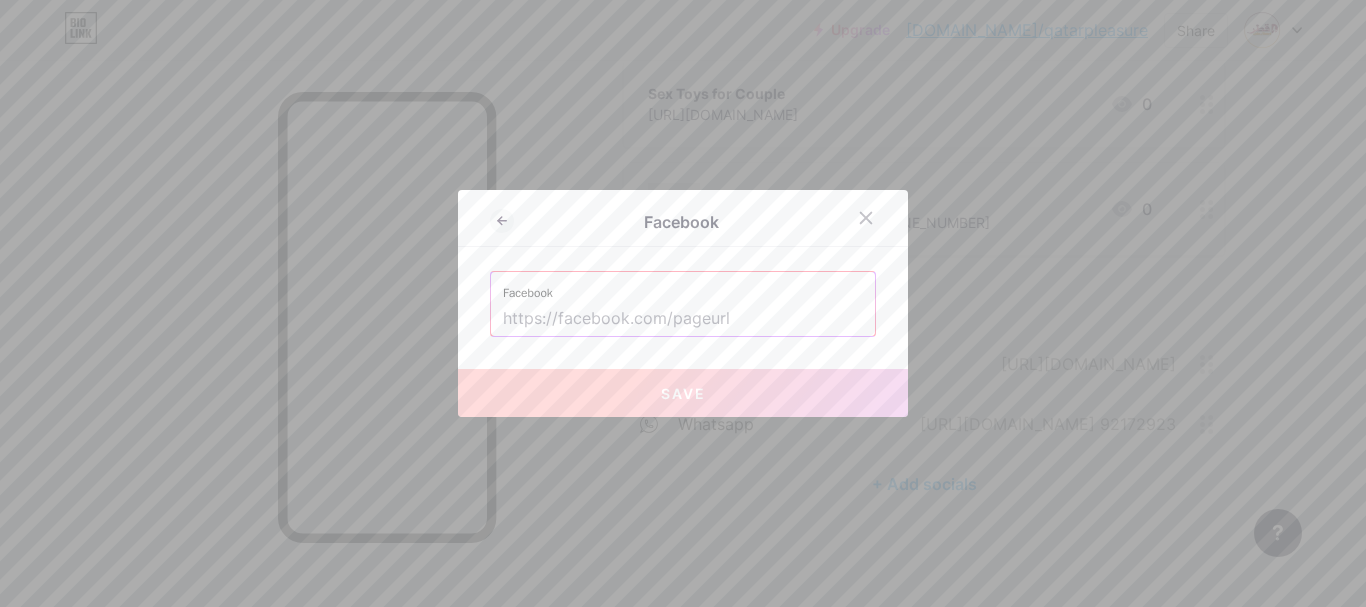 paste on "[URL][DOMAIN_NAME]" 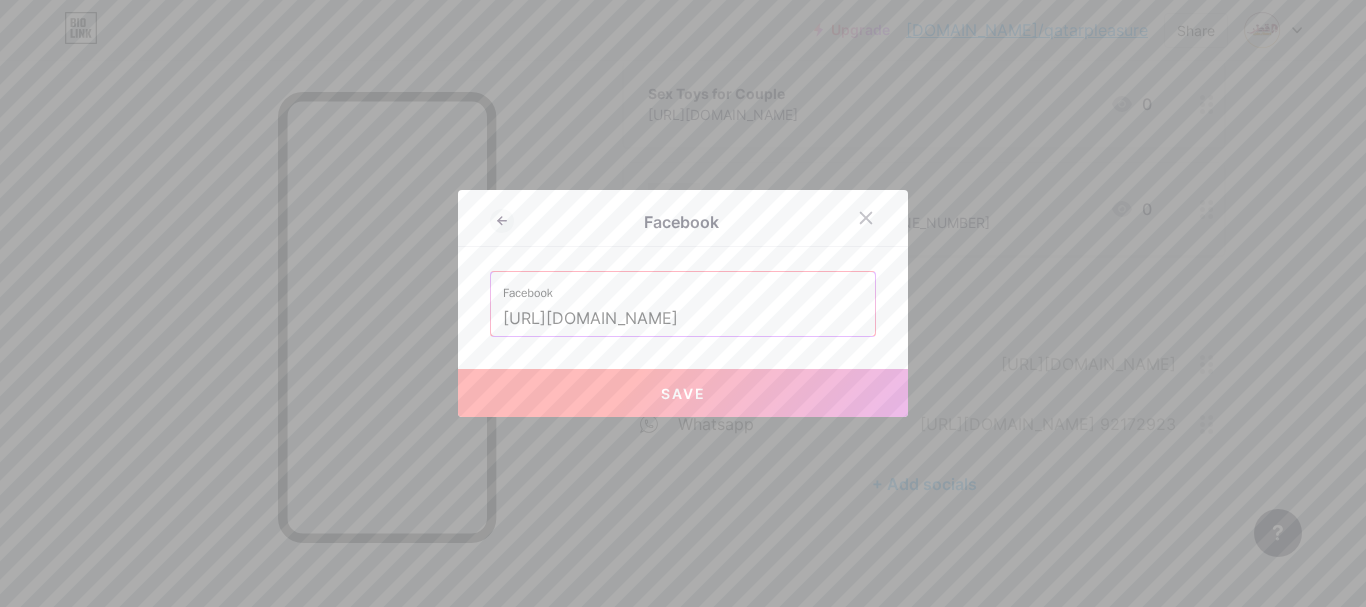type on "[URL][DOMAIN_NAME]" 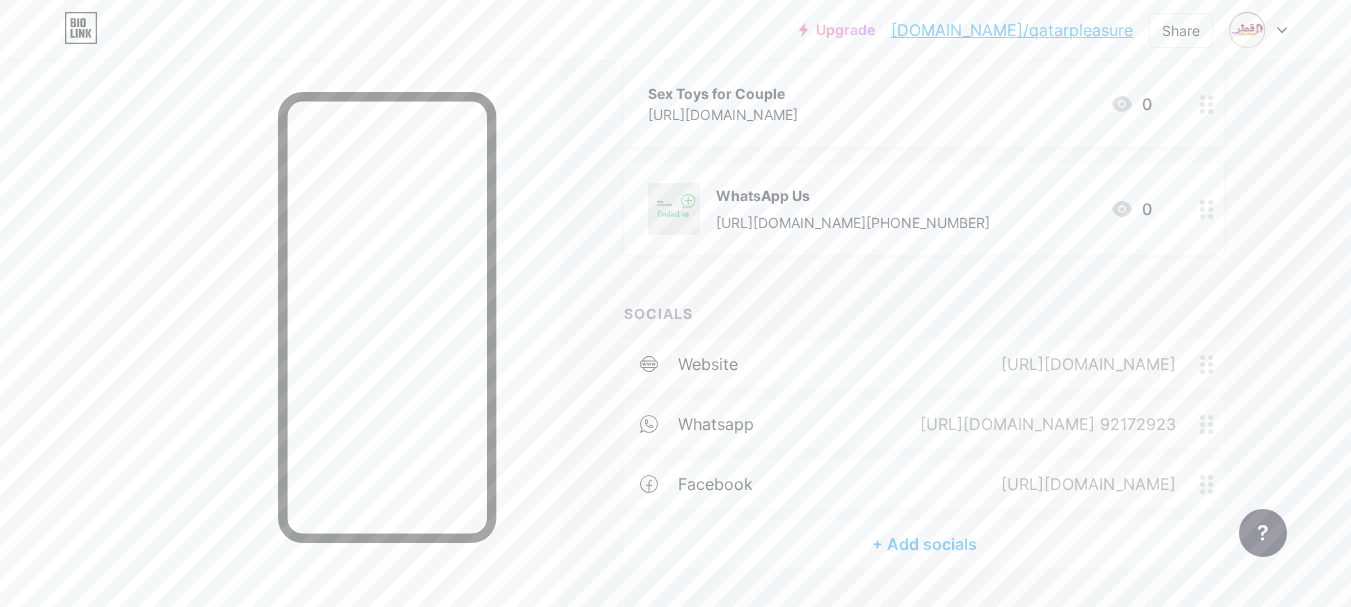 click on "+ Add socials" at bounding box center (924, 544) 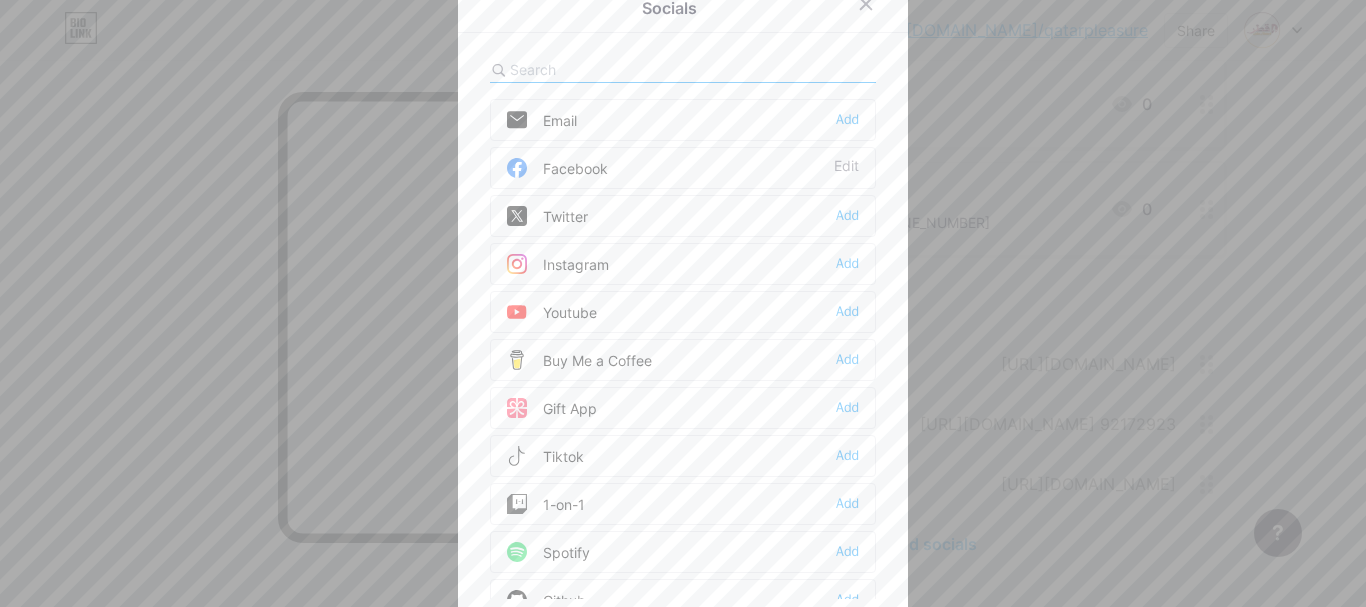 click on "Instagram" at bounding box center [558, 264] 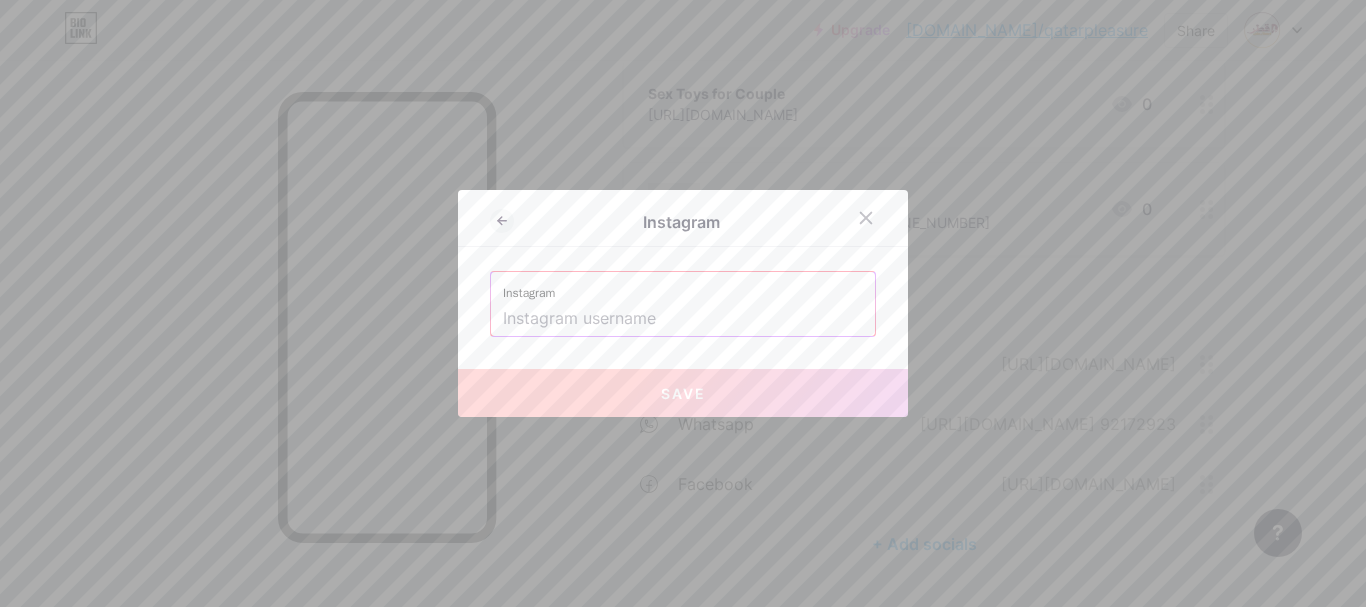 click on "Instagram       Instagram           Save" at bounding box center [683, 303] 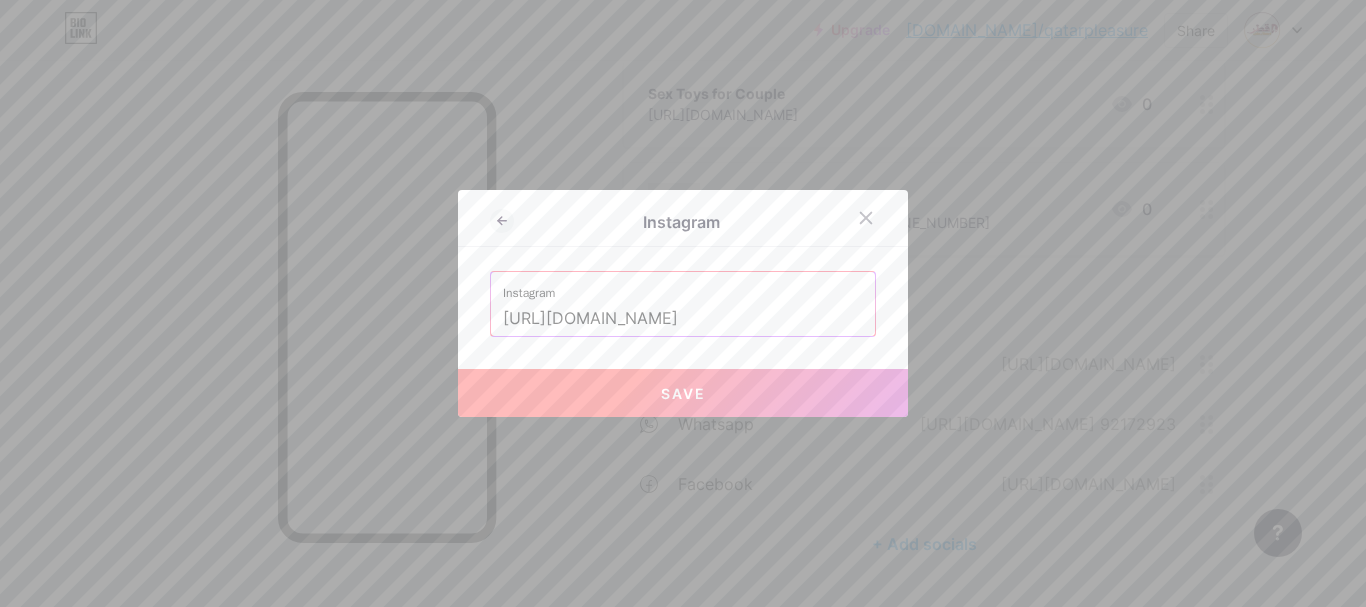 drag, startPoint x: 713, startPoint y: 320, endPoint x: 438, endPoint y: 338, distance: 275.58847 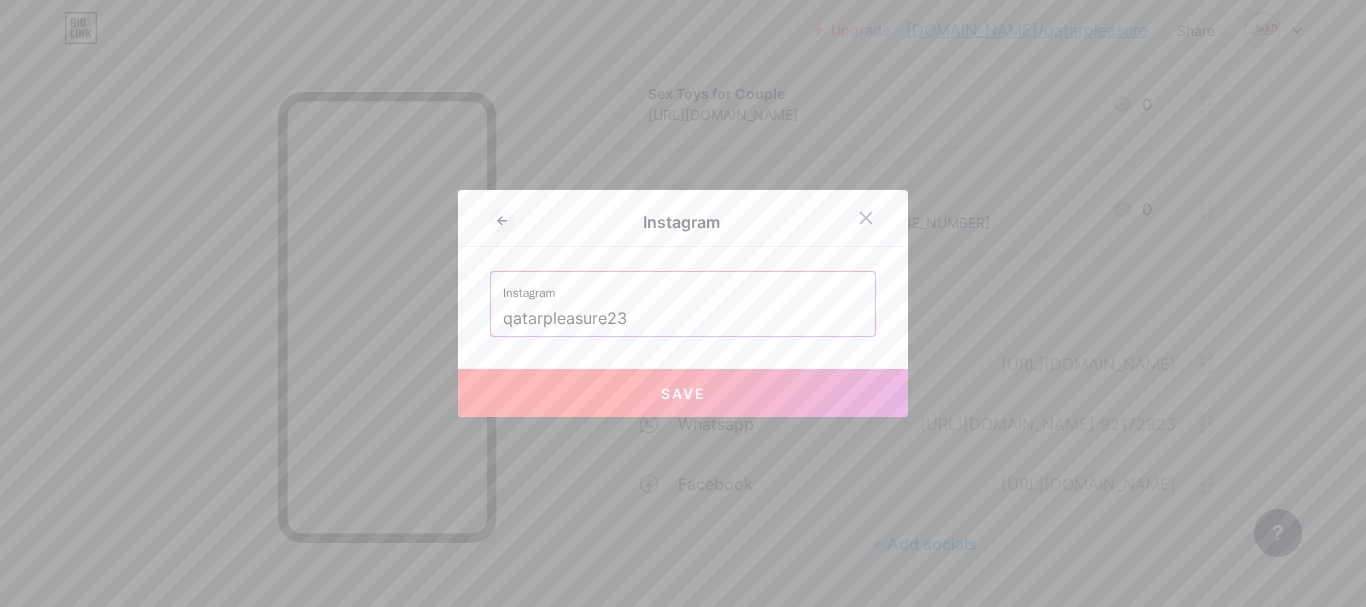 click on "Save" at bounding box center [683, 393] 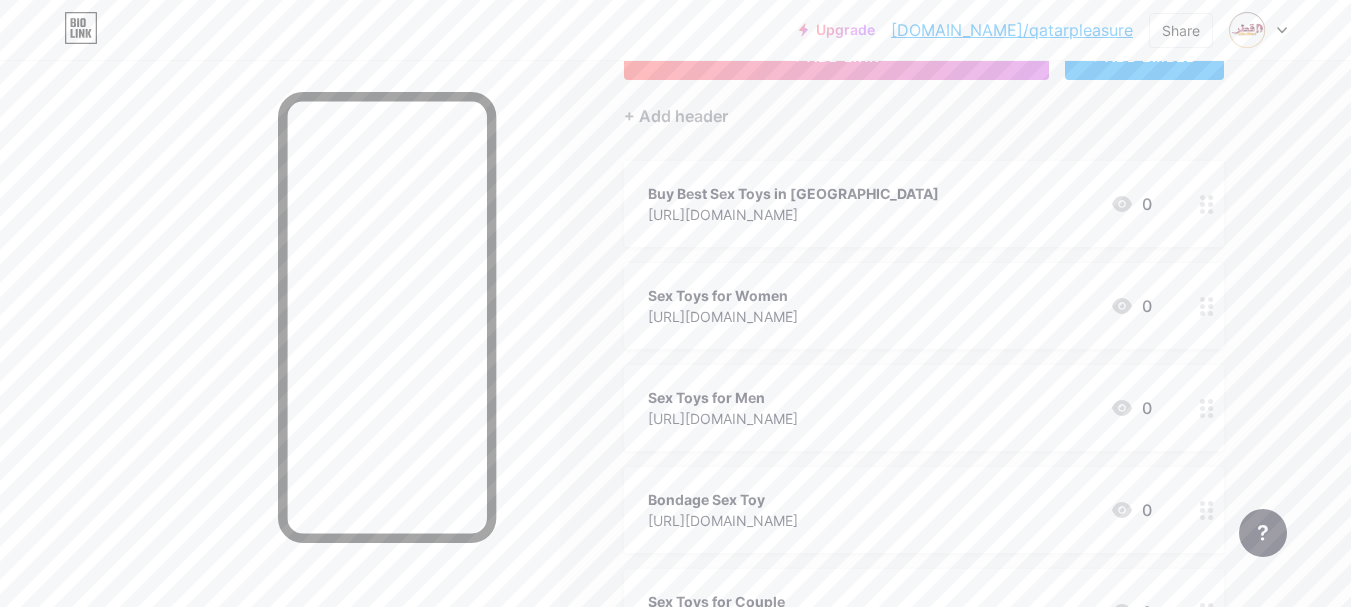 scroll, scrollTop: 0, scrollLeft: 0, axis: both 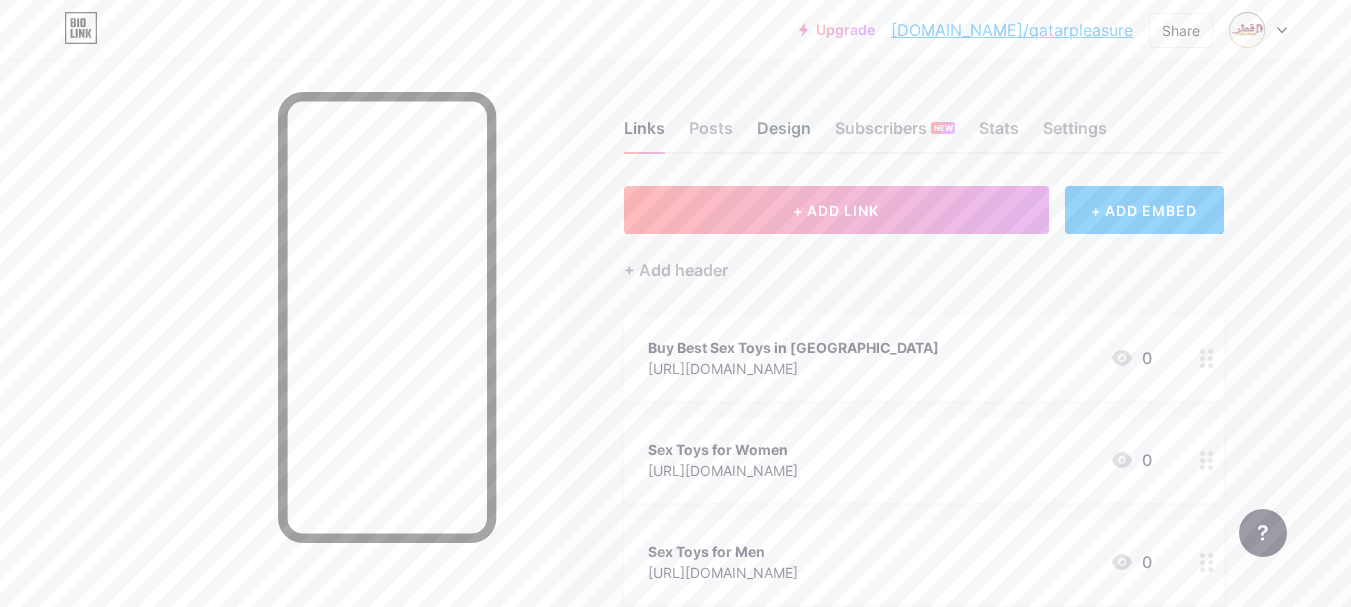 click on "Design" at bounding box center (784, 134) 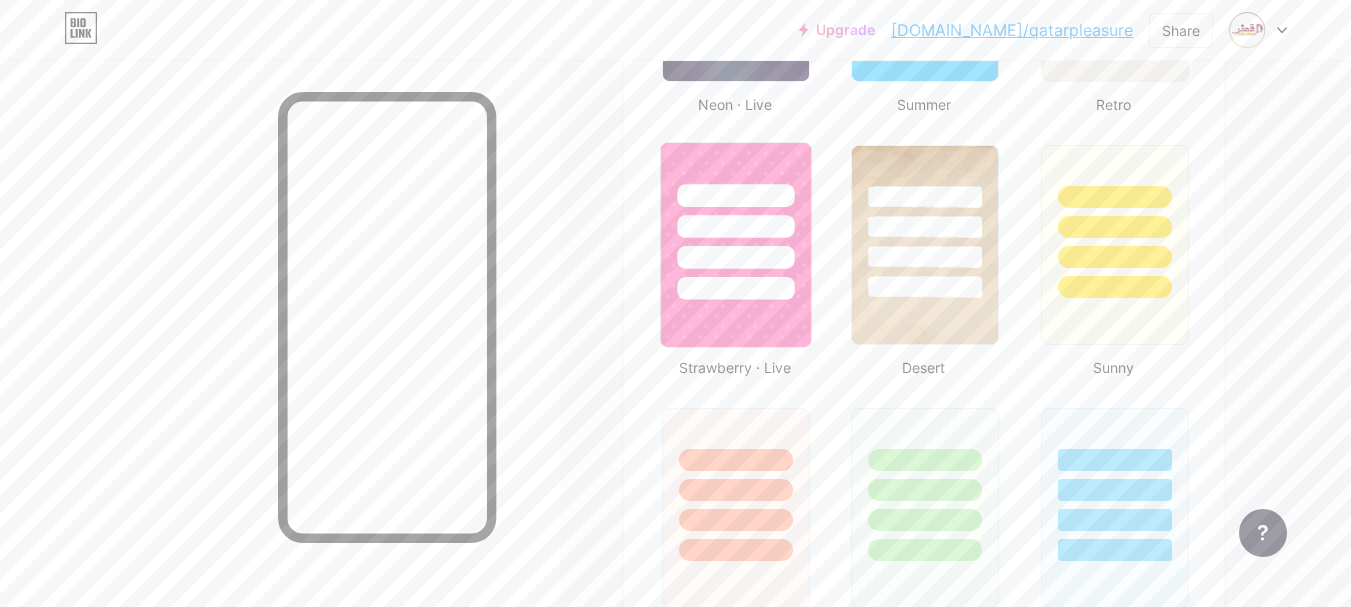 scroll, scrollTop: 1490, scrollLeft: 0, axis: vertical 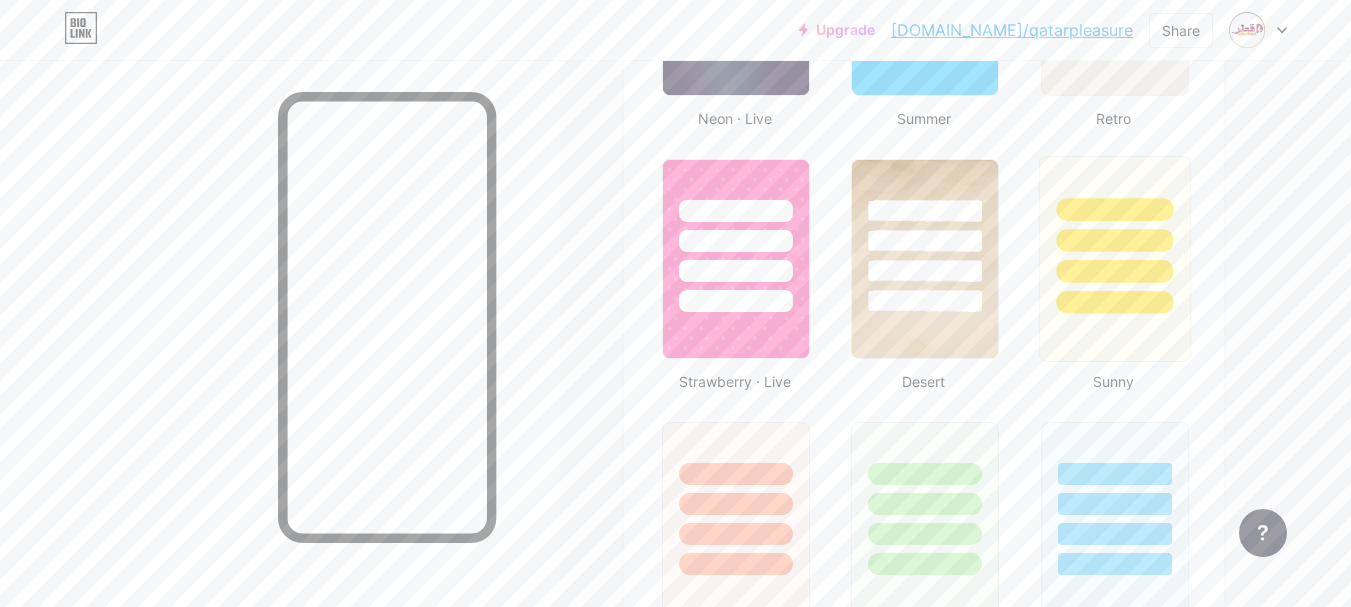 click at bounding box center [1114, 235] 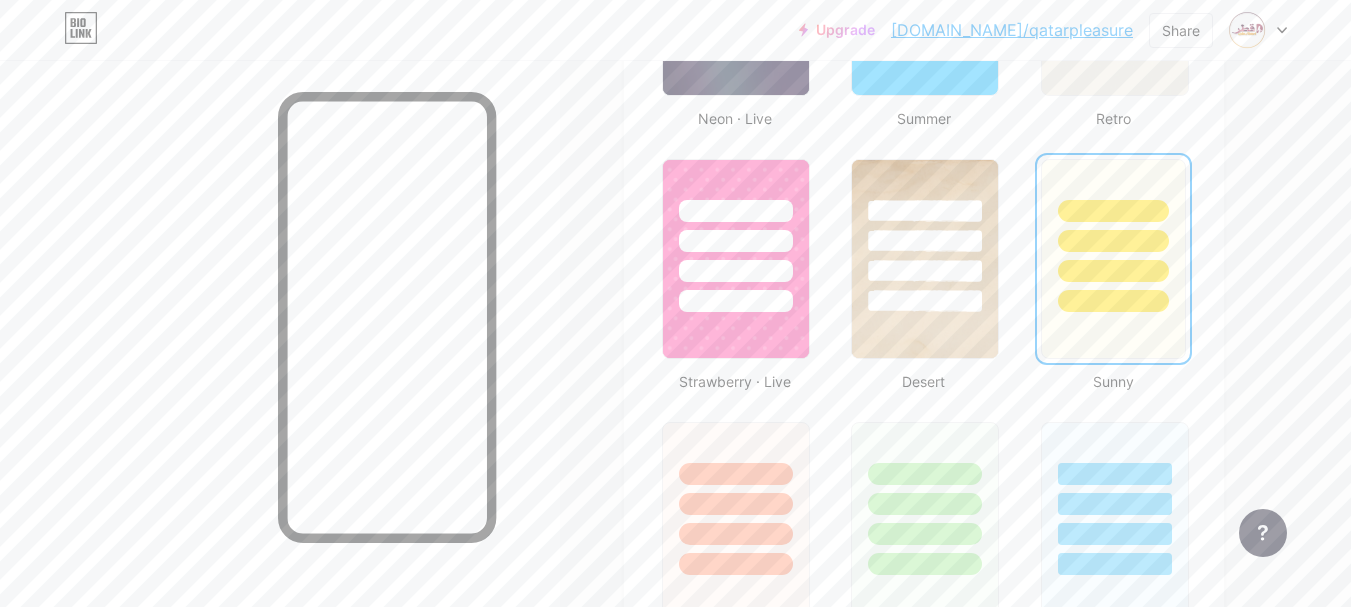 scroll, scrollTop: 890, scrollLeft: 0, axis: vertical 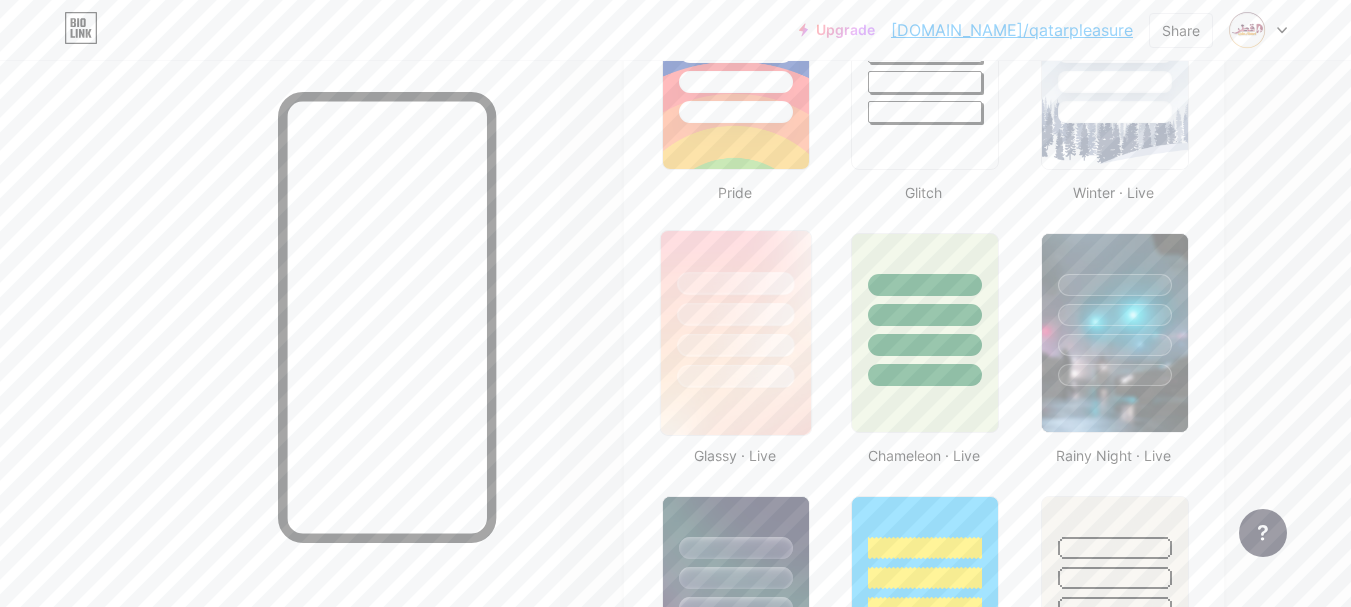 click at bounding box center (735, 376) 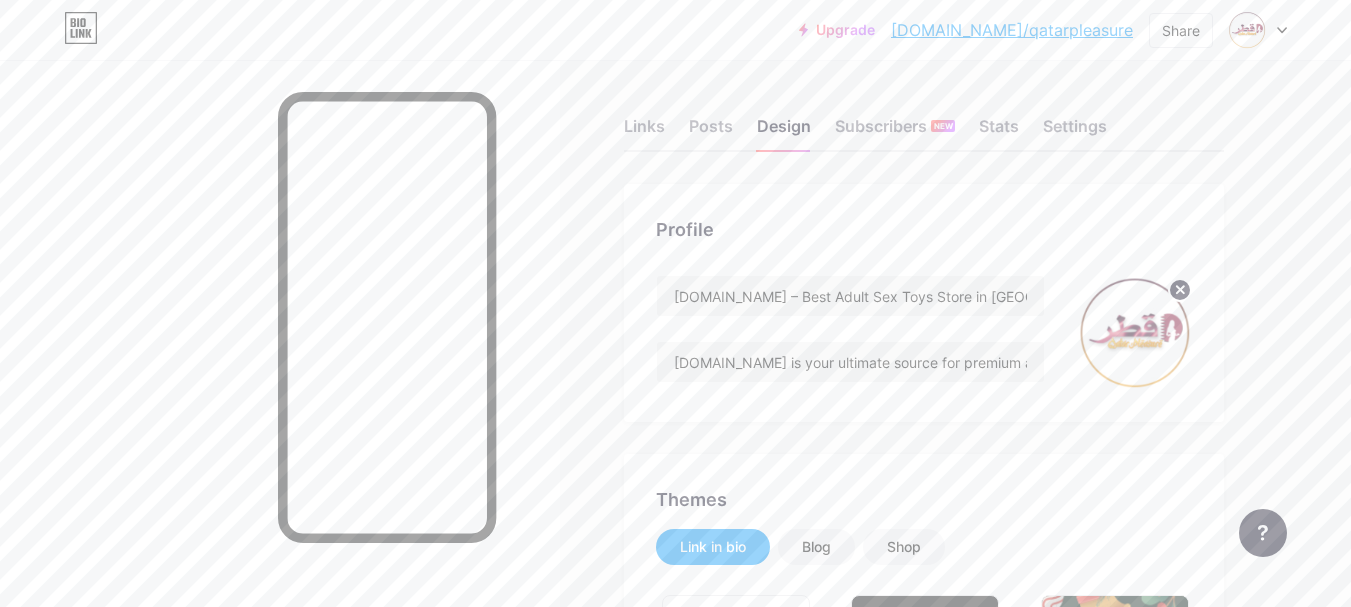 scroll, scrollTop: 0, scrollLeft: 0, axis: both 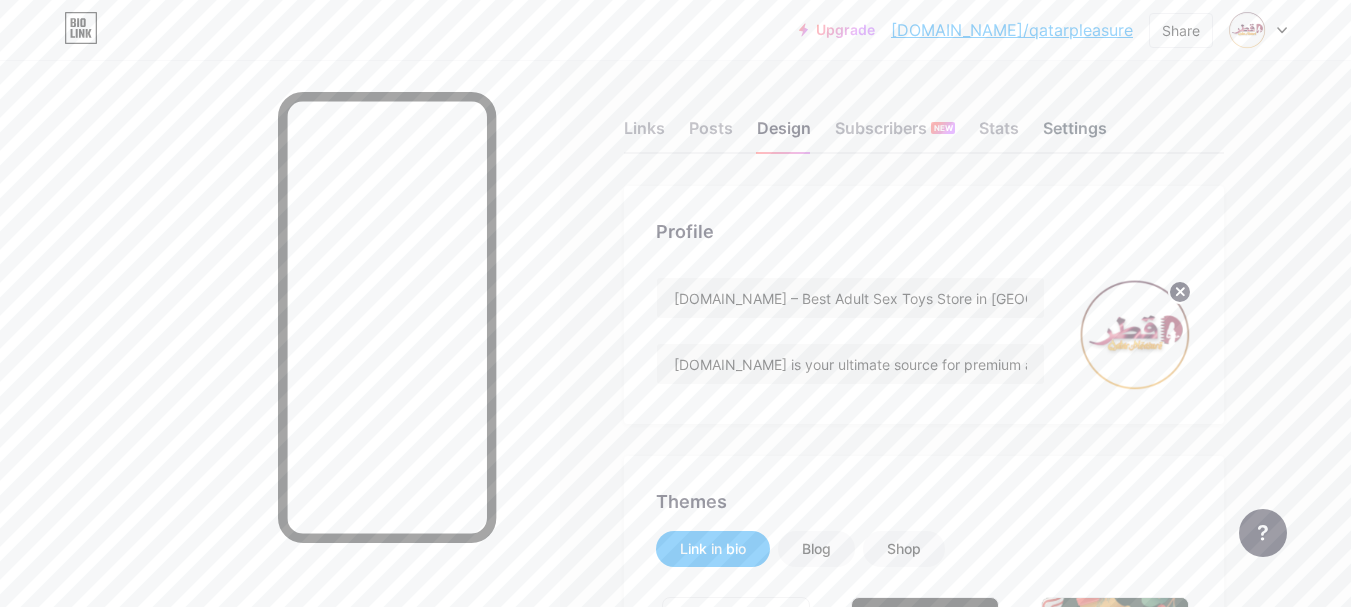 click on "Settings" at bounding box center [1075, 134] 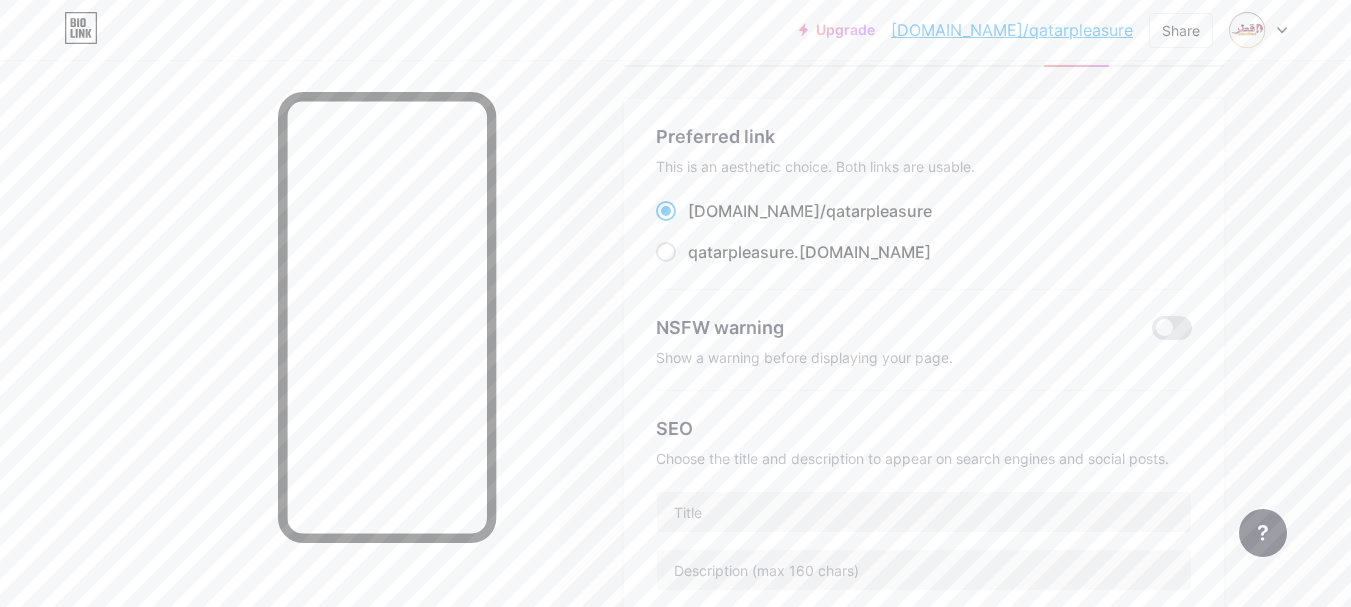 scroll, scrollTop: 200, scrollLeft: 0, axis: vertical 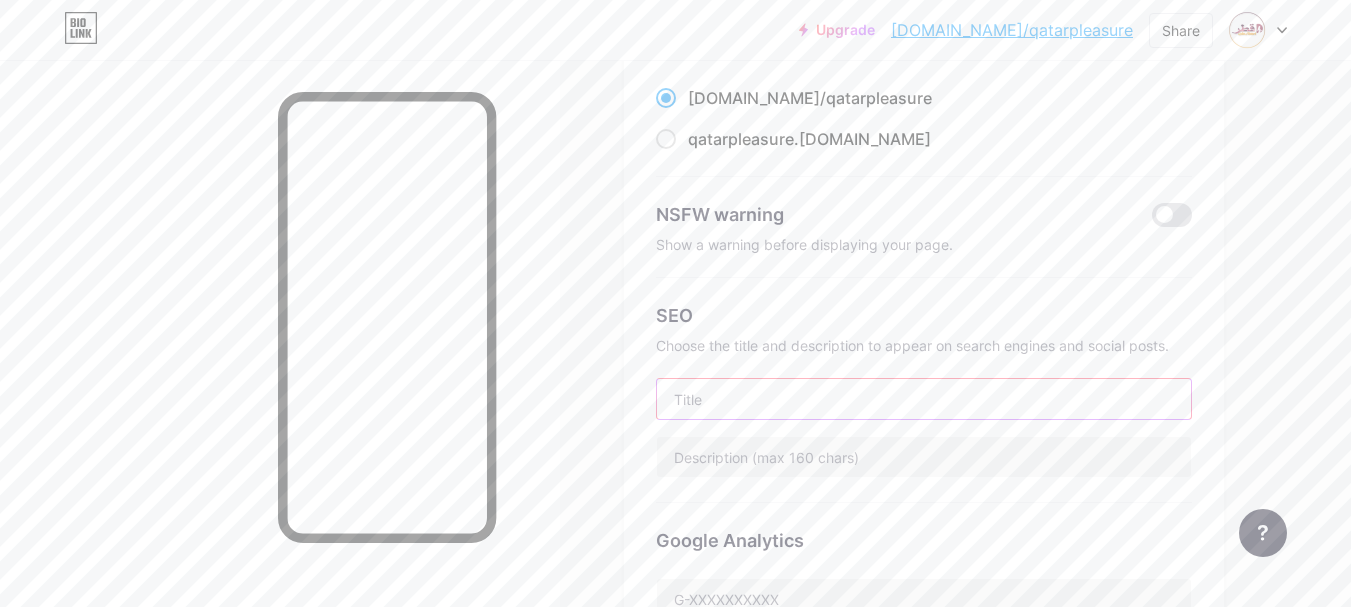 click at bounding box center [924, 399] 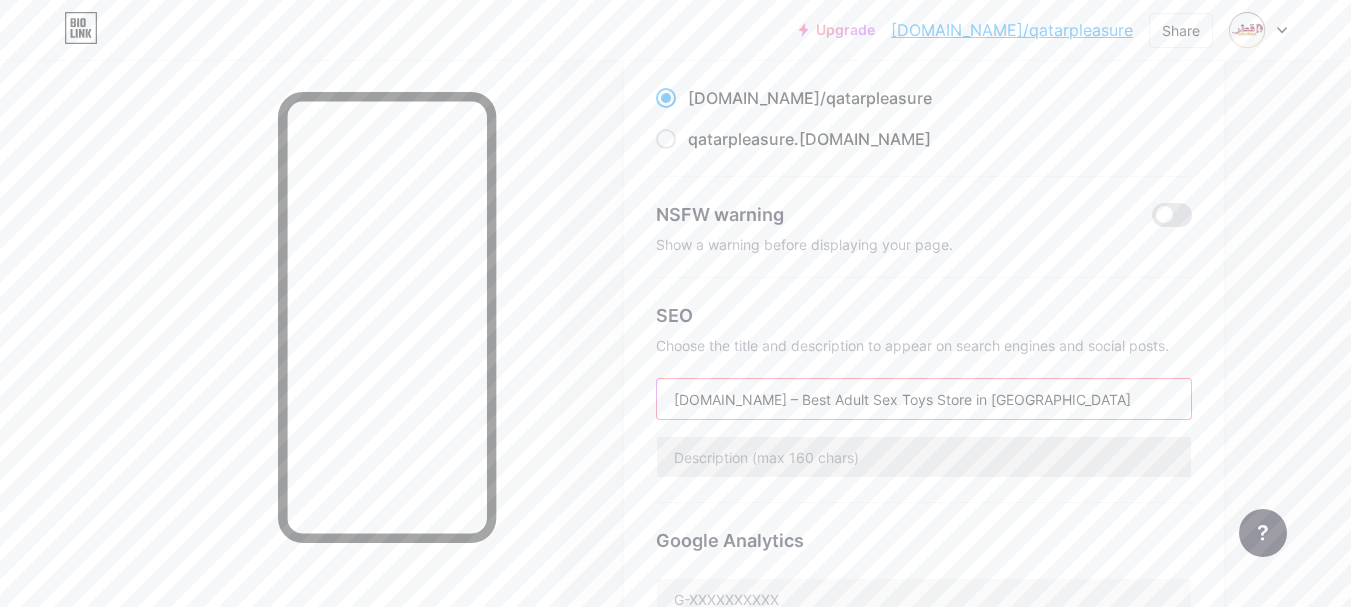 type on "[DOMAIN_NAME] – Best Adult Sex Toys Store in [GEOGRAPHIC_DATA]" 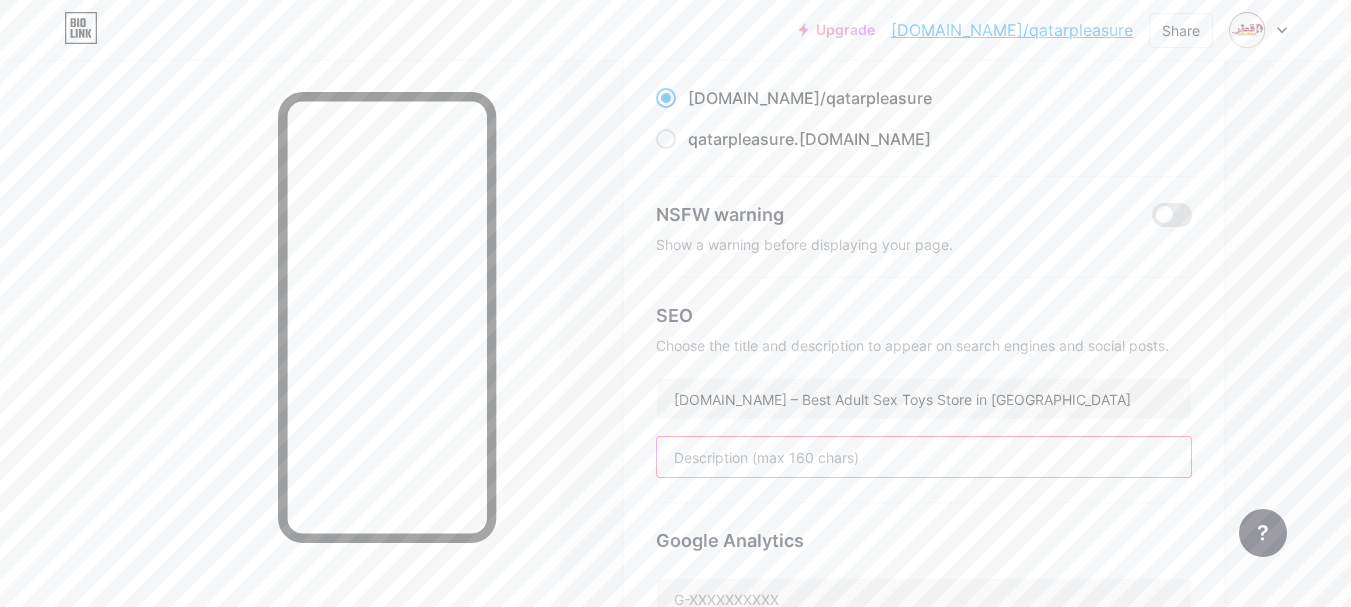 click at bounding box center (924, 457) 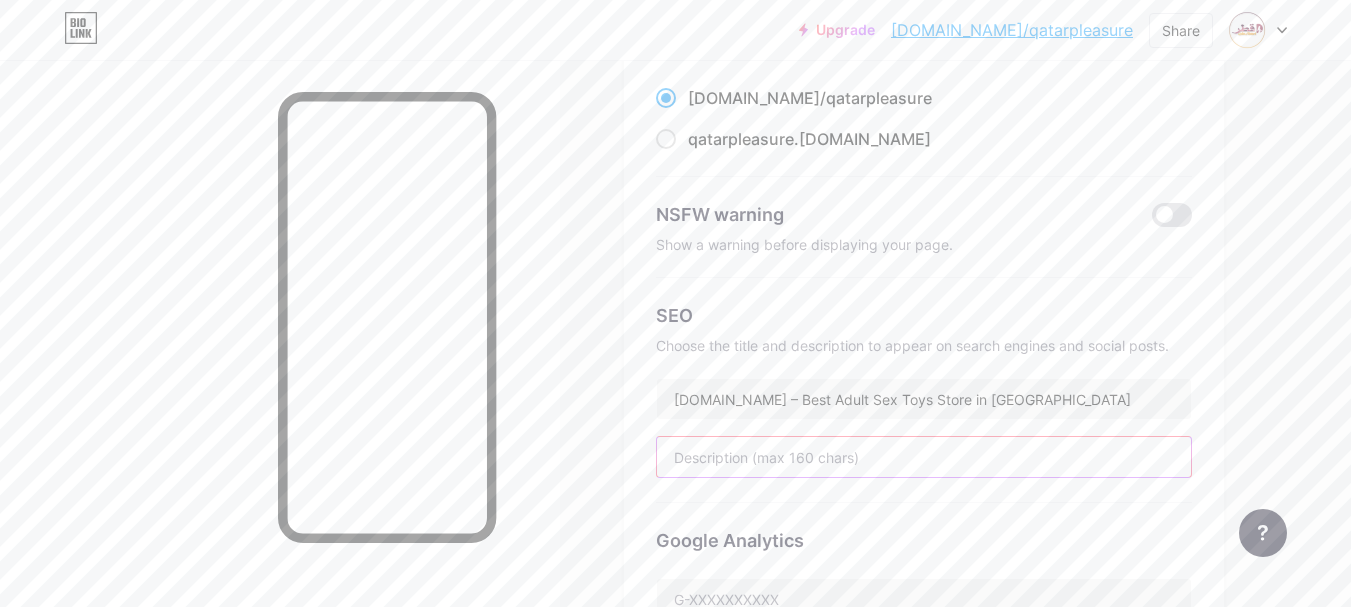paste on "Qatarpleasure.biz is your ultimate source for premium adult toys and intimate wellness products in Qatar." 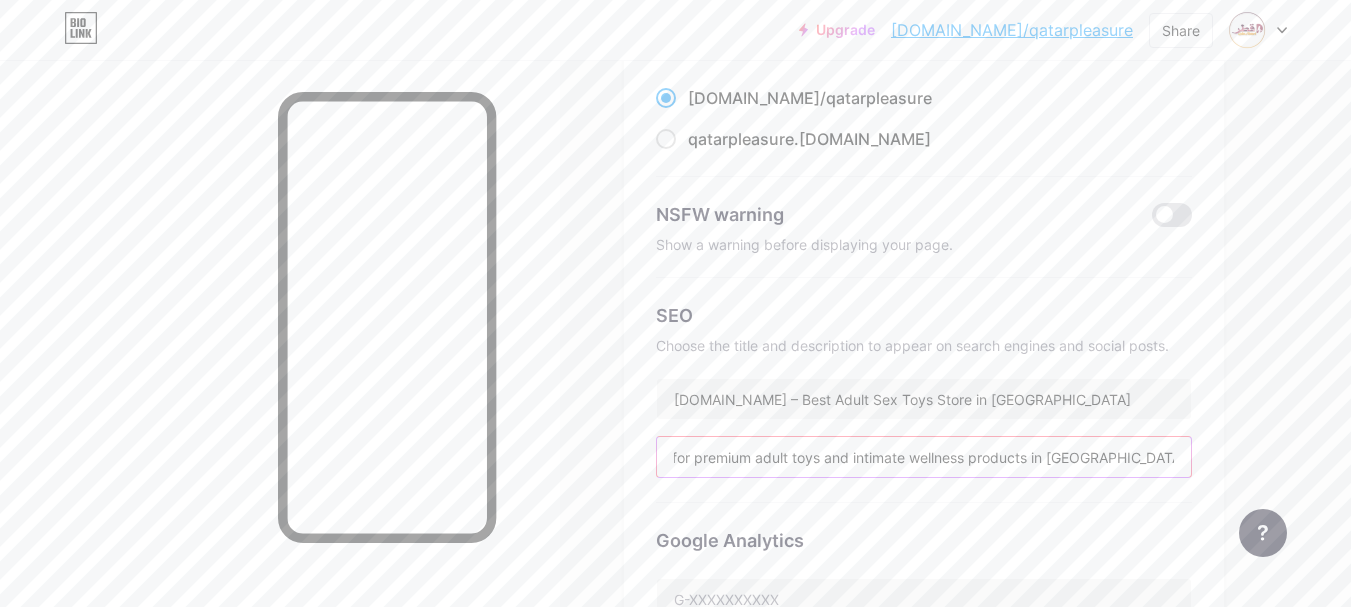 scroll, scrollTop: 0, scrollLeft: 274, axis: horizontal 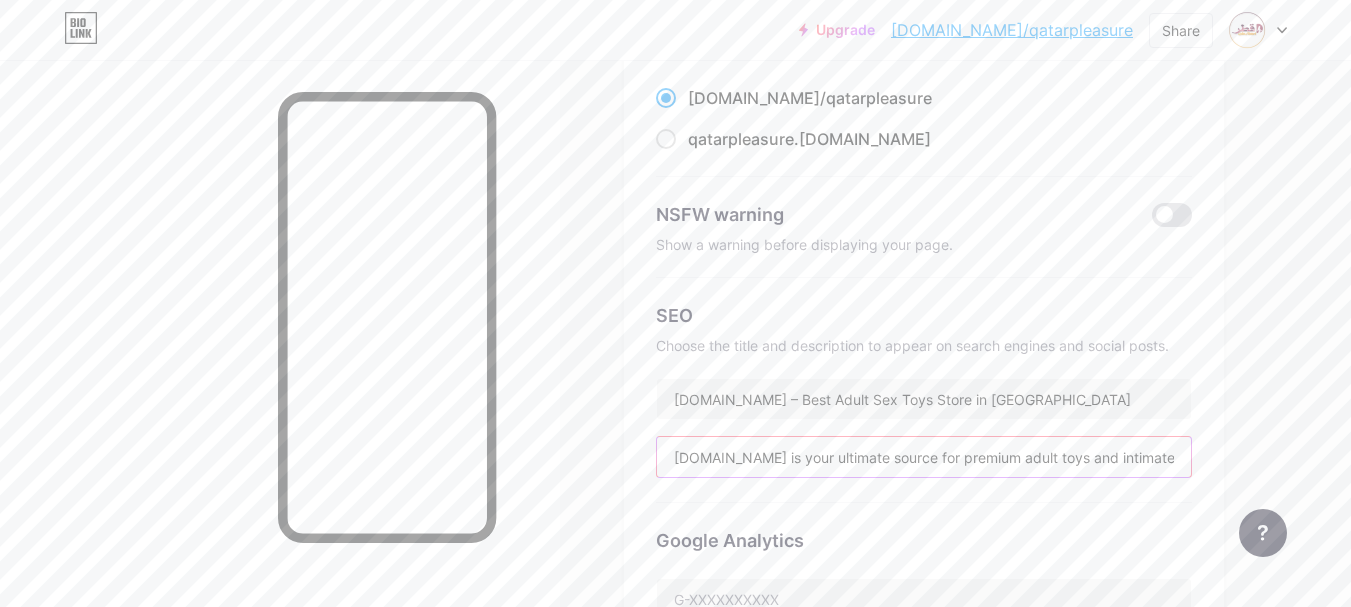 paste on "www.qatarpleasure.biz" 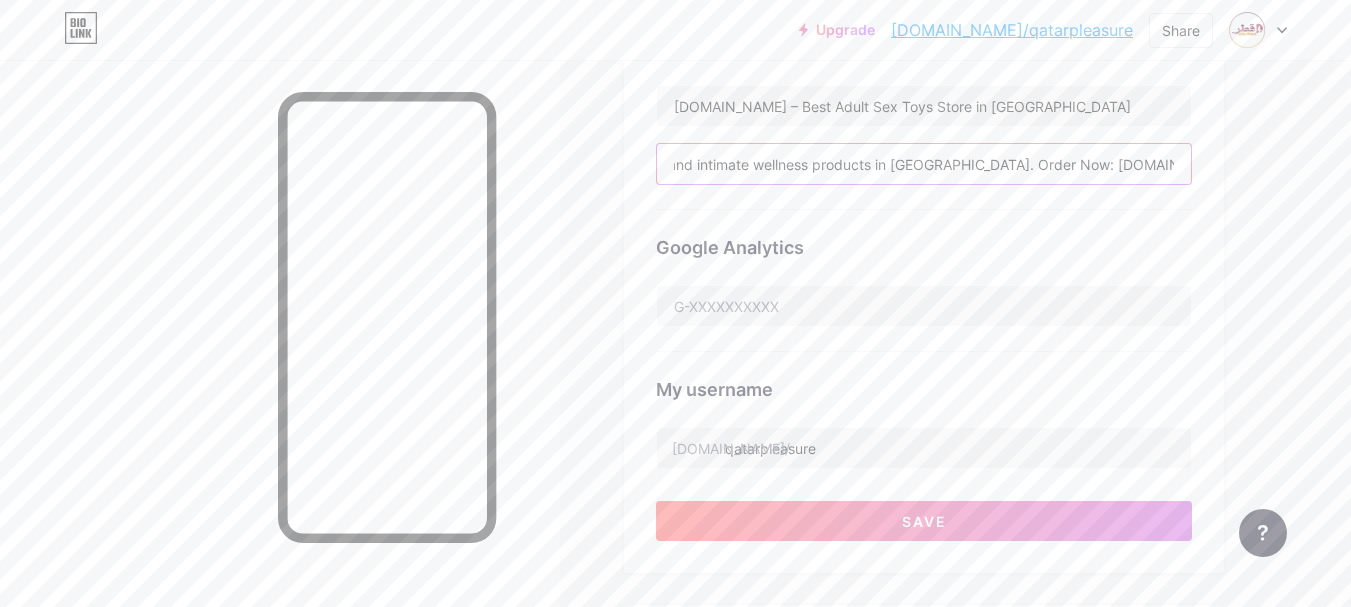 scroll, scrollTop: 500, scrollLeft: 0, axis: vertical 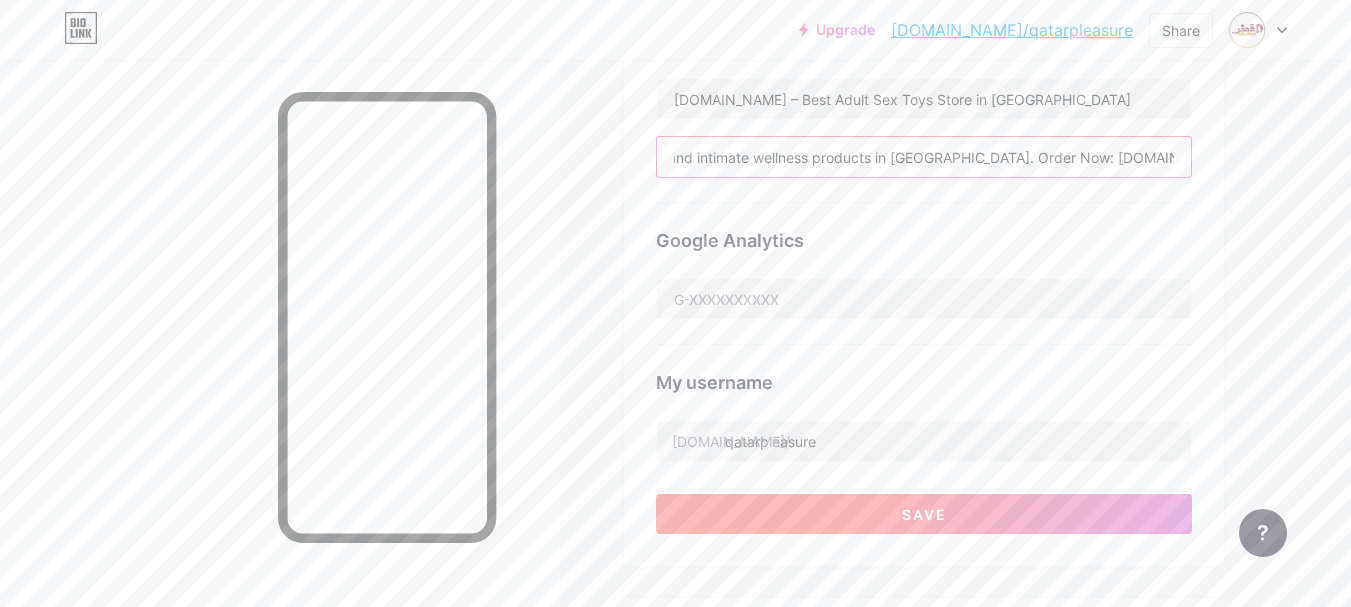 type on "Qatarpleasure.biz is your ultimate source for premium adult toys and intimate wellness products in Qatar. Order Now: www.qatarpleasure.biz" 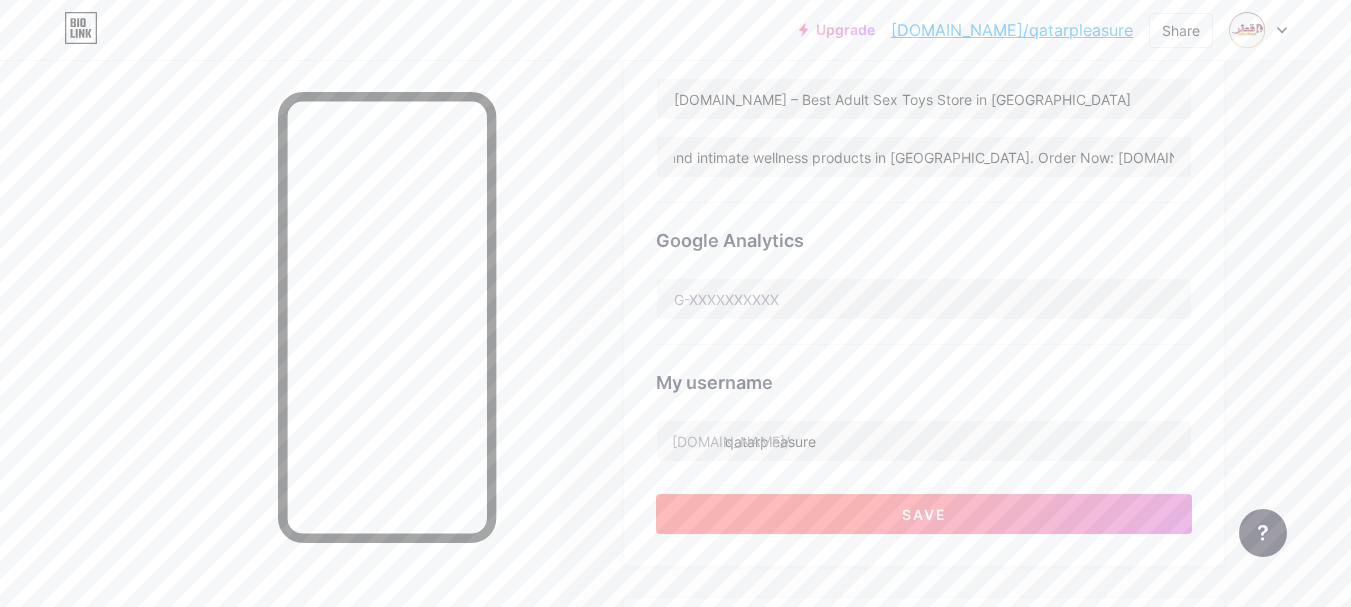 click on "Save" at bounding box center [924, 514] 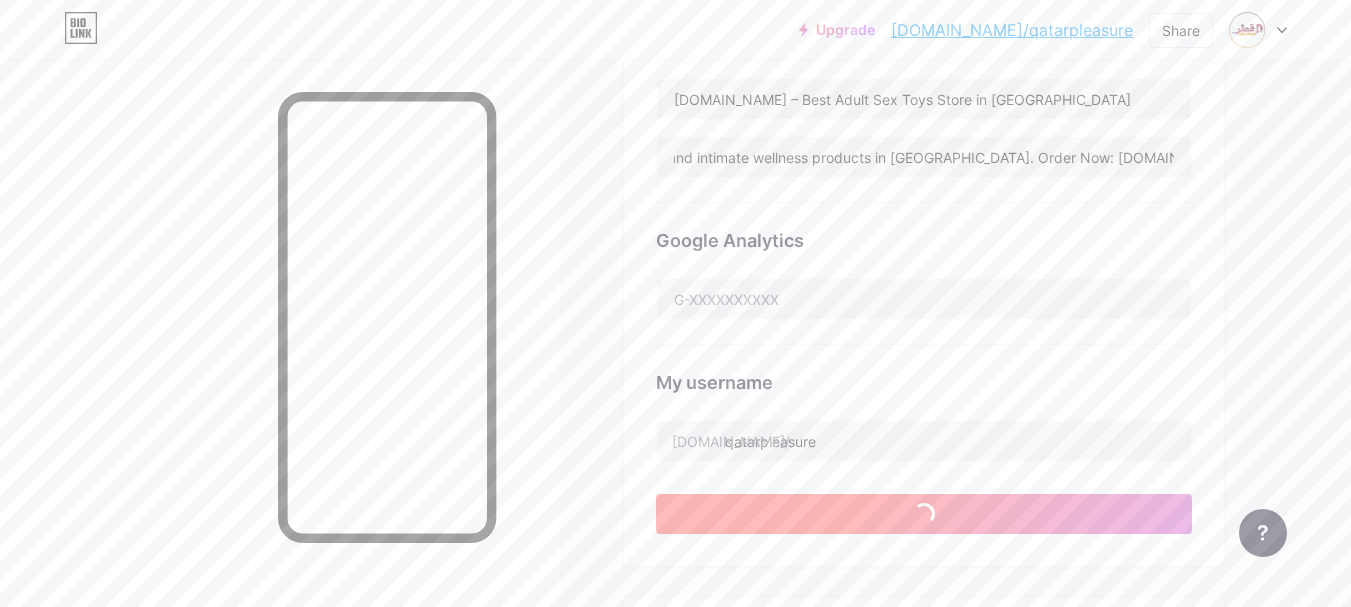 scroll, scrollTop: 0, scrollLeft: 0, axis: both 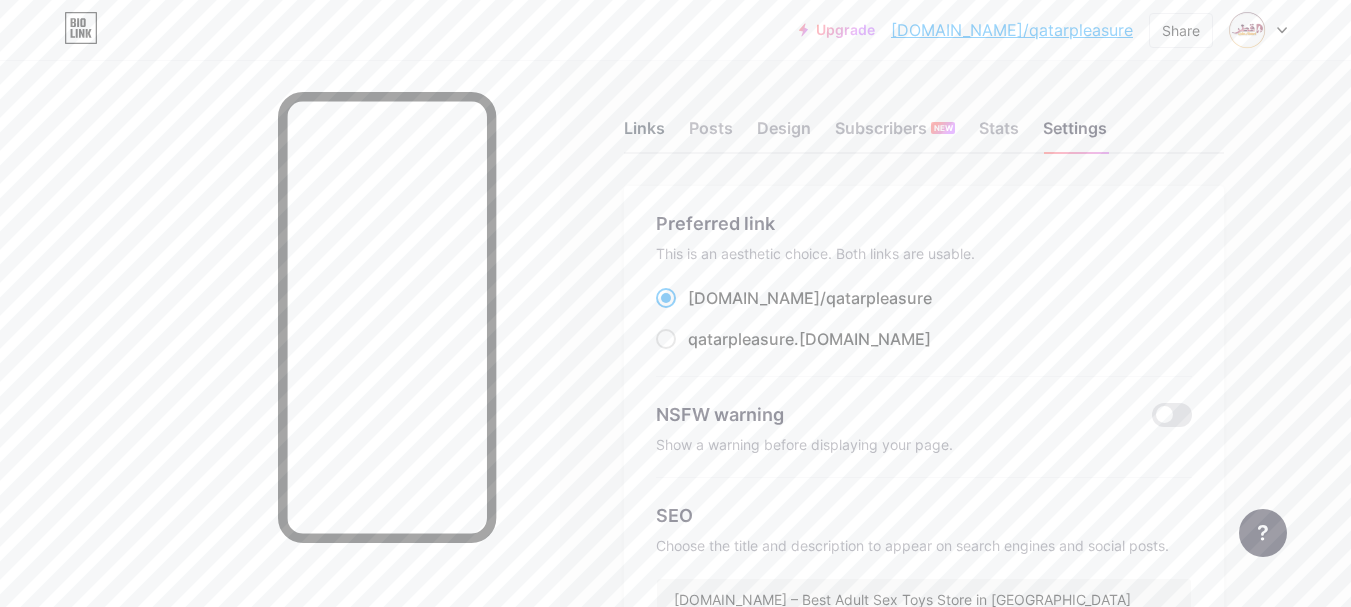 click on "Links" at bounding box center [644, 134] 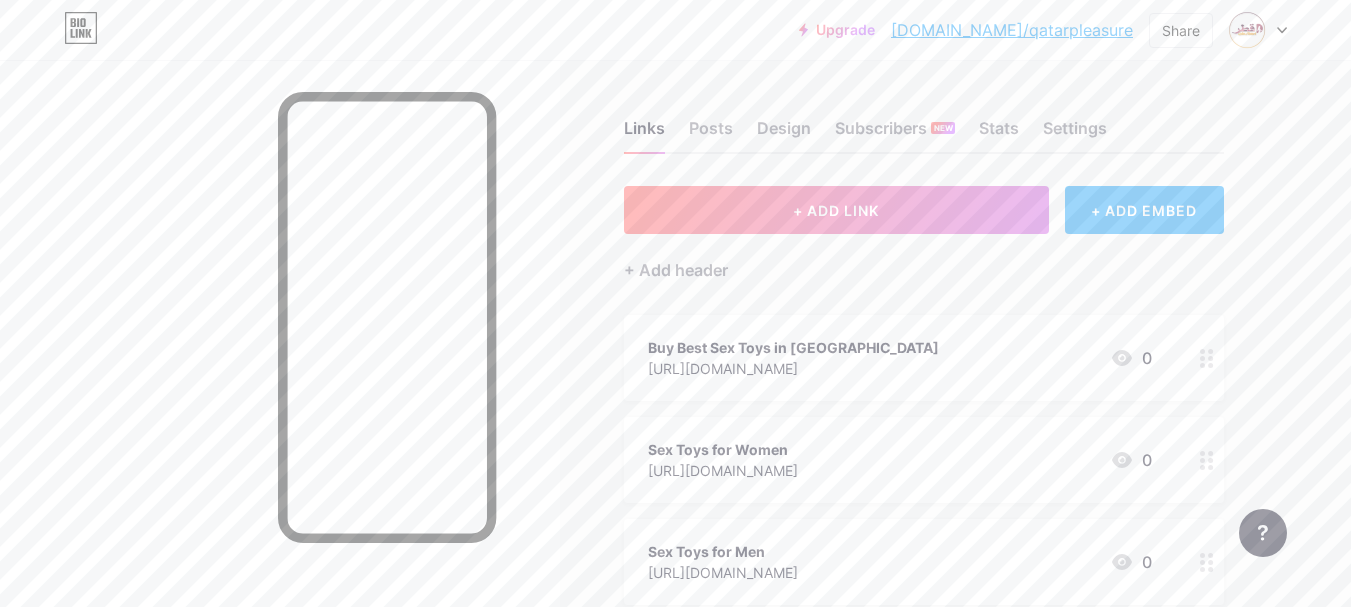 click on "+ ADD EMBED" at bounding box center [1144, 210] 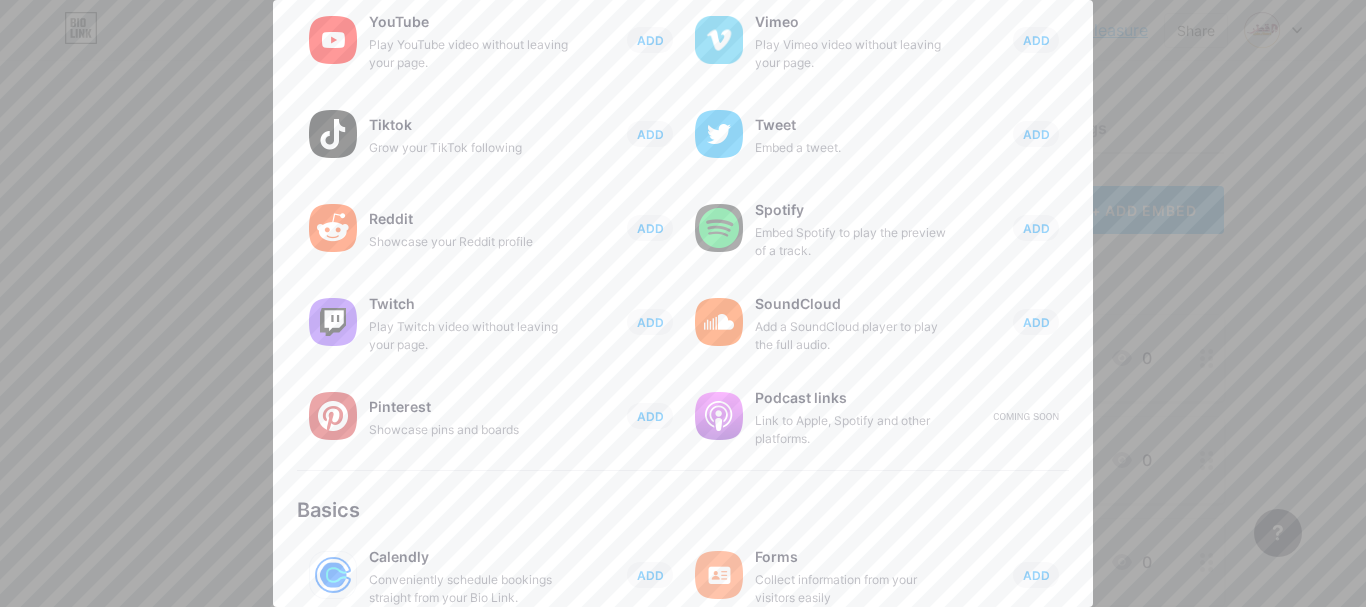 scroll, scrollTop: 400, scrollLeft: 0, axis: vertical 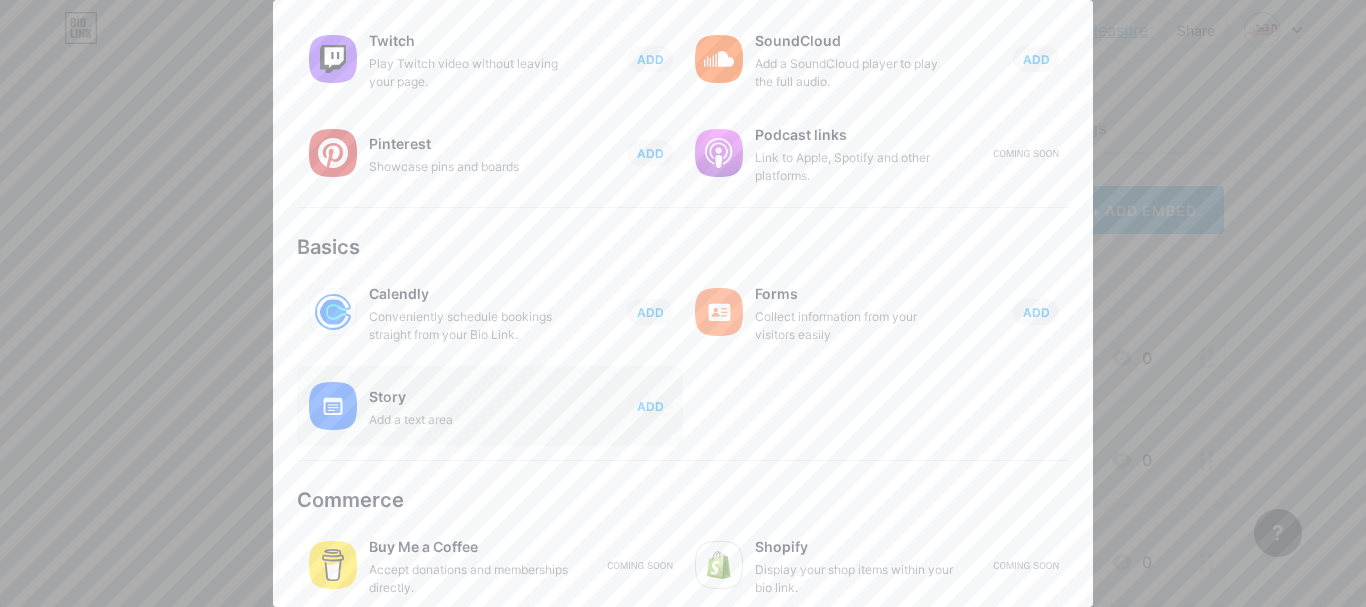 click on "Story
Add a text area
ADD" at bounding box center (526, 406) 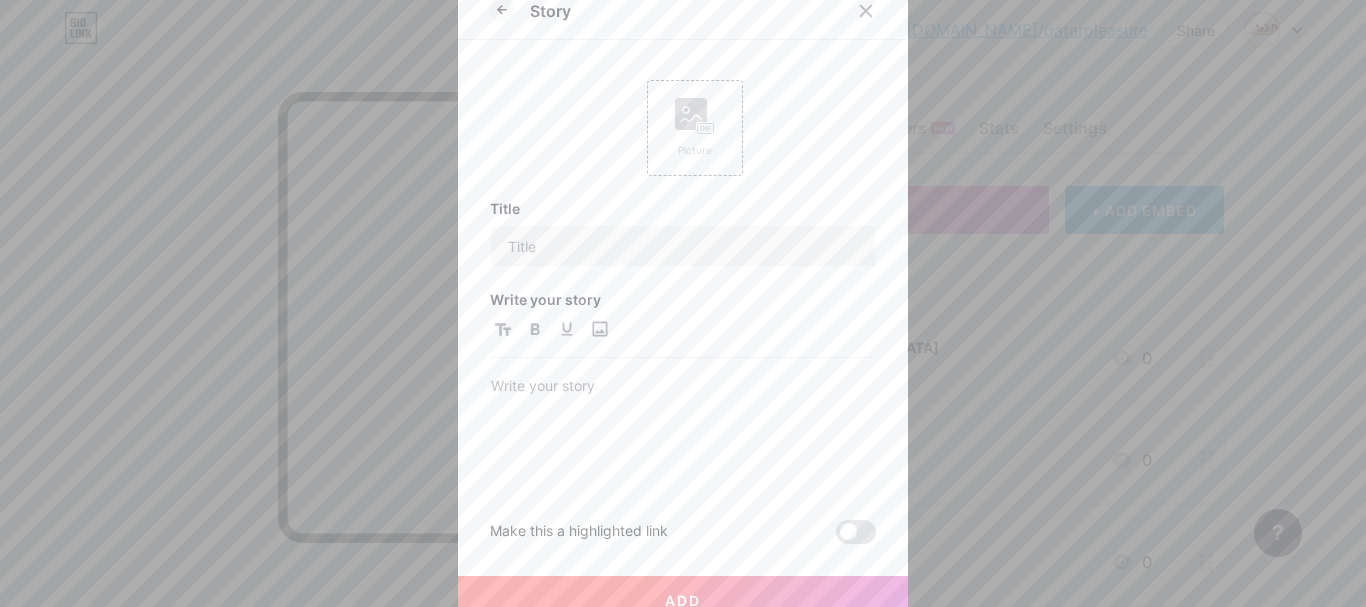 scroll, scrollTop: 0, scrollLeft: 0, axis: both 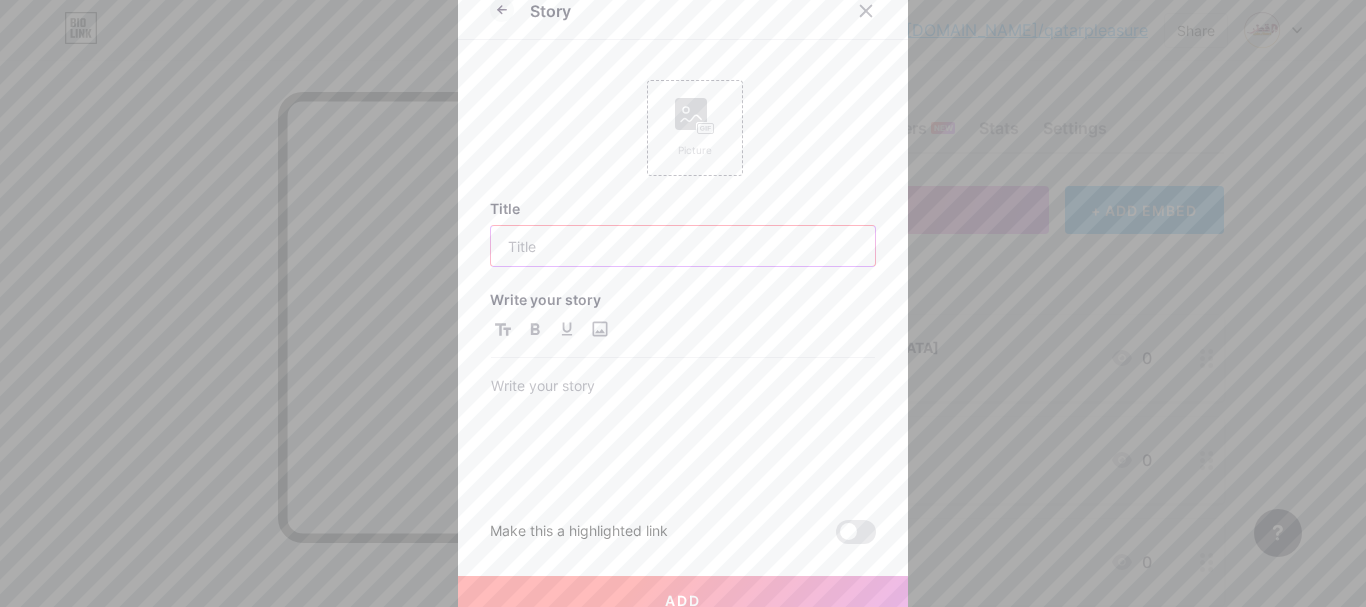 click at bounding box center (683, 246) 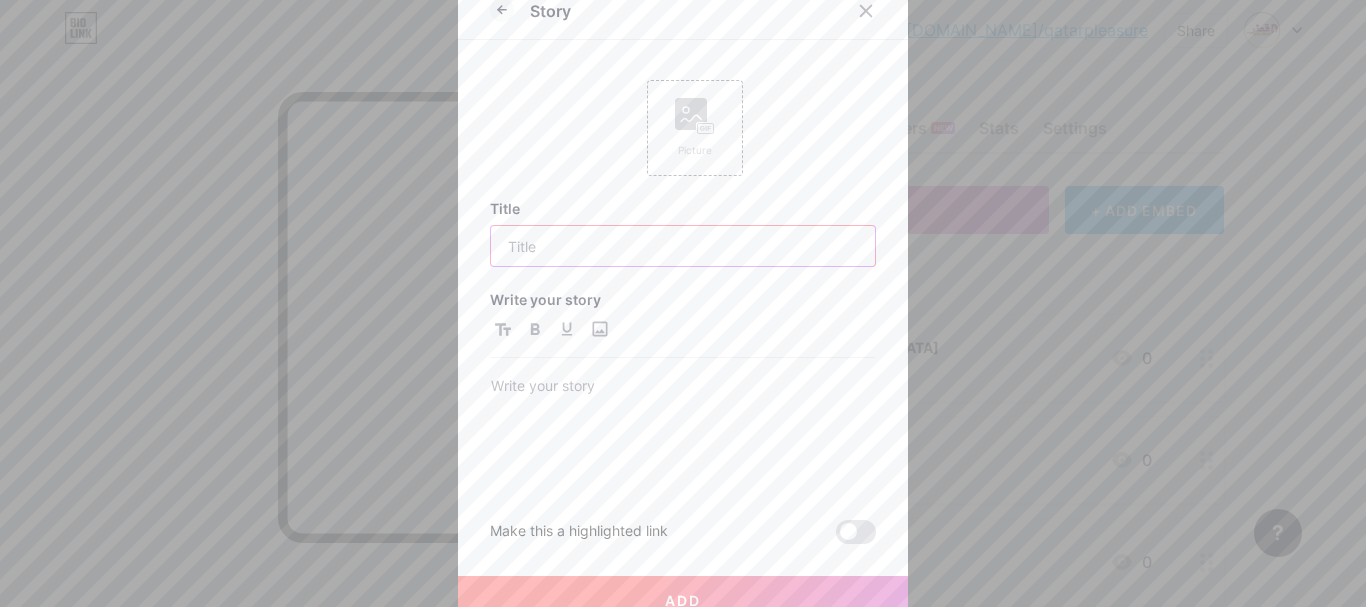 paste on "FAQs - Sex Toys in QATAR" 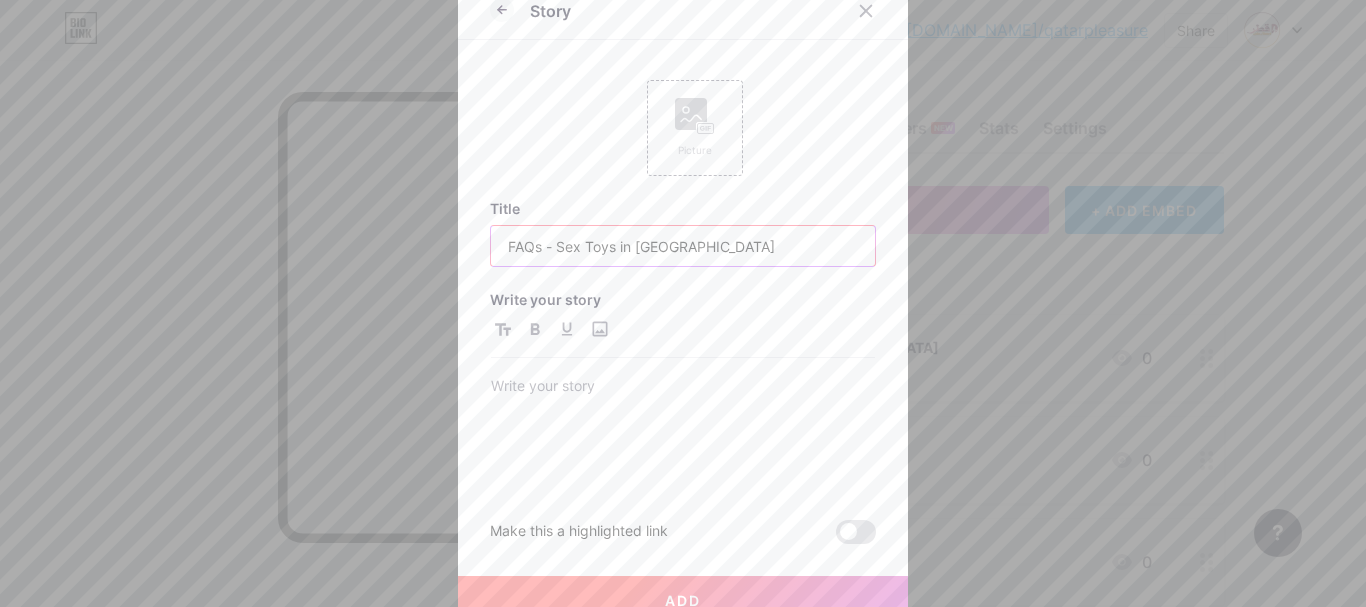 drag, startPoint x: 639, startPoint y: 252, endPoint x: 703, endPoint y: 244, distance: 64.49806 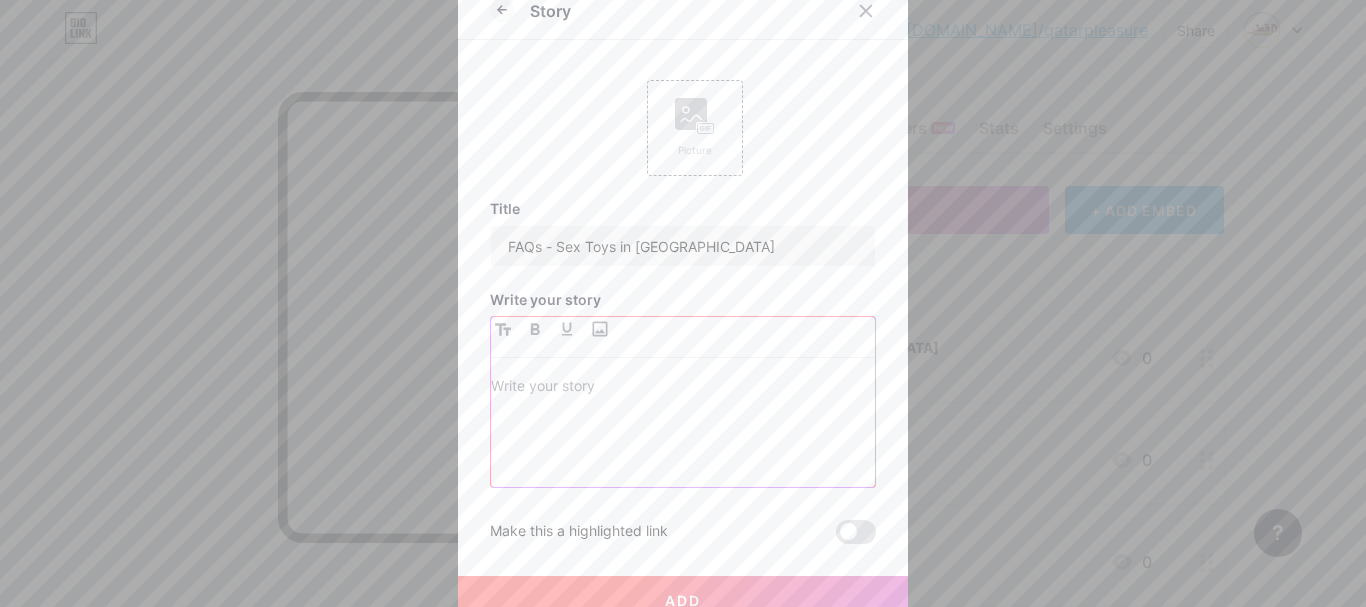 click at bounding box center [683, 388] 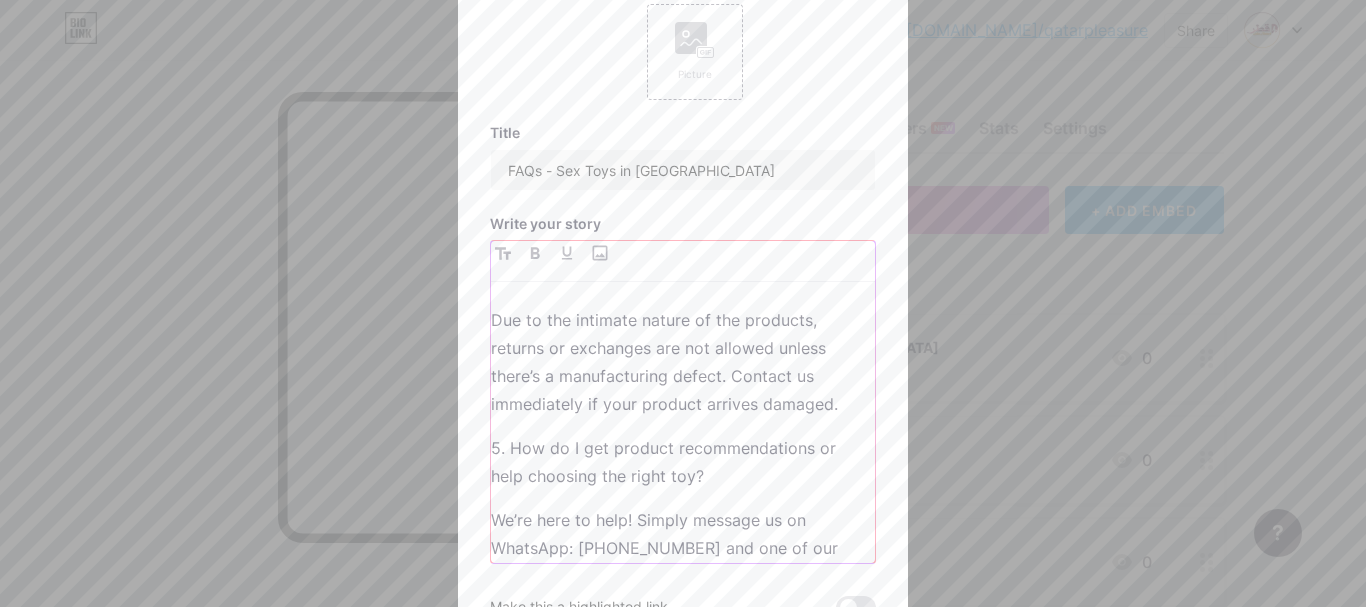 scroll, scrollTop: 595, scrollLeft: 0, axis: vertical 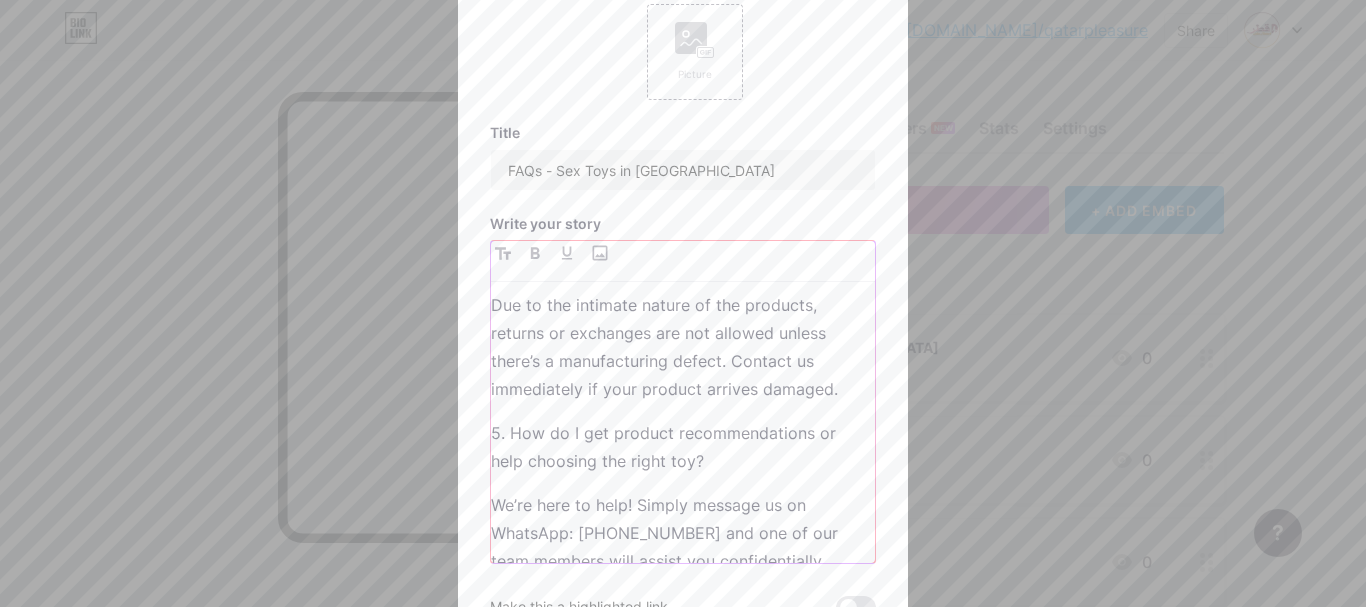 click on "5. How do I get product recommendations or help choosing the right toy?" at bounding box center (683, 447) 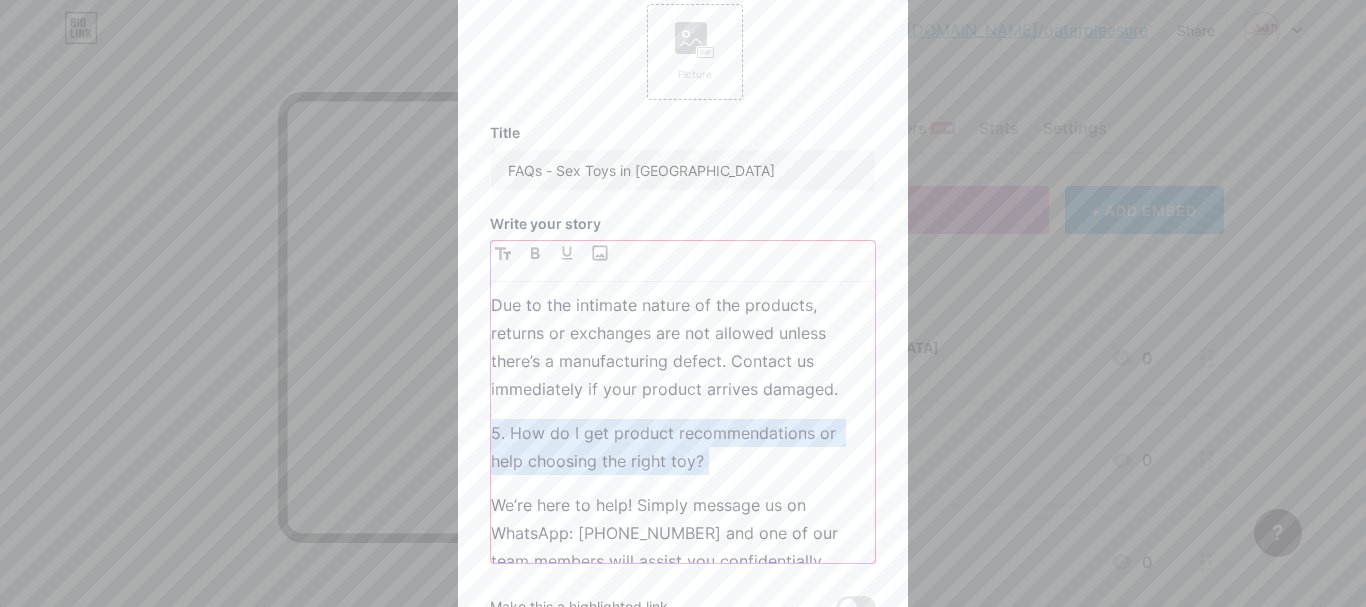 click on "5. How do I get product recommendations or help choosing the right toy?" at bounding box center (683, 447) 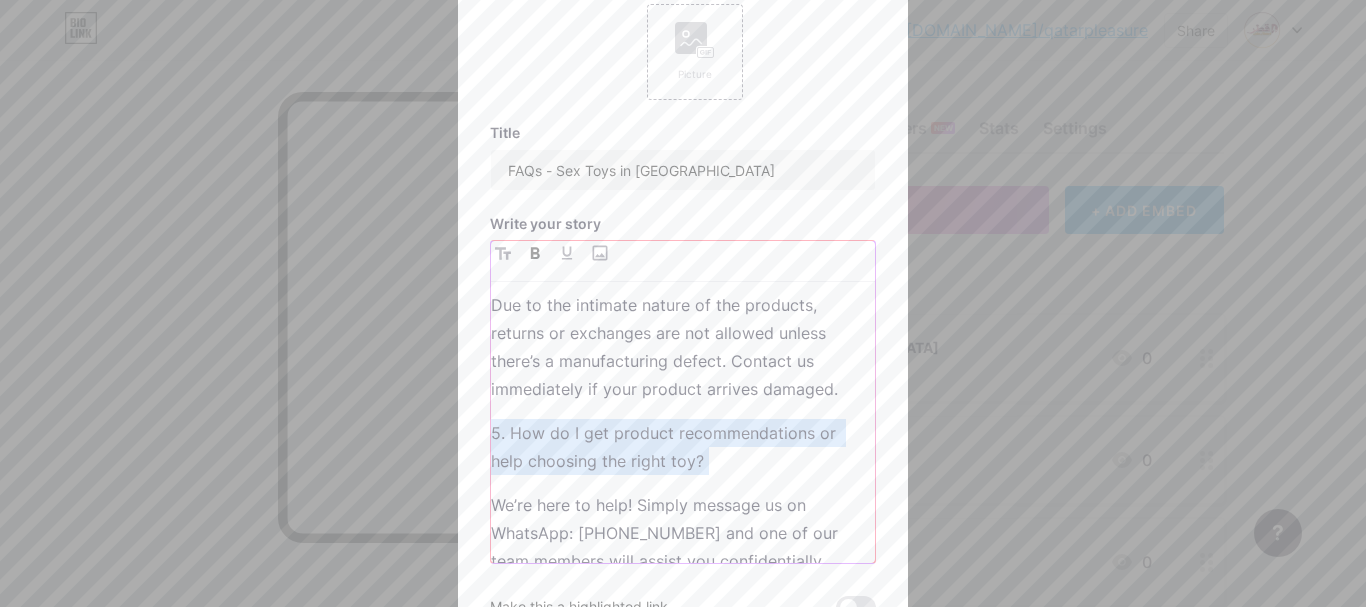 click at bounding box center [535, 253] 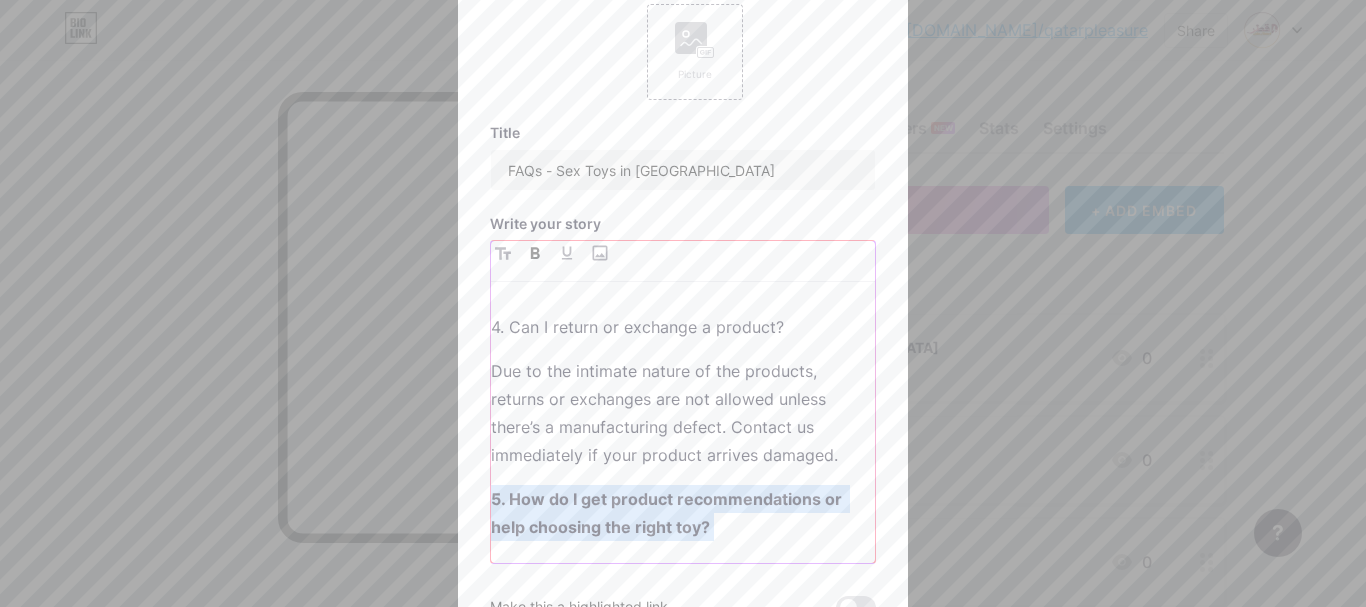 scroll, scrollTop: 495, scrollLeft: 0, axis: vertical 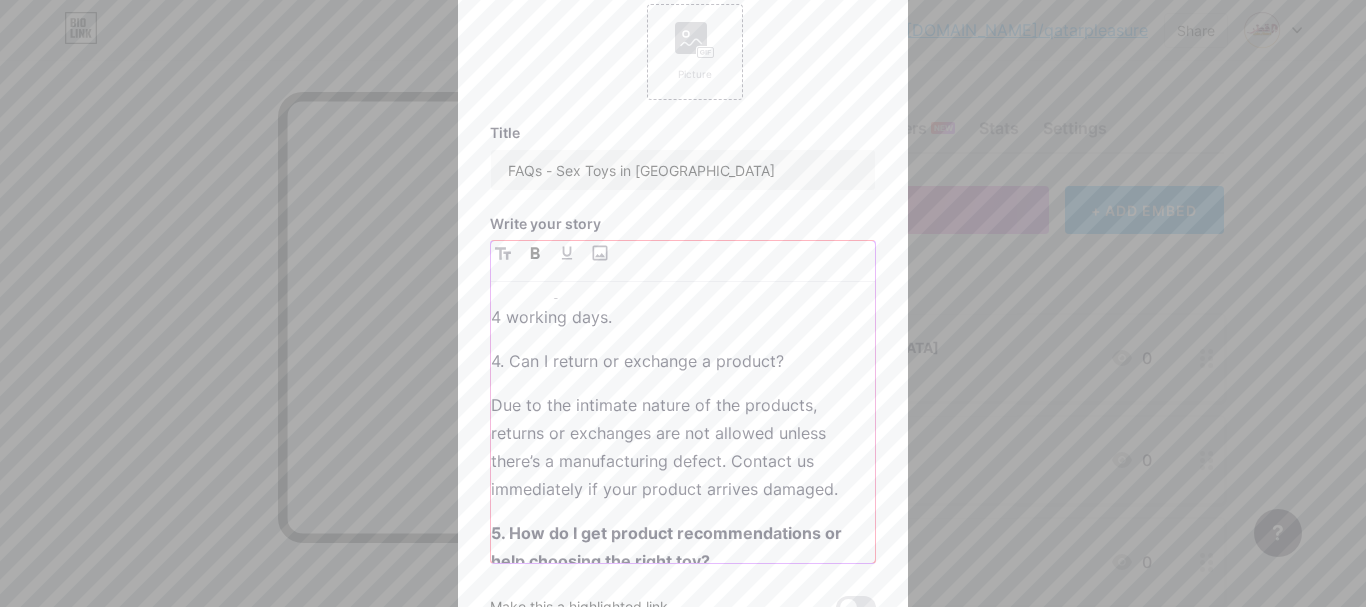 click on "4. Can I return or exchange a product?" at bounding box center [683, 361] 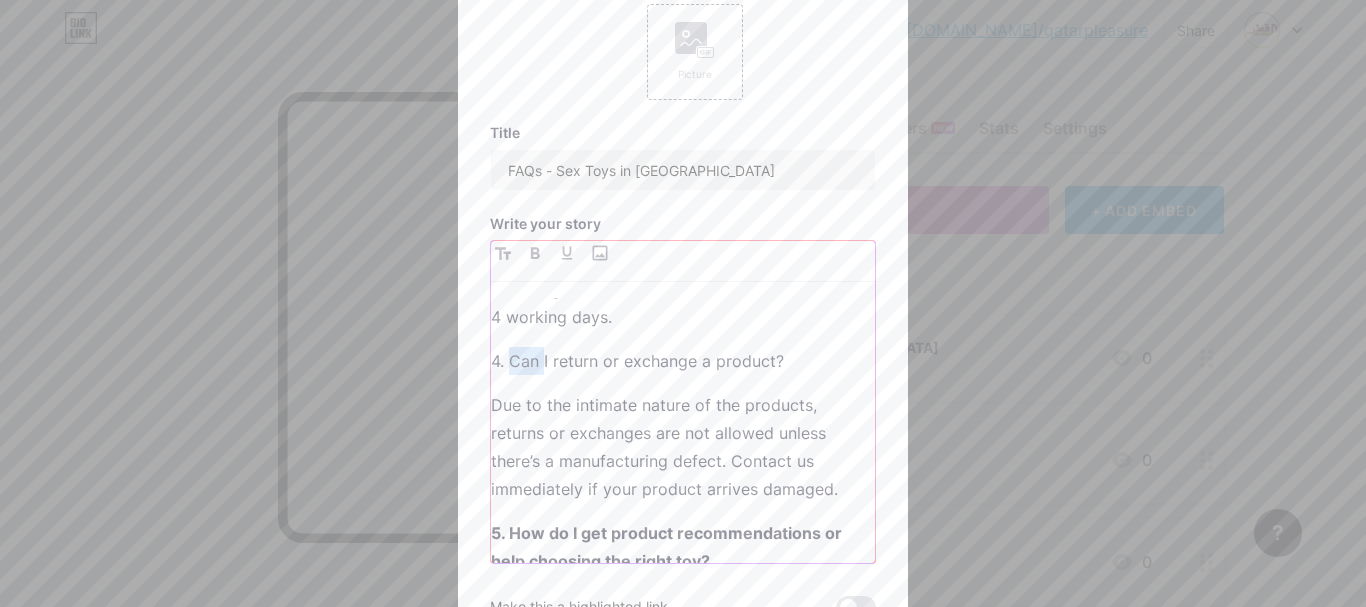 click on "4. Can I return or exchange a product?" at bounding box center [683, 361] 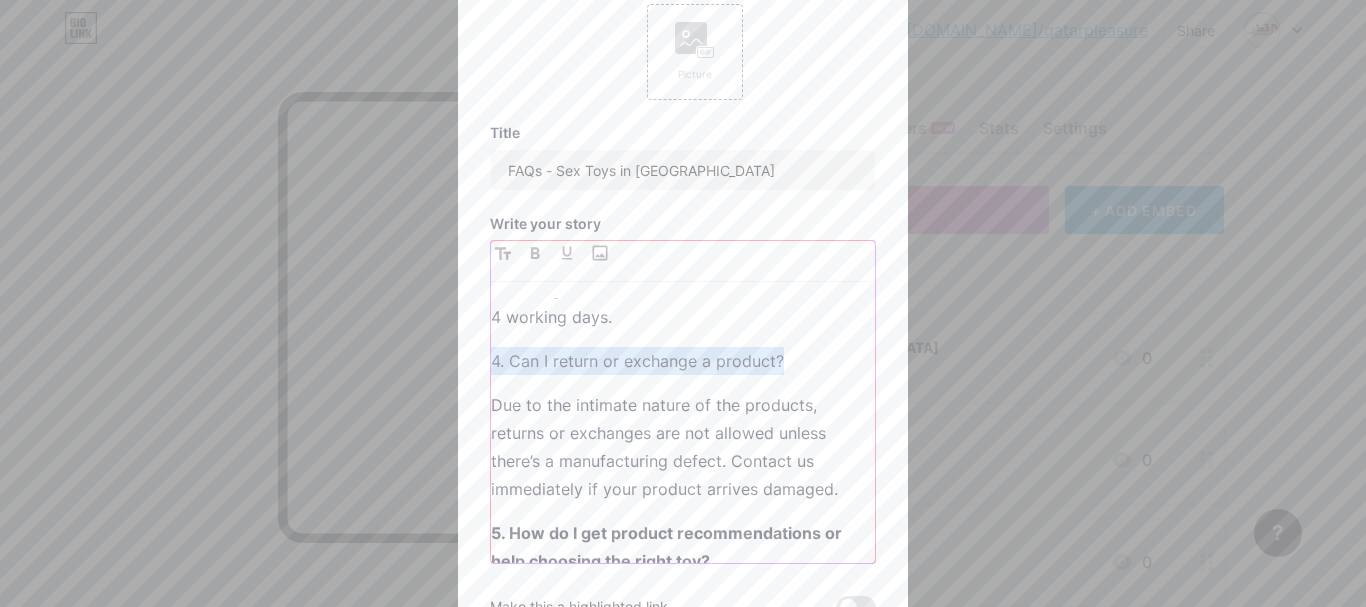 click on "4. Can I return or exchange a product?" at bounding box center [683, 361] 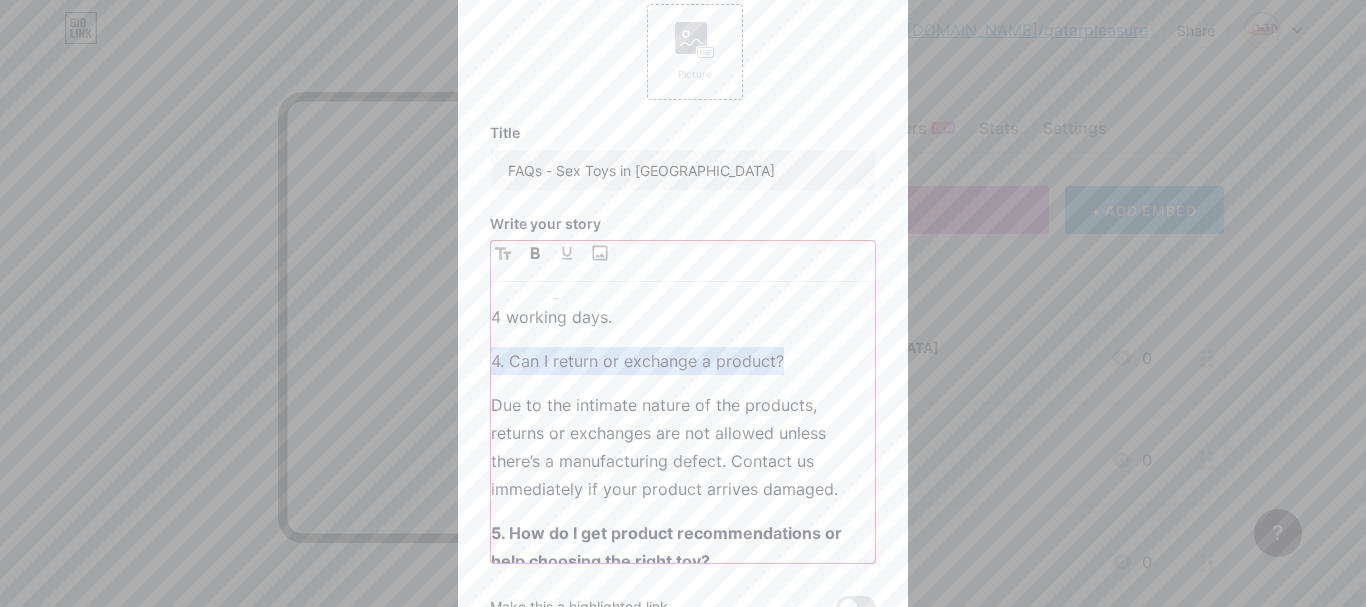 click 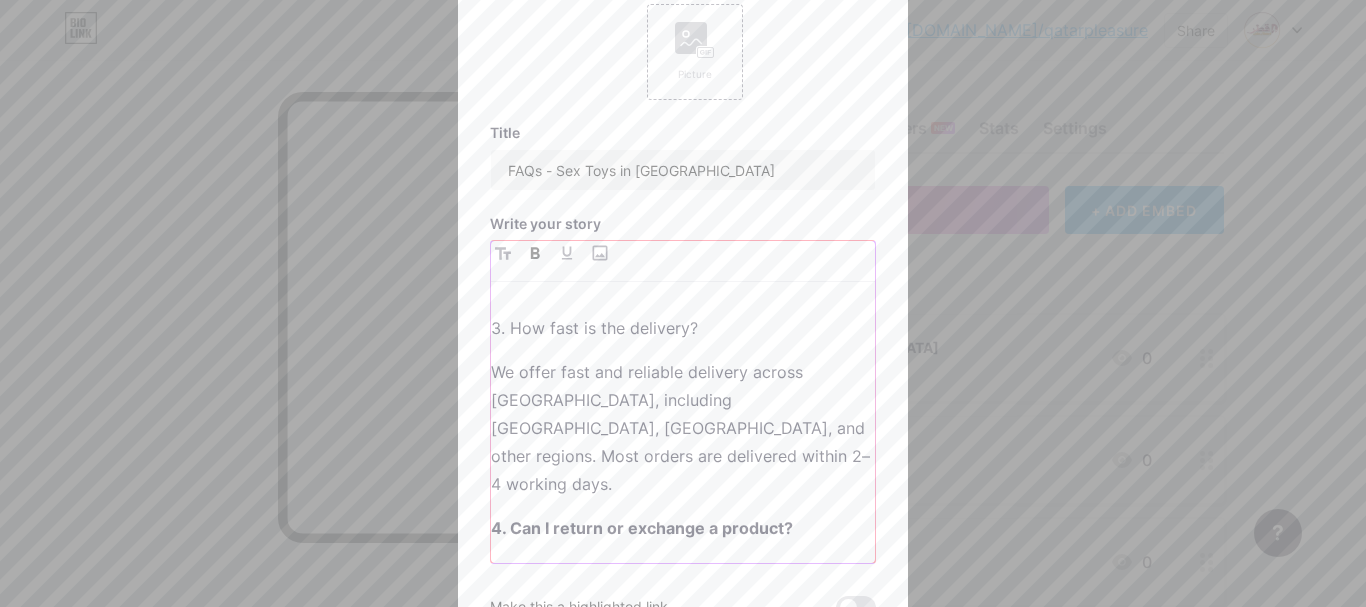 scroll, scrollTop: 295, scrollLeft: 0, axis: vertical 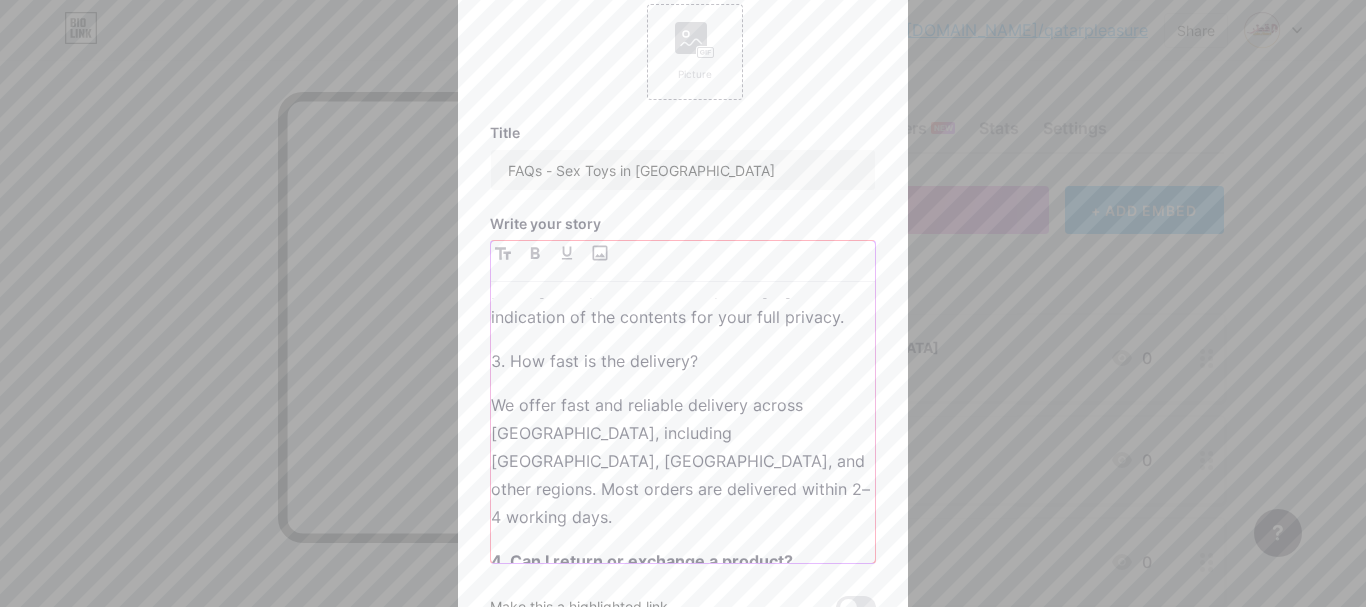 click on "3. How fast is the delivery?" at bounding box center (683, 361) 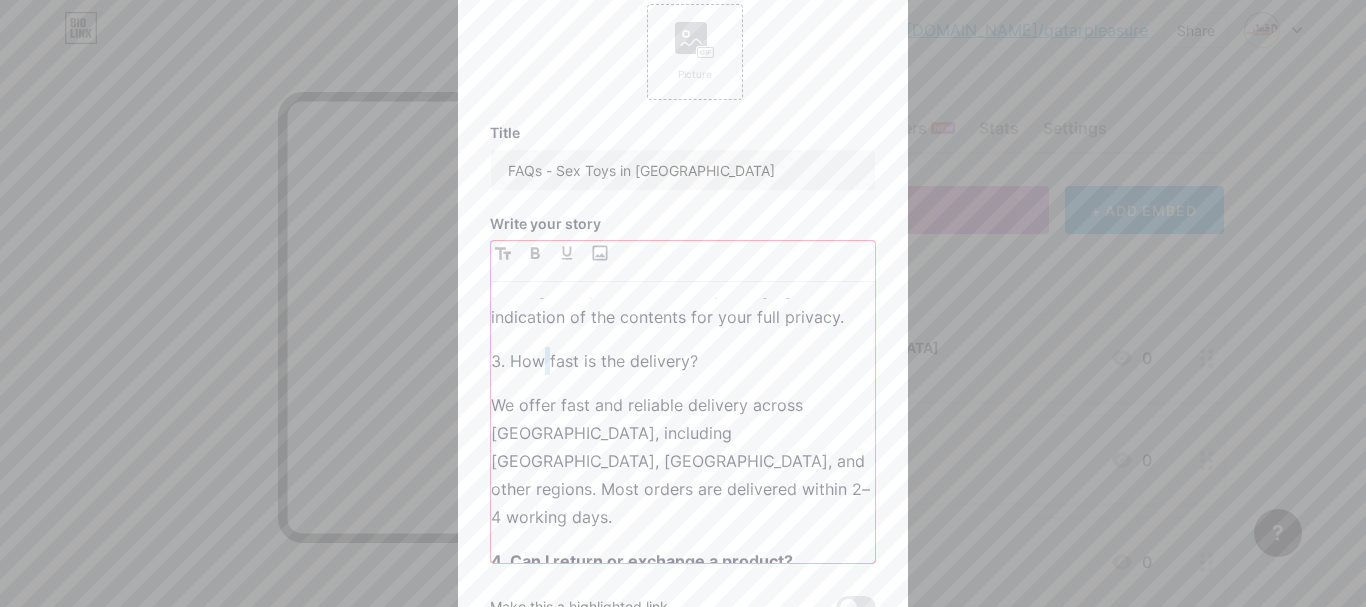 click on "3. How fast is the delivery?" at bounding box center [683, 361] 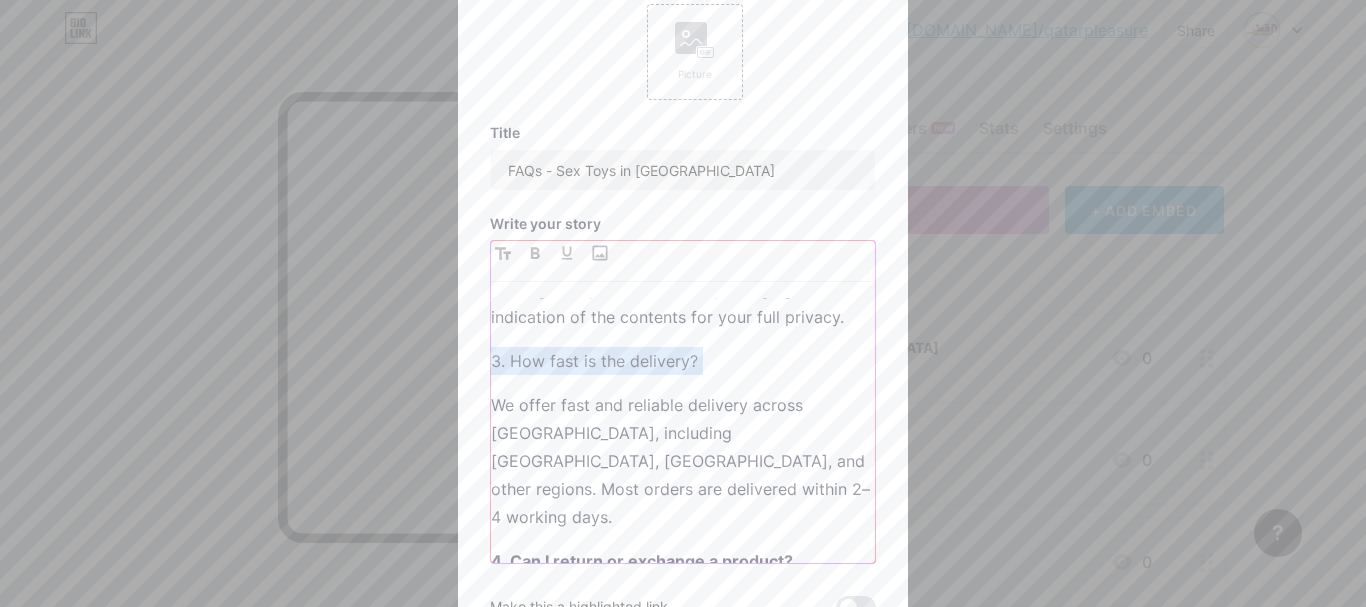 click on "3. How fast is the delivery?" at bounding box center [683, 361] 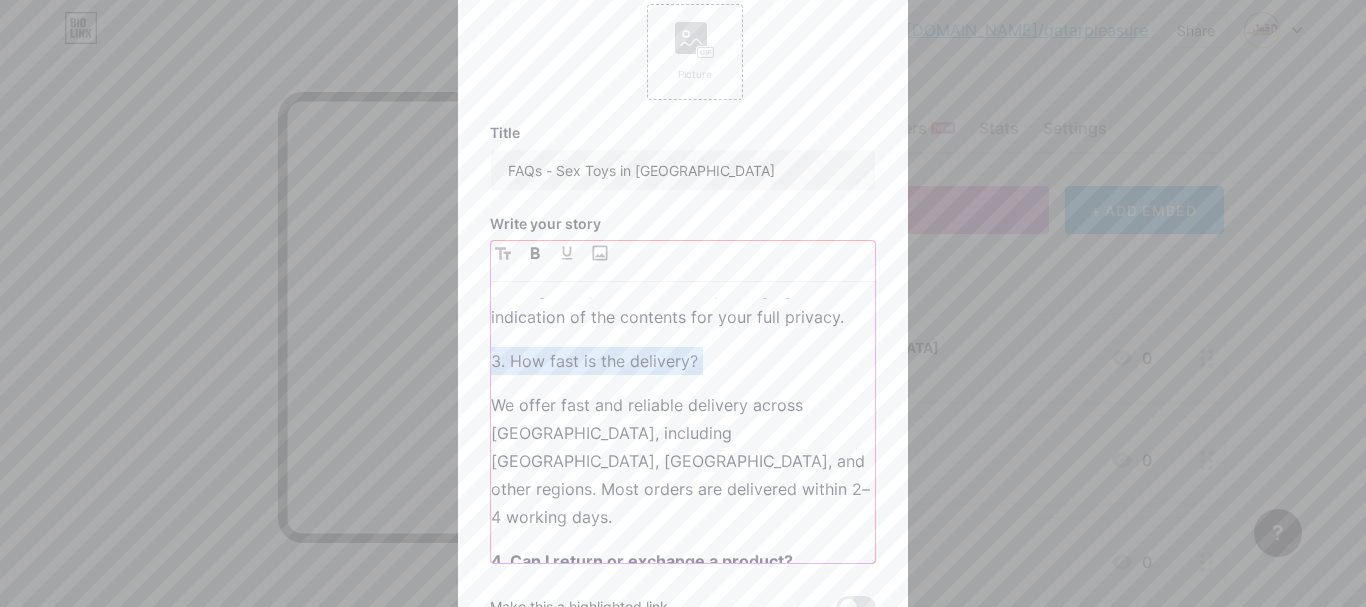 click 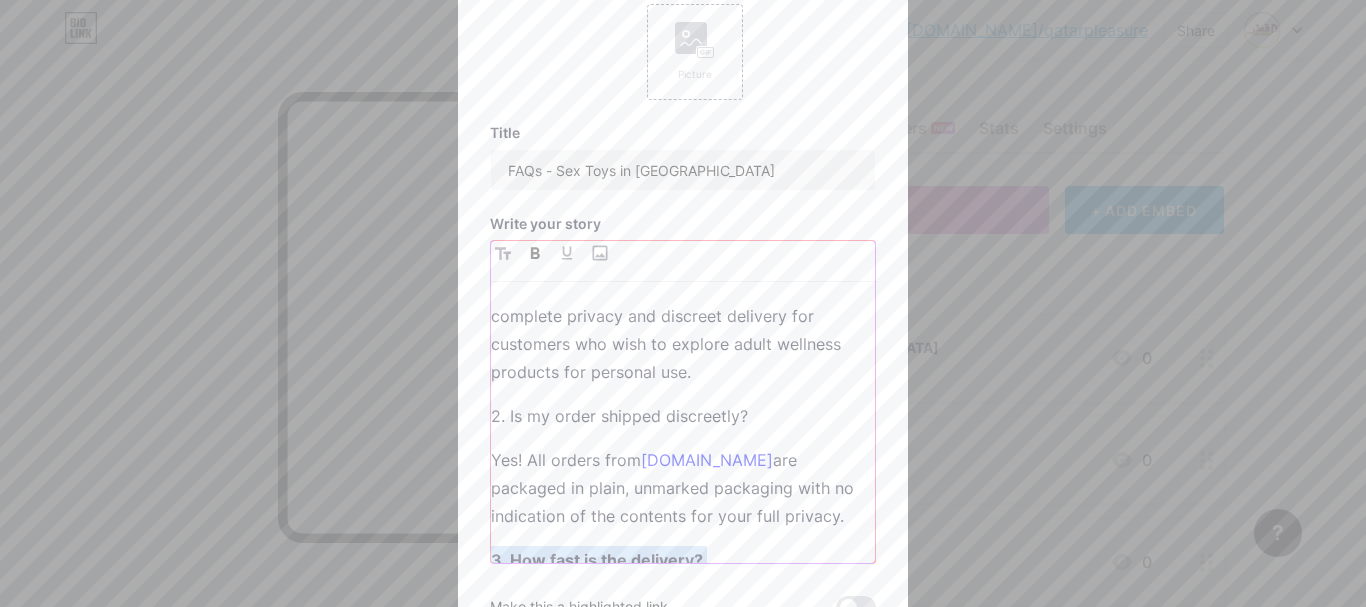 scroll, scrollTop: 95, scrollLeft: 0, axis: vertical 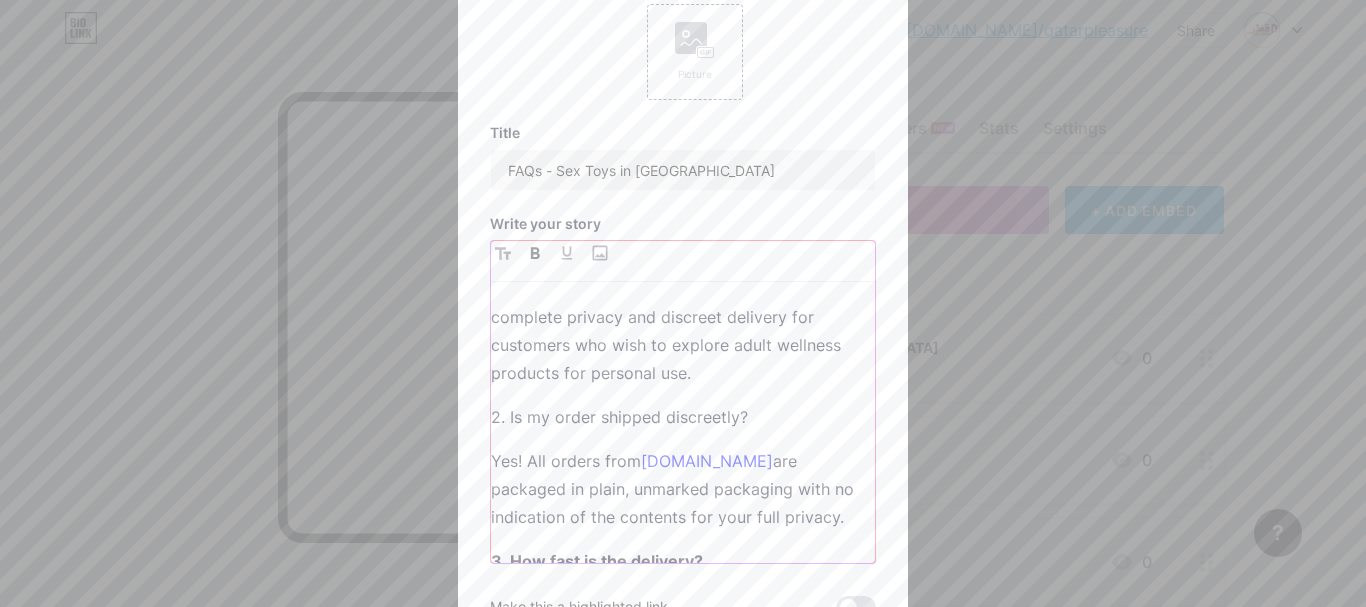 click on "2. Is my order shipped discreetly?" at bounding box center (683, 417) 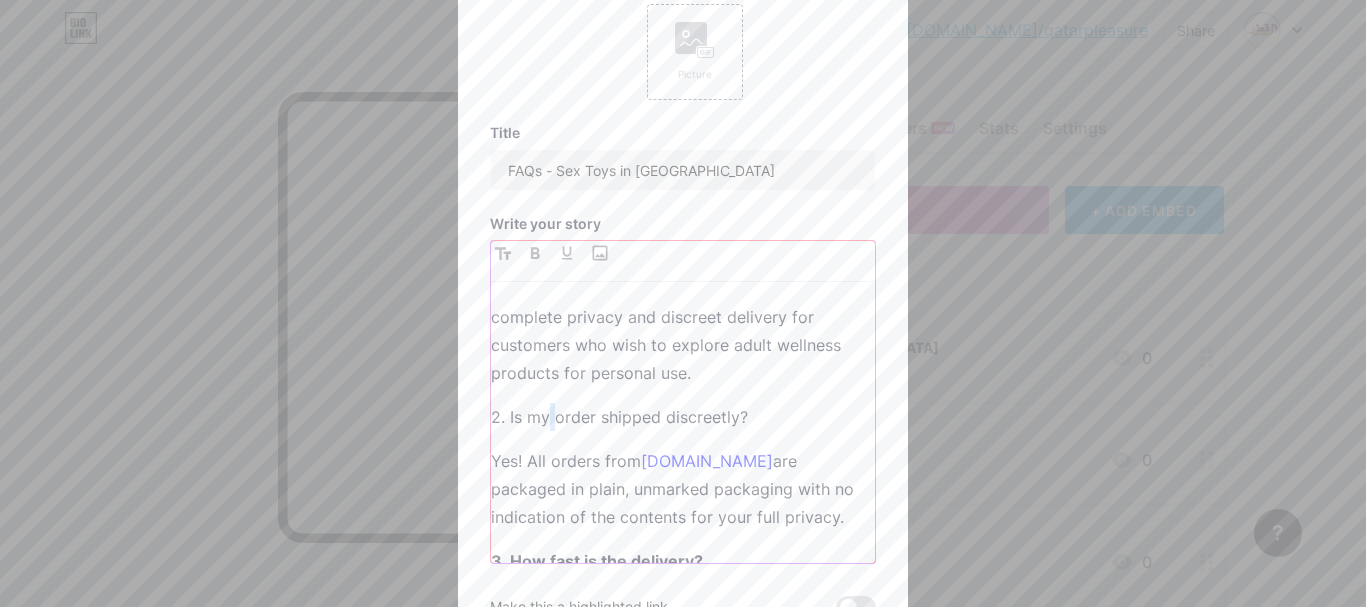 click on "2. Is my order shipped discreetly?" at bounding box center (683, 417) 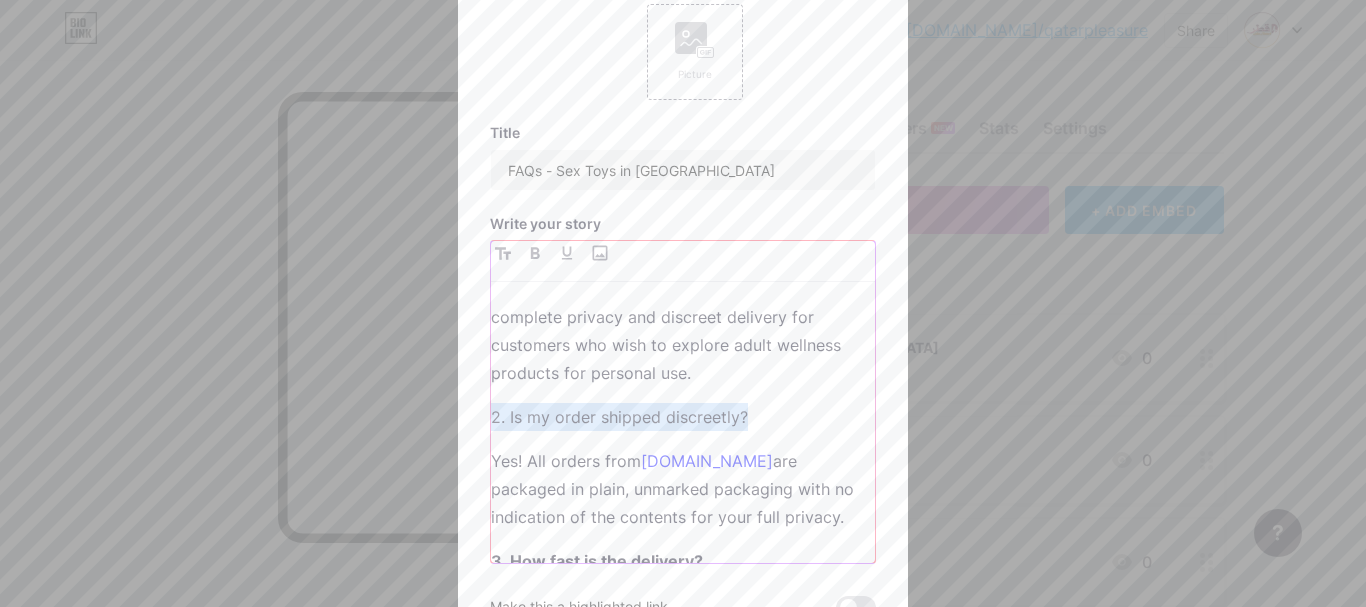 click on "2. Is my order shipped discreetly?" at bounding box center (683, 417) 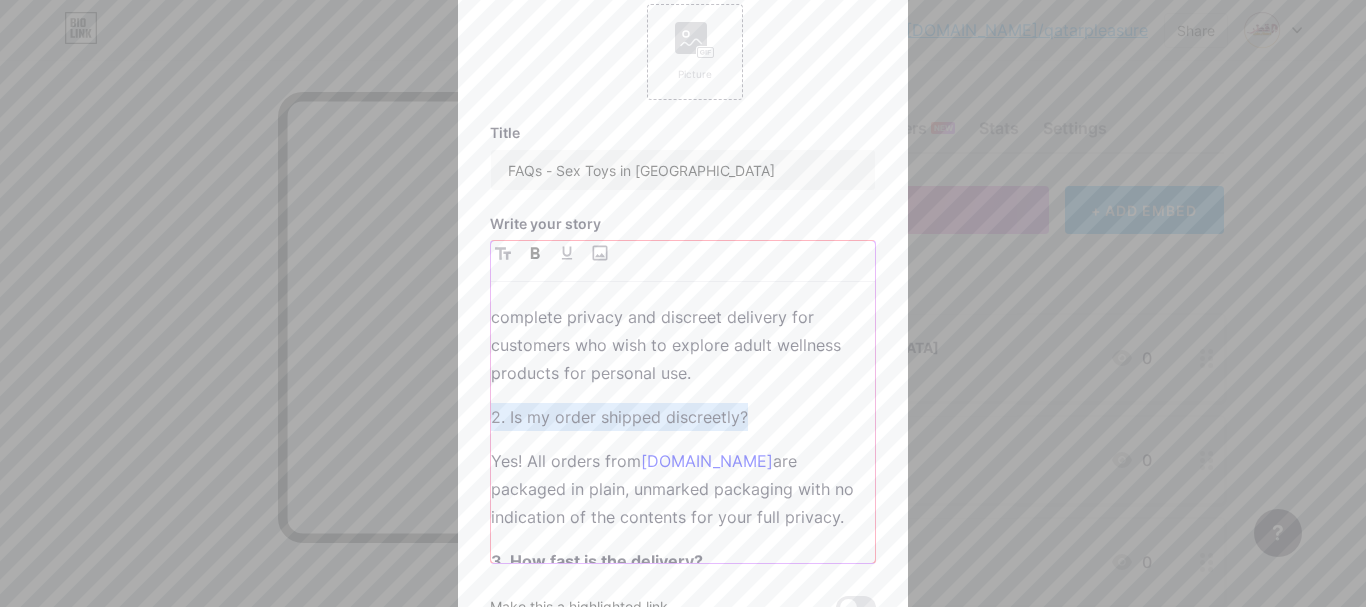 click 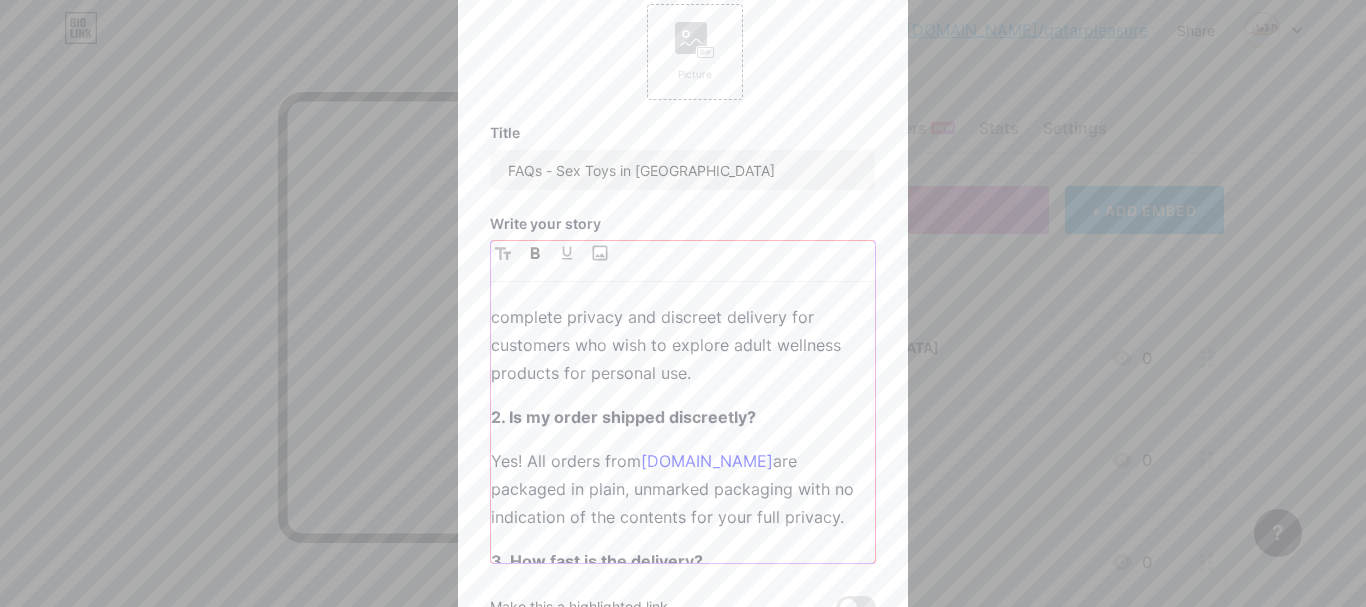 scroll, scrollTop: 0, scrollLeft: 0, axis: both 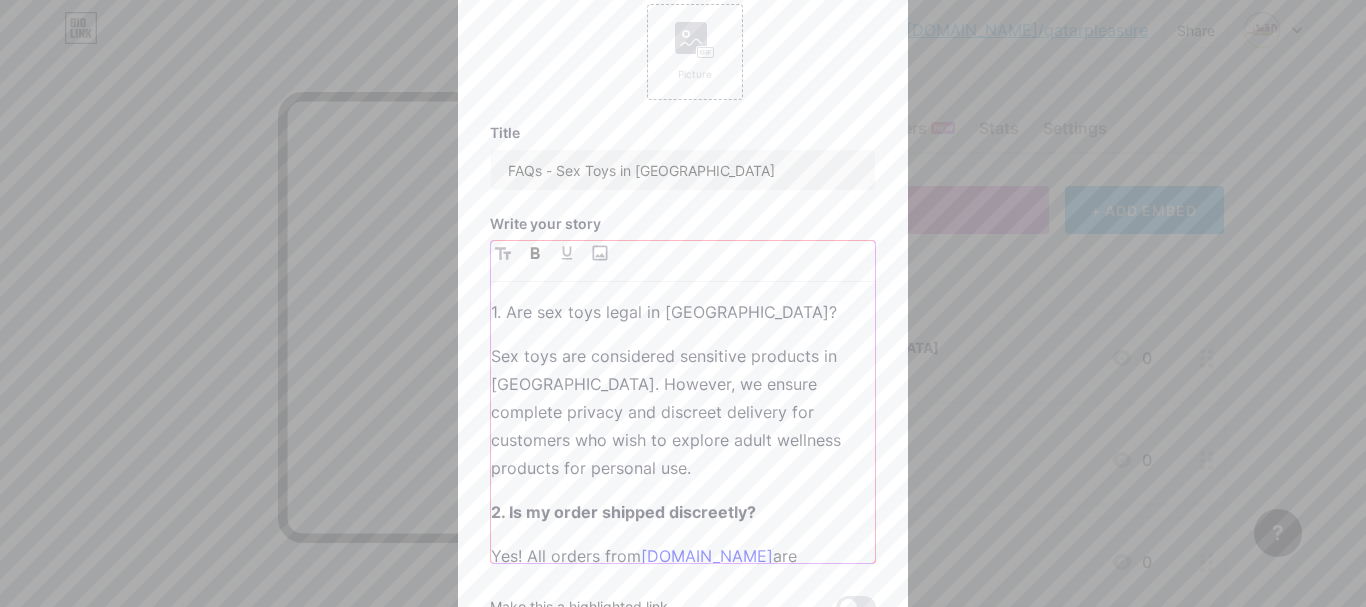 click on "1. Are sex toys legal in [GEOGRAPHIC_DATA]?" at bounding box center [683, 312] 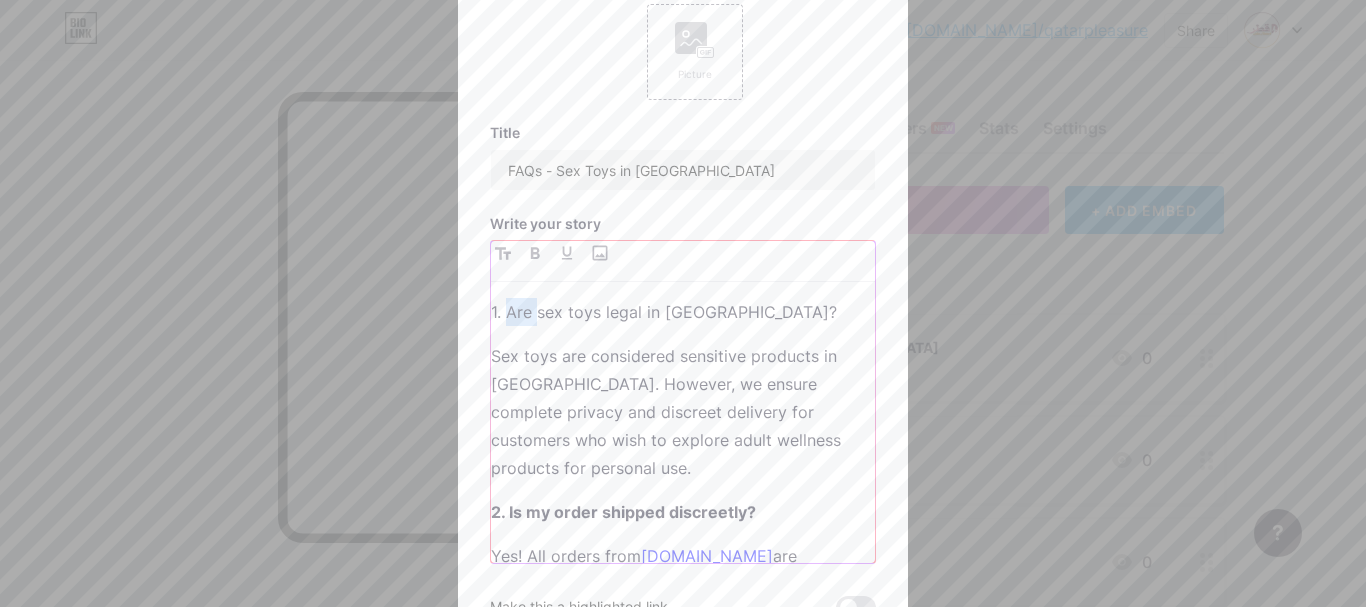 click on "1. Are sex toys legal in [GEOGRAPHIC_DATA]?" at bounding box center [683, 312] 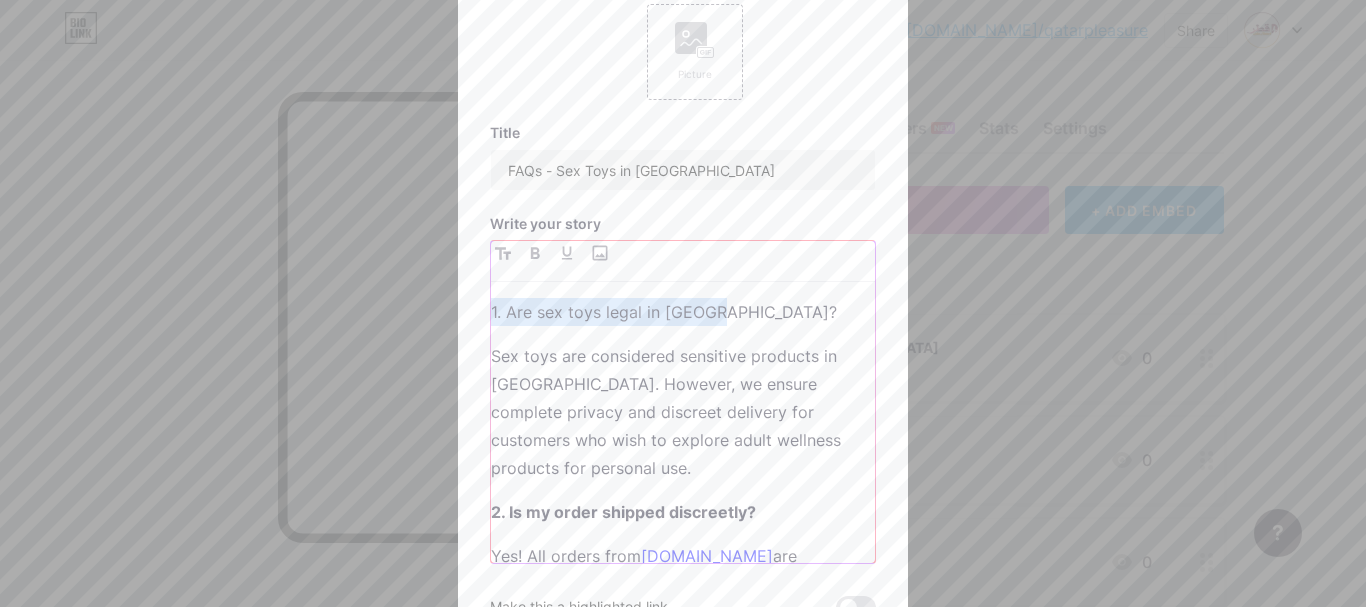 click on "1. Are sex toys legal in [GEOGRAPHIC_DATA]?" at bounding box center [683, 312] 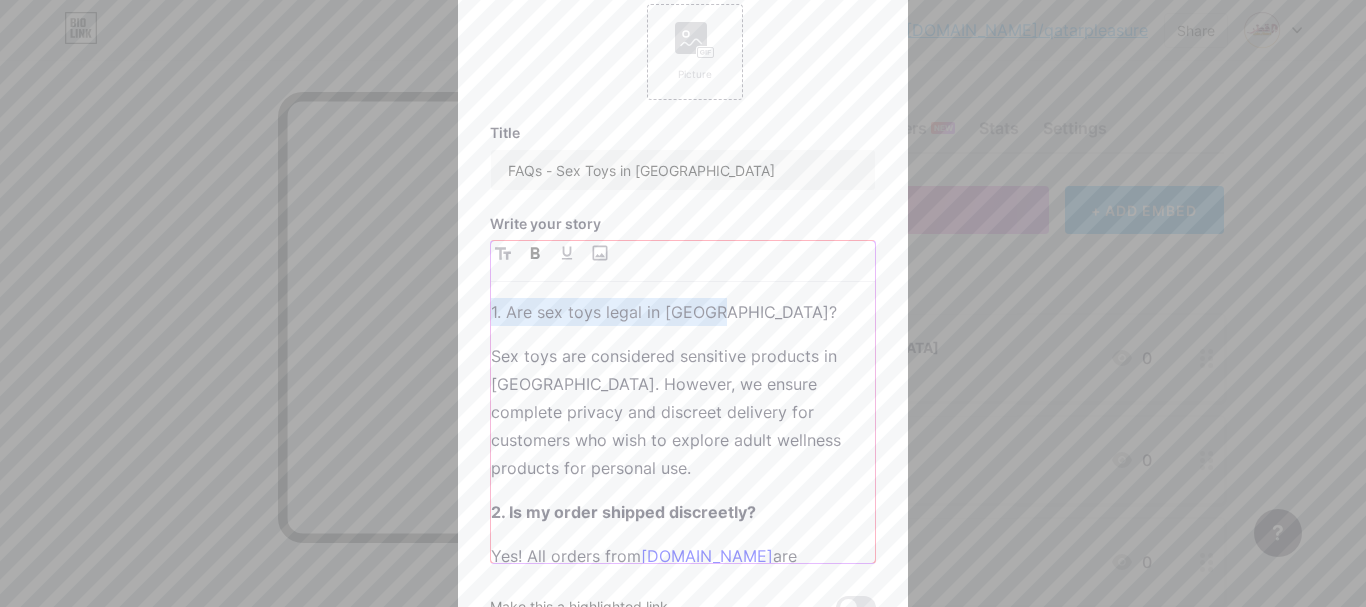 click at bounding box center [535, 253] 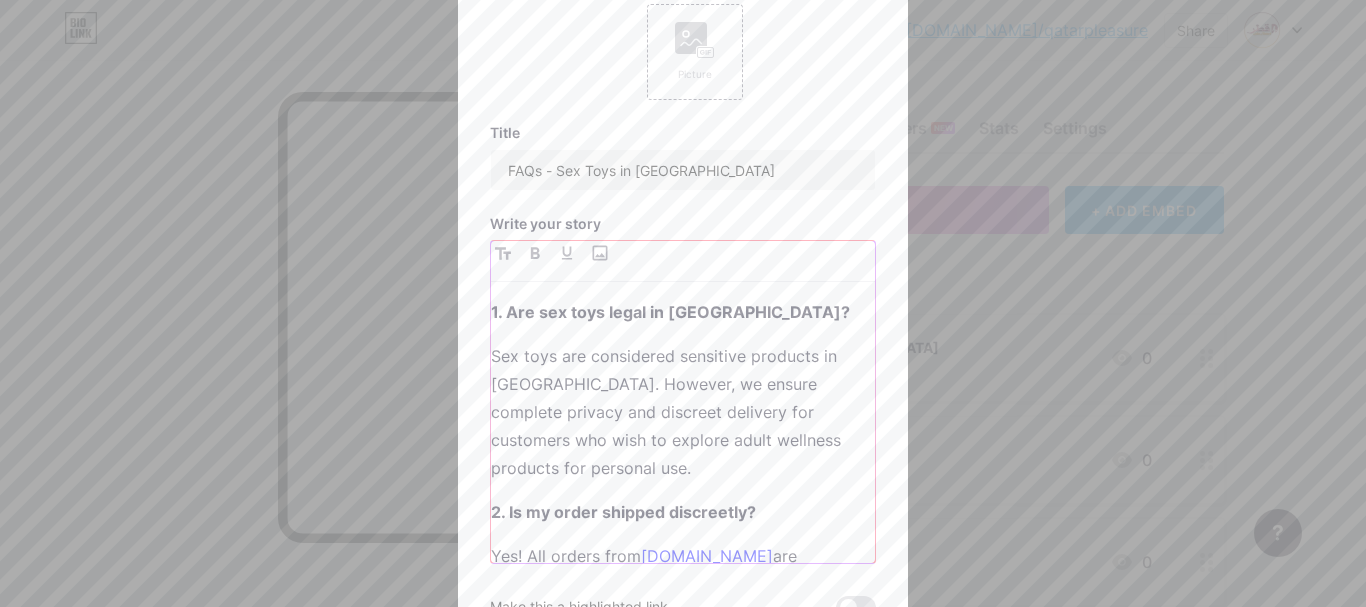 click on "Sex toys are considered sensitive products in [GEOGRAPHIC_DATA]. However, we ensure complete privacy and discreet delivery for customers who wish to explore adult wellness products for personal use." at bounding box center [683, 412] 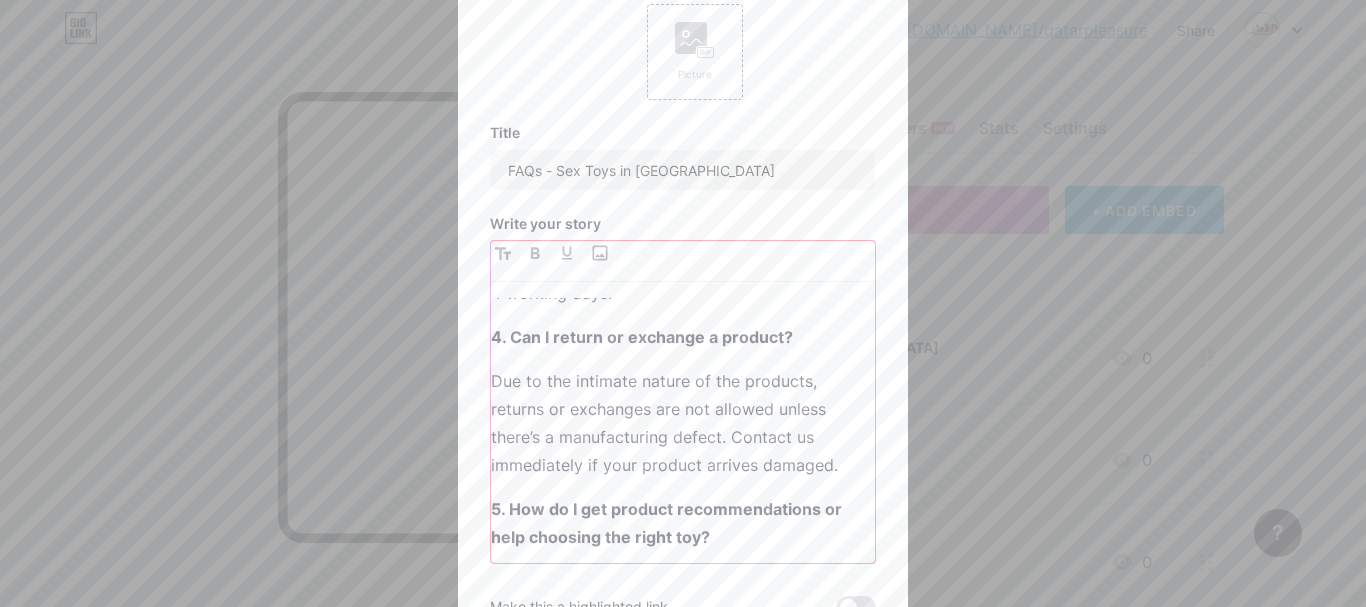 scroll, scrollTop: 595, scrollLeft: 0, axis: vertical 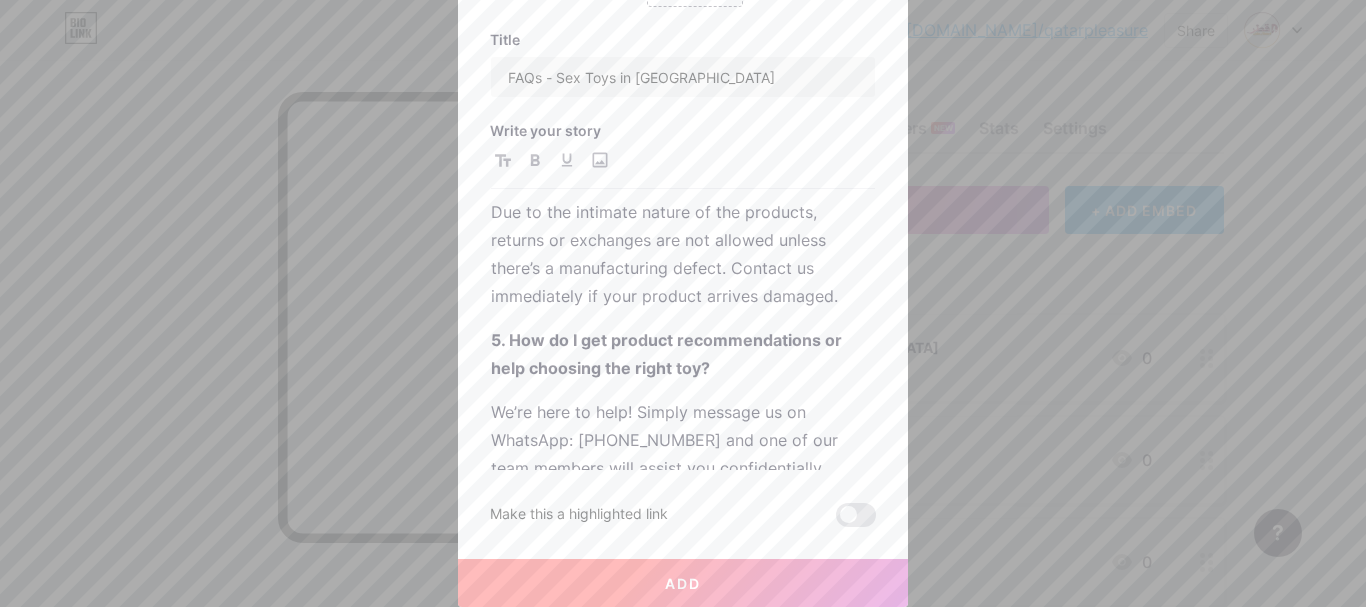 click on "Add" at bounding box center [683, 583] 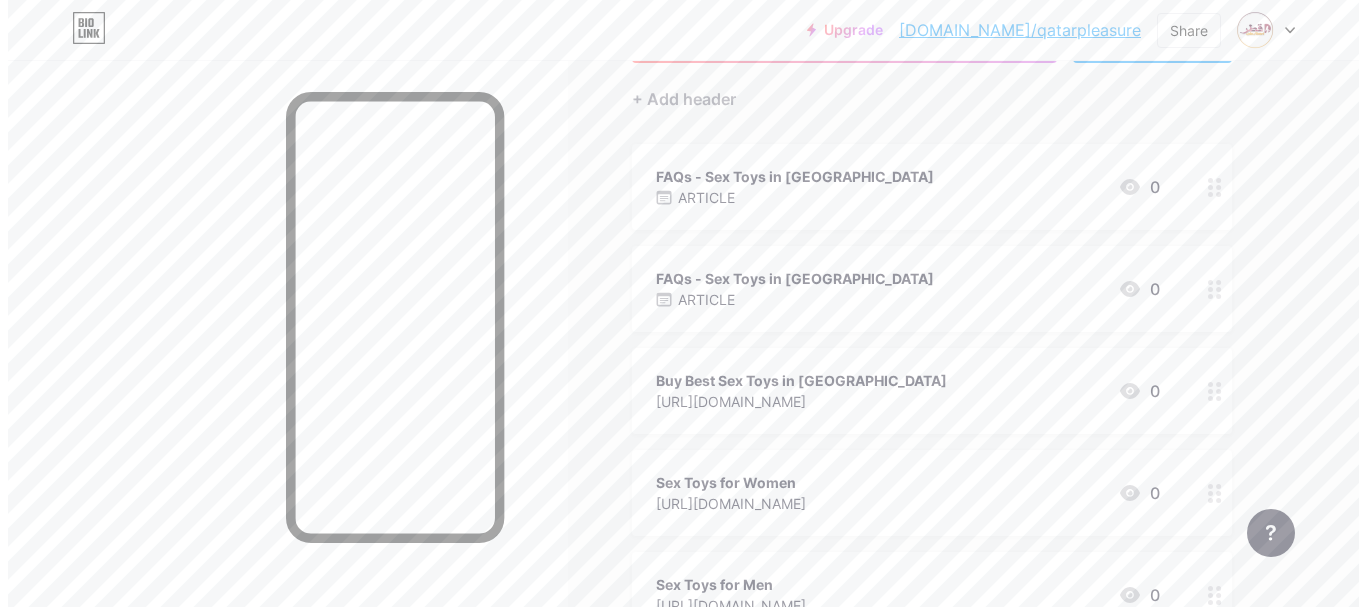 scroll, scrollTop: 0, scrollLeft: 0, axis: both 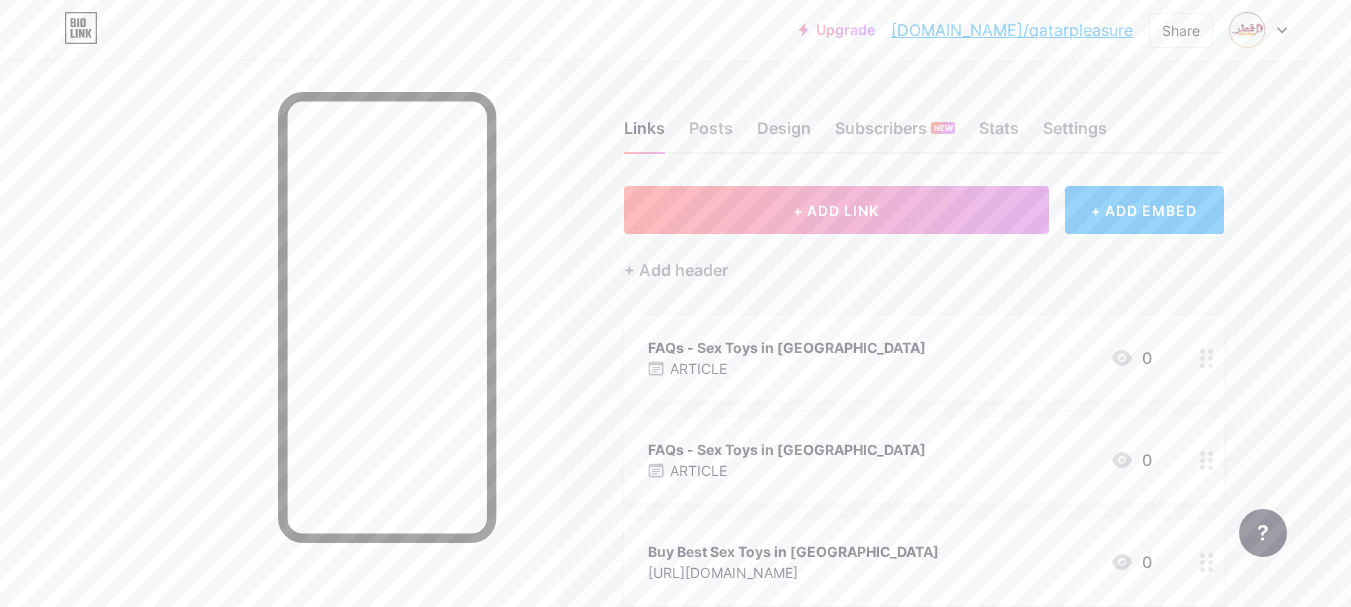 click on "FAQs - Sex Toys in Qatar
ARTICLE
0" at bounding box center [900, 358] 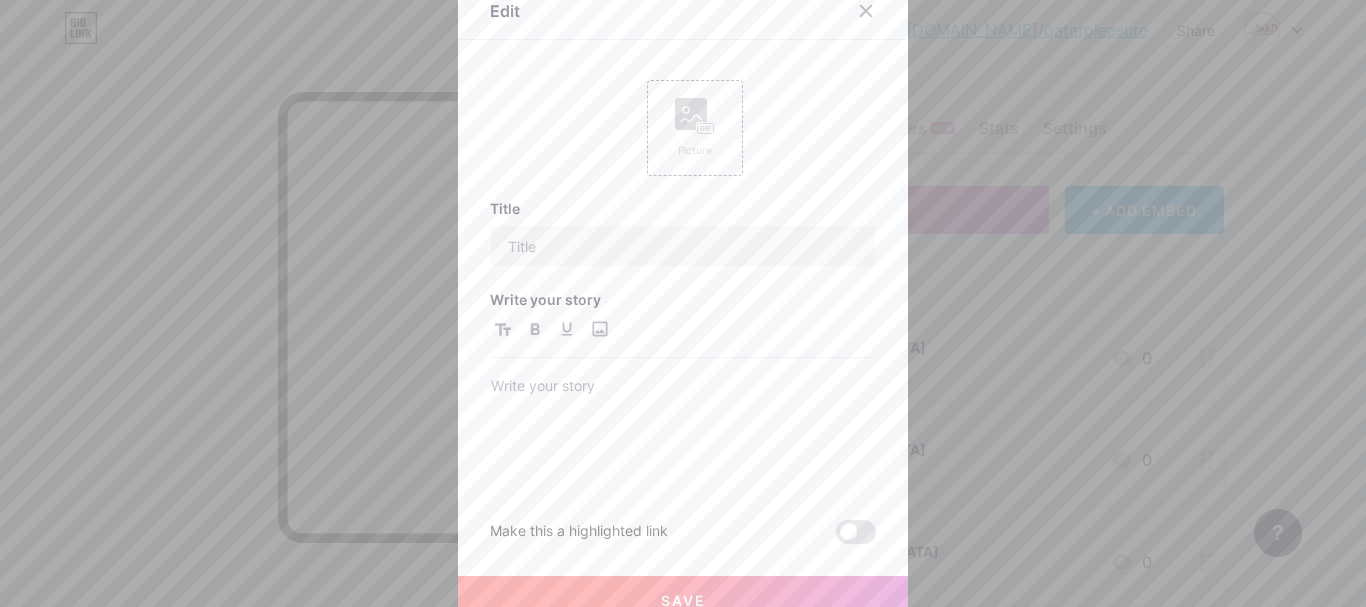 type on "FAQs - Sex Toys in [GEOGRAPHIC_DATA]" 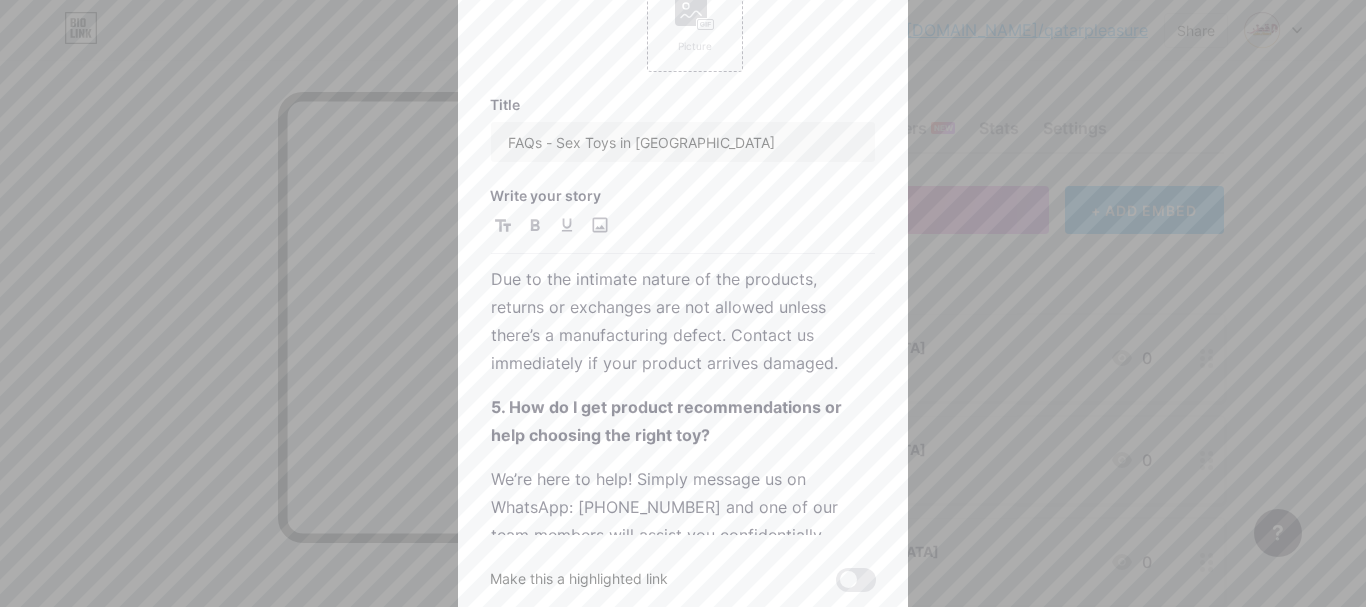 scroll, scrollTop: 595, scrollLeft: 0, axis: vertical 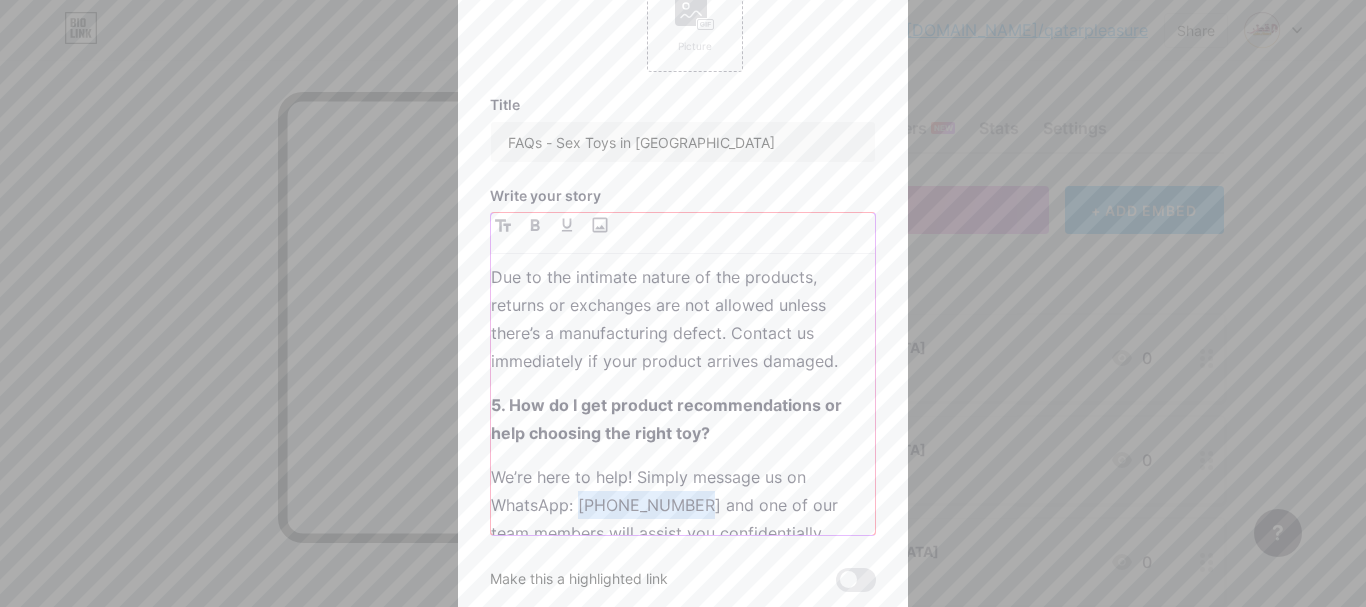 drag, startPoint x: 570, startPoint y: 478, endPoint x: 686, endPoint y: 474, distance: 116.06895 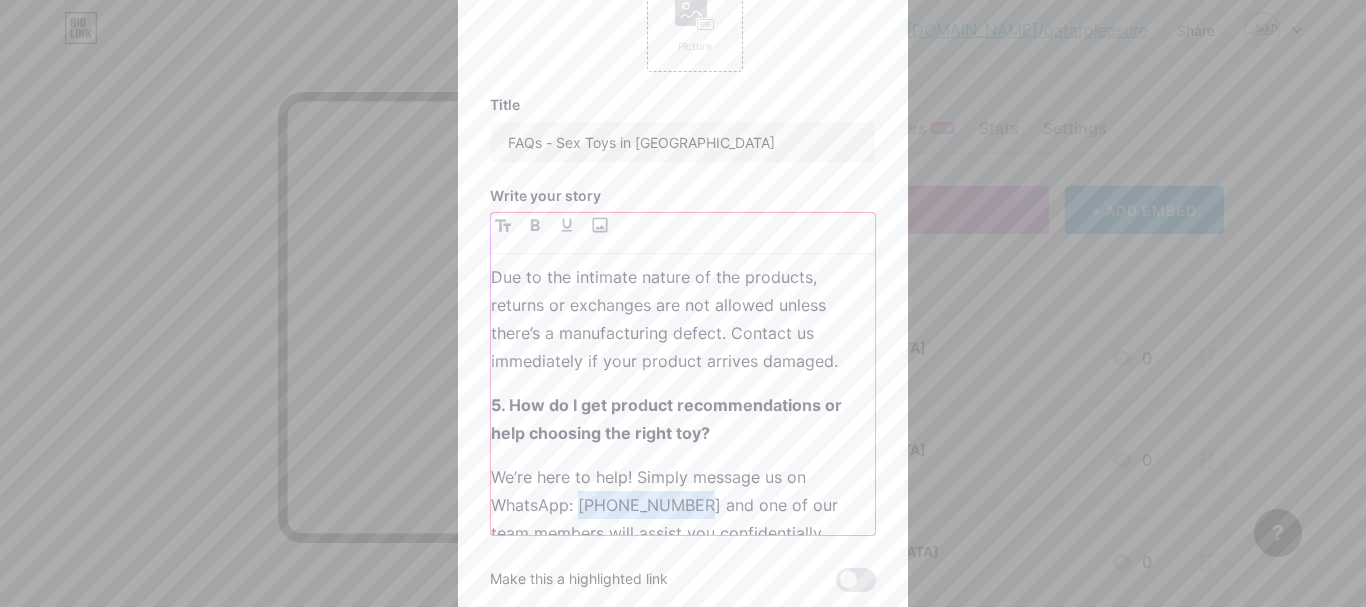 click on "We’re here to help! Simply message us on WhatsApp: [PHONE_NUMBER] and one of our team members will assist you confidentially." at bounding box center [683, 505] 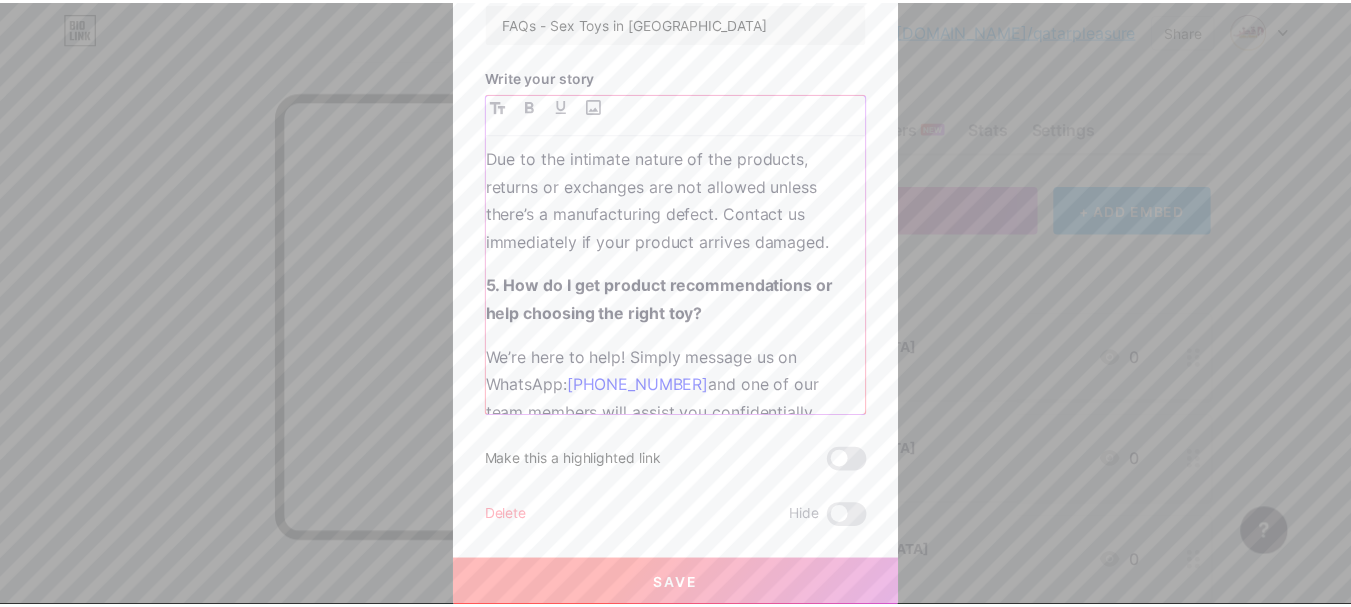 scroll, scrollTop: 121, scrollLeft: 0, axis: vertical 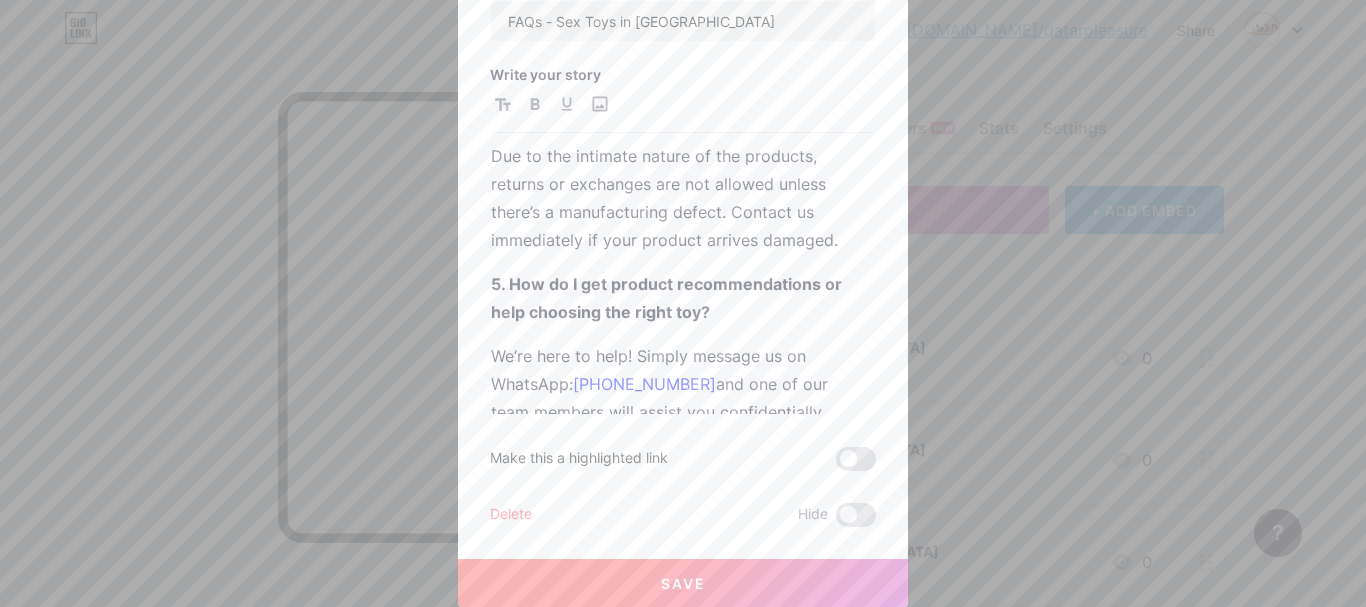 click on "Save" at bounding box center (683, 583) 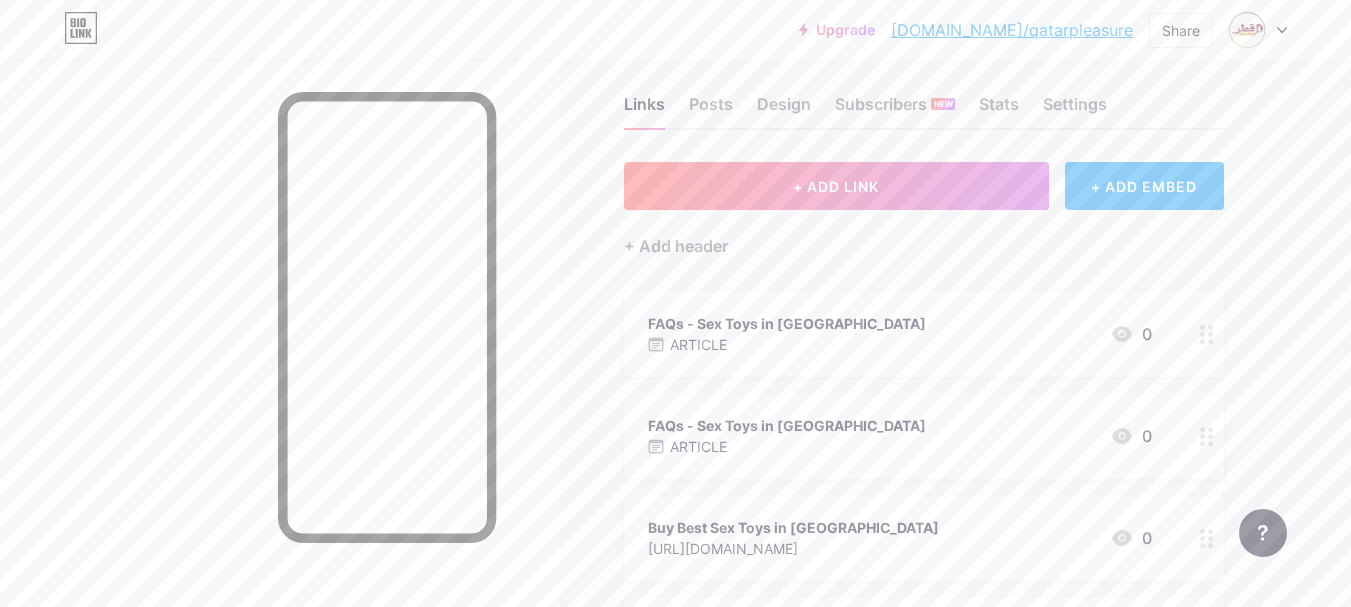 scroll, scrollTop: 200, scrollLeft: 0, axis: vertical 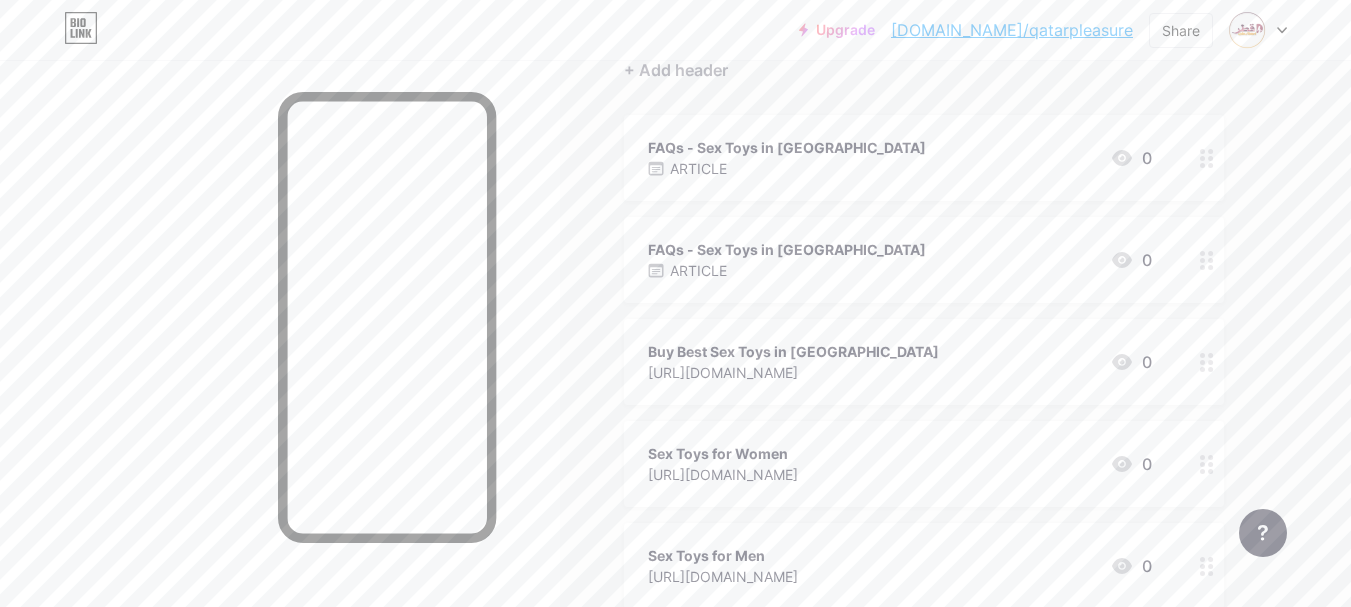type 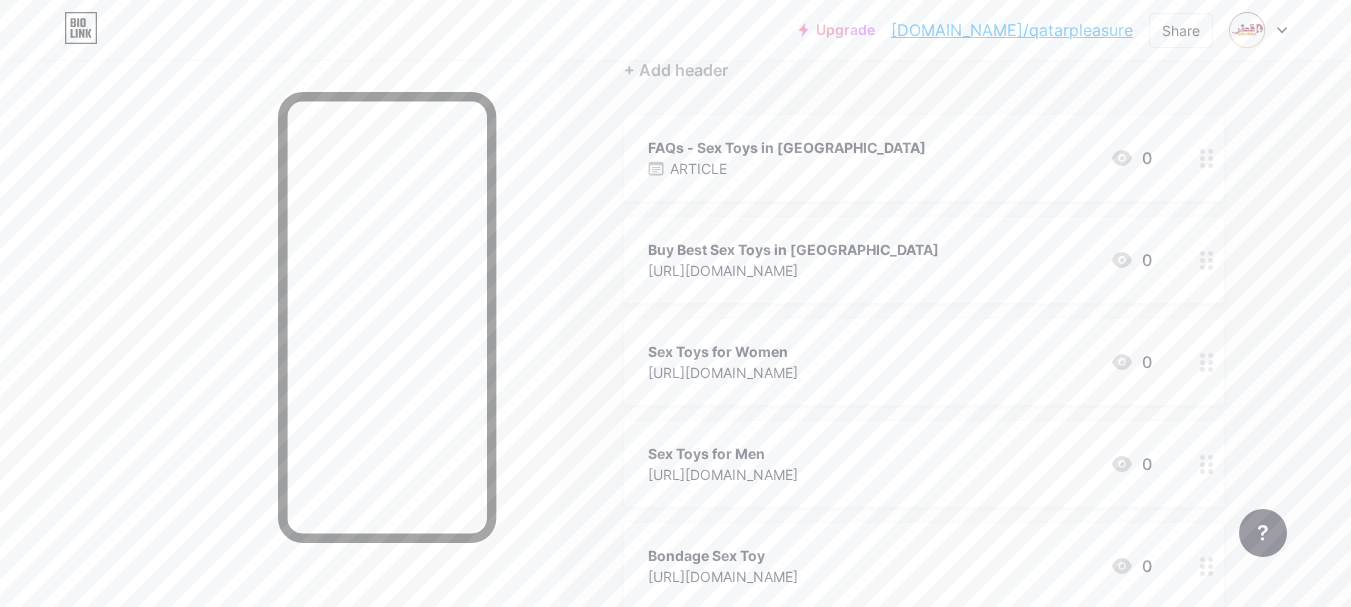 scroll, scrollTop: 100, scrollLeft: 0, axis: vertical 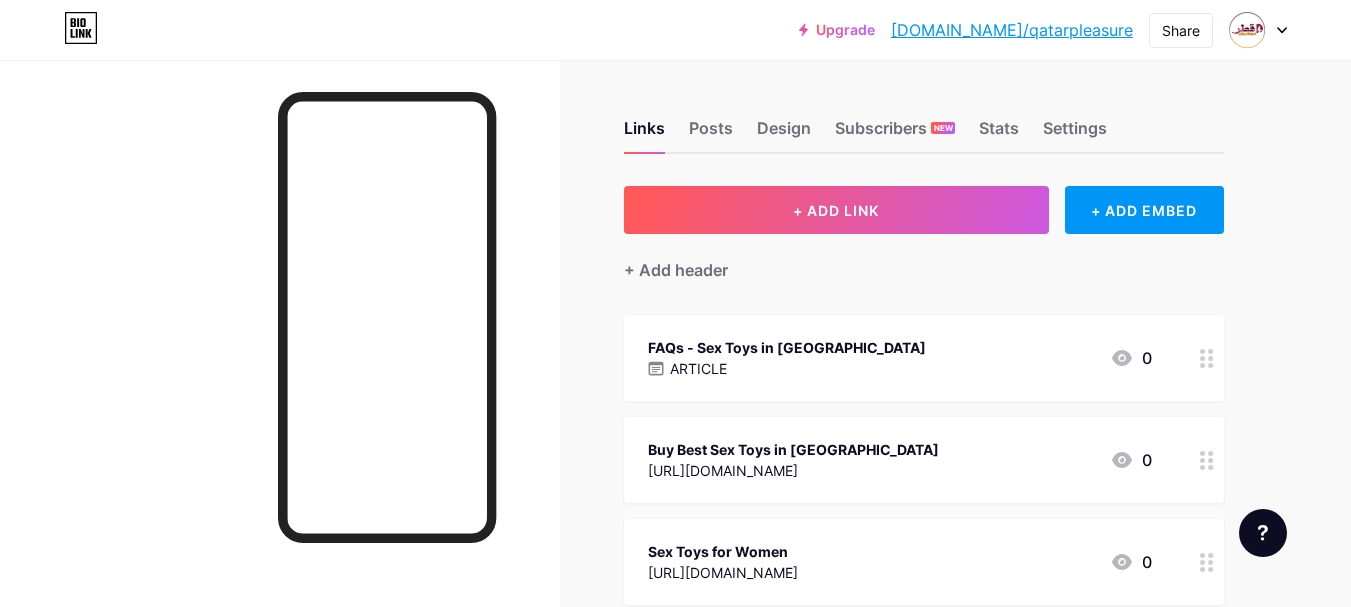 click on "FAQs - Sex Toys in [GEOGRAPHIC_DATA]" at bounding box center (787, 347) 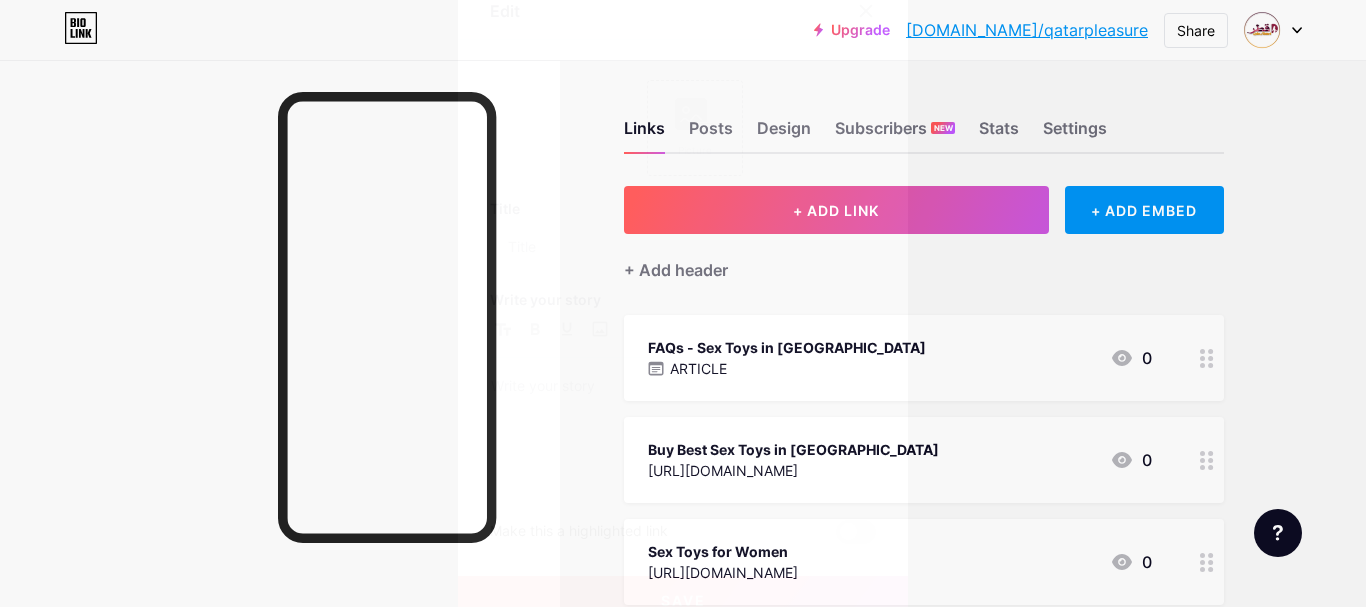 type on "FAQs - Sex Toys in [GEOGRAPHIC_DATA]" 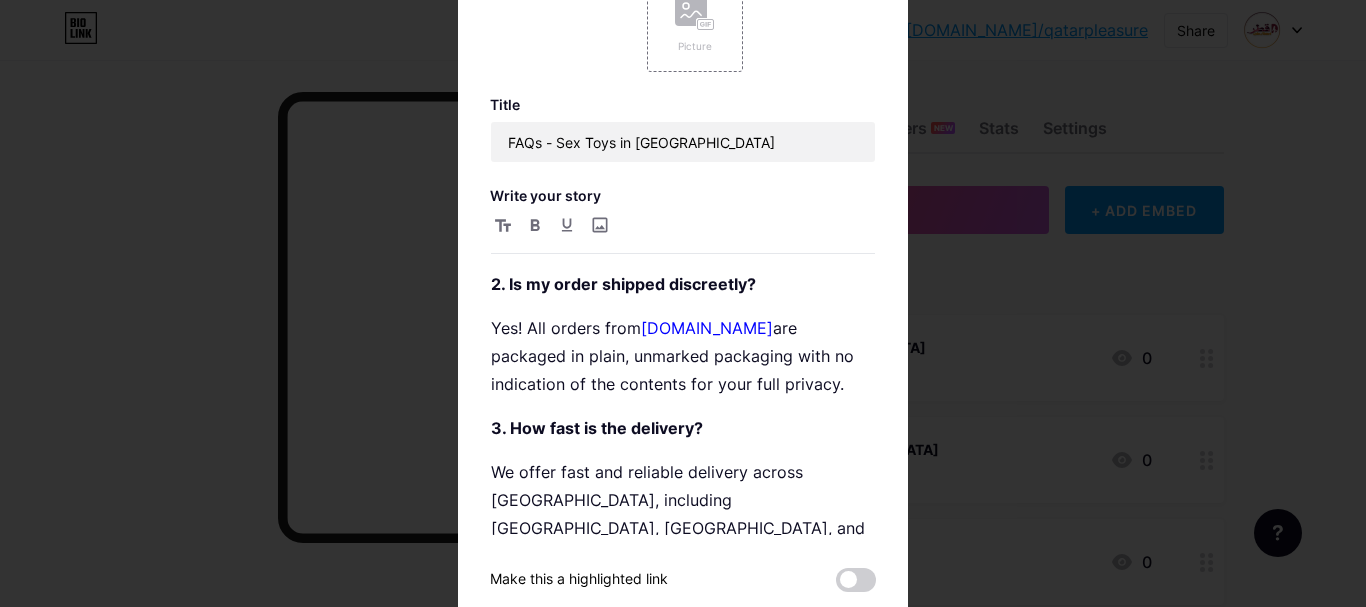 scroll, scrollTop: 595, scrollLeft: 0, axis: vertical 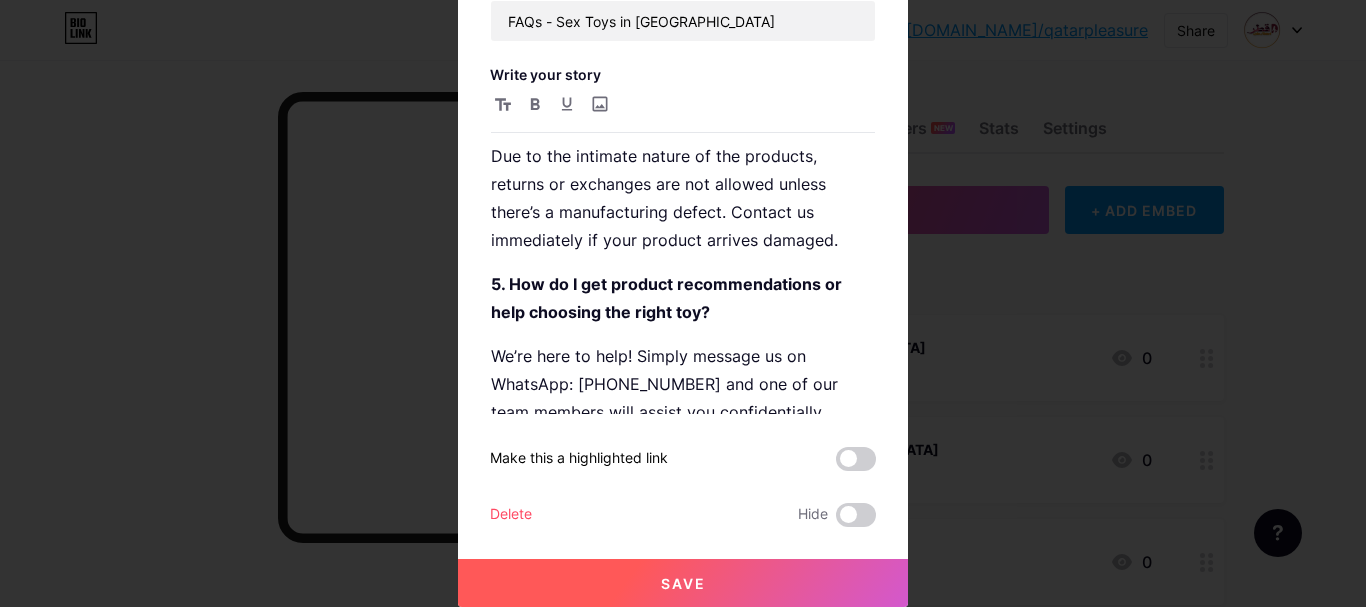 click on "Save" at bounding box center (683, 583) 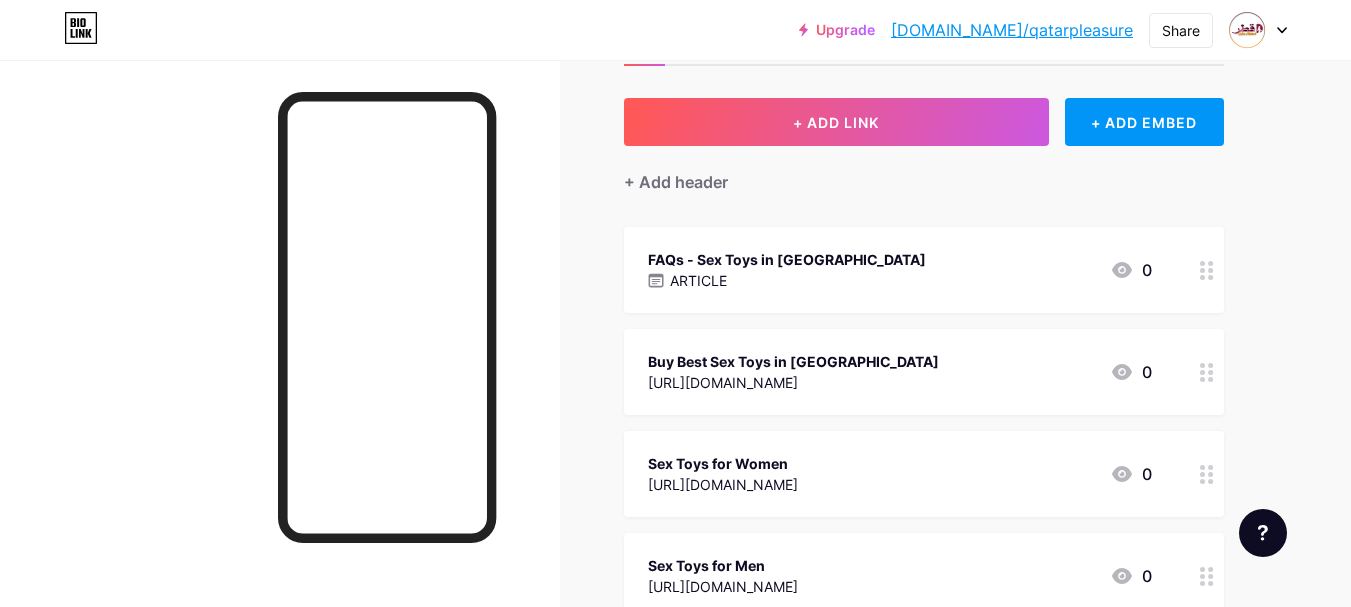 scroll, scrollTop: 0, scrollLeft: 0, axis: both 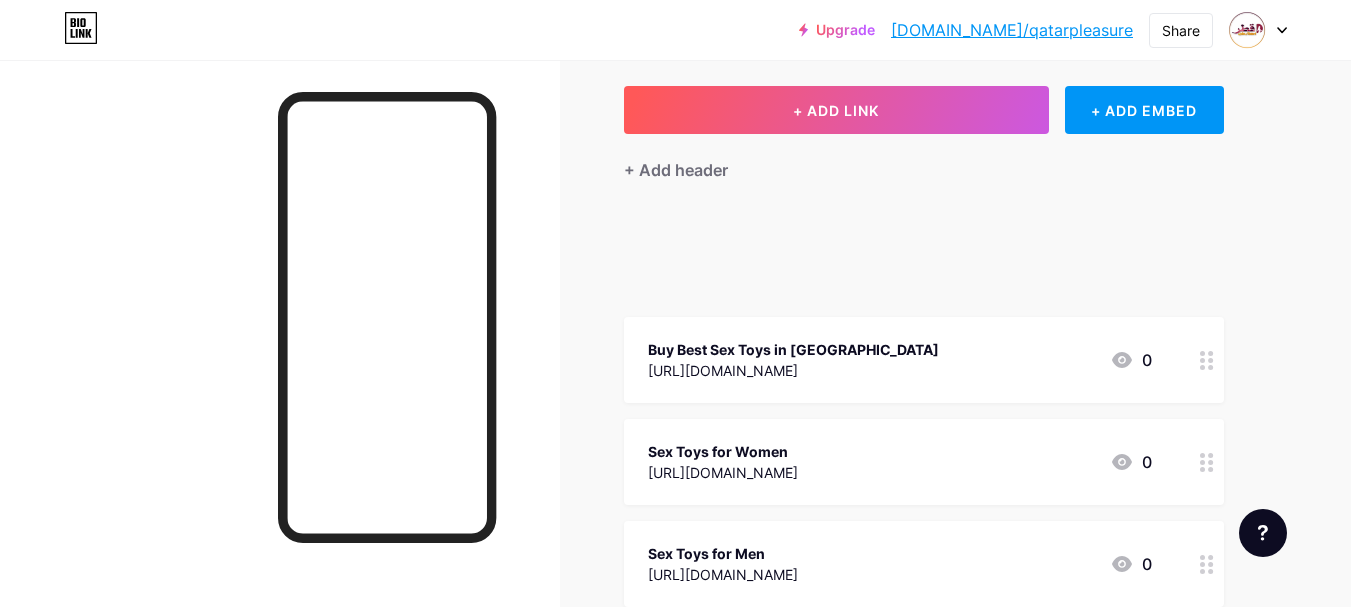 type 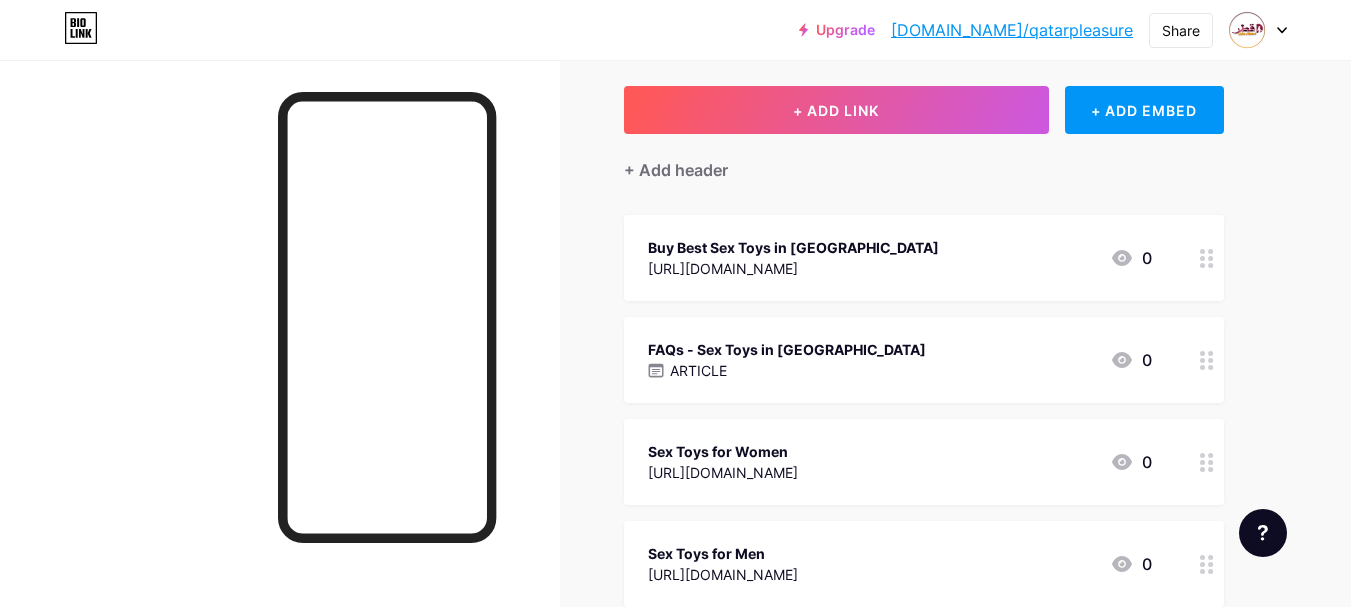 scroll, scrollTop: 300, scrollLeft: 0, axis: vertical 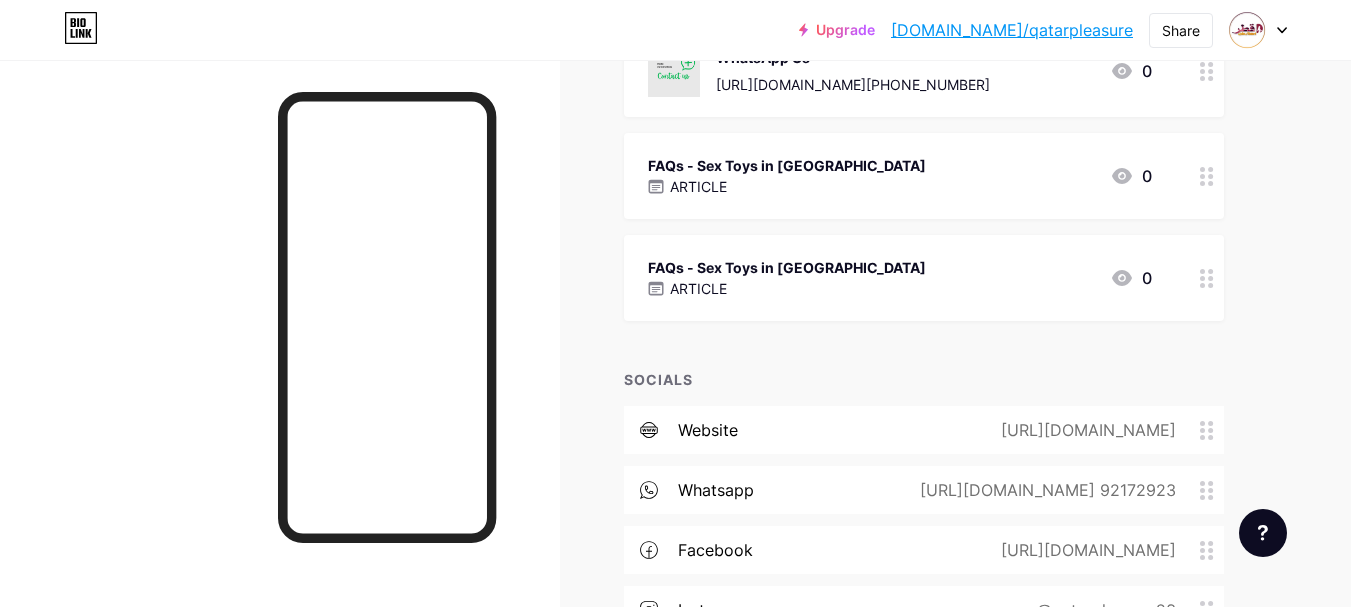 click on "ARTICLE" at bounding box center (787, 186) 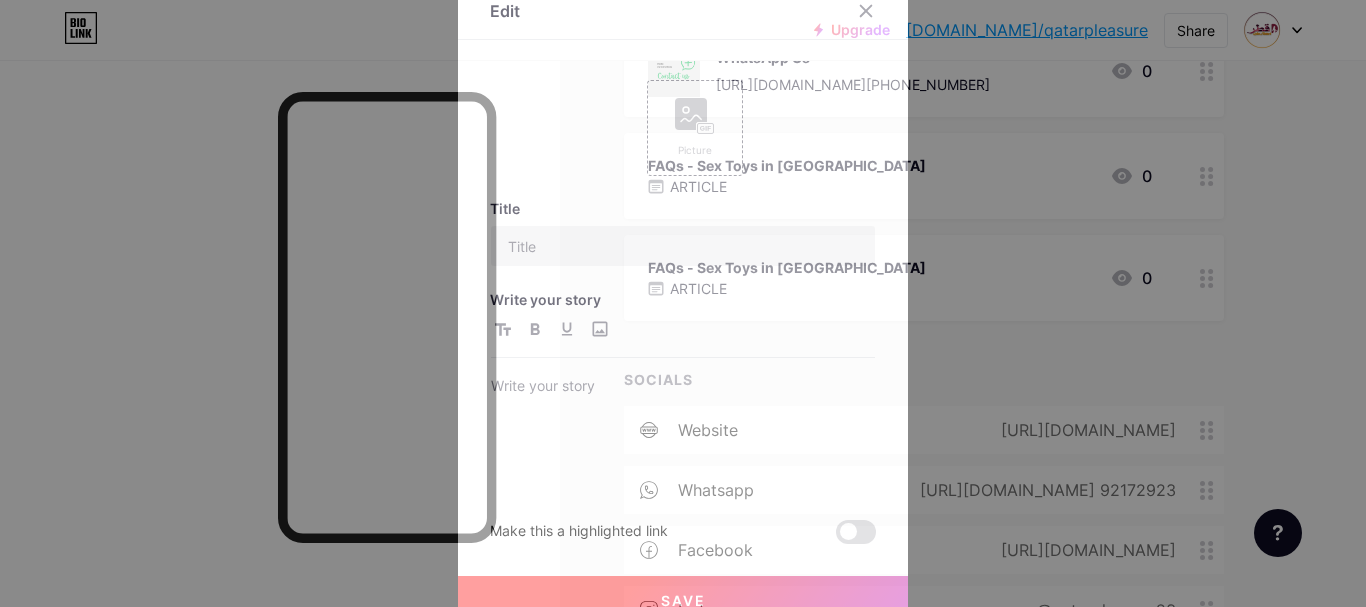type on "FAQs - Sex Toys in [GEOGRAPHIC_DATA]" 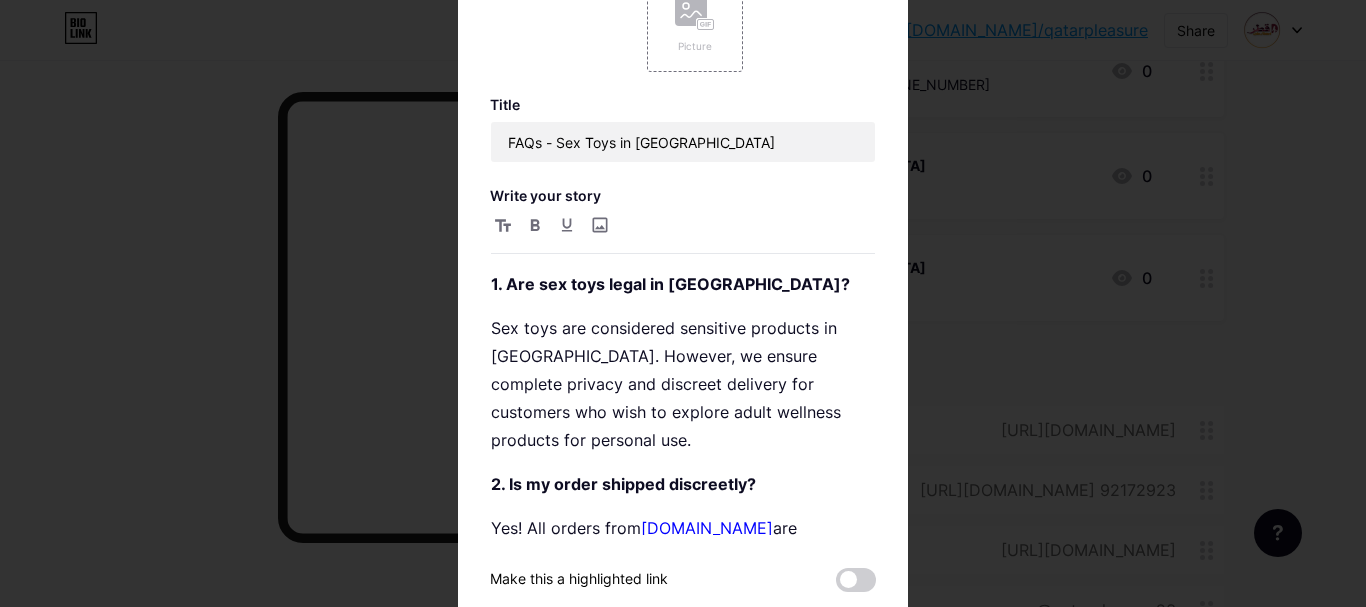scroll, scrollTop: 400, scrollLeft: 0, axis: vertical 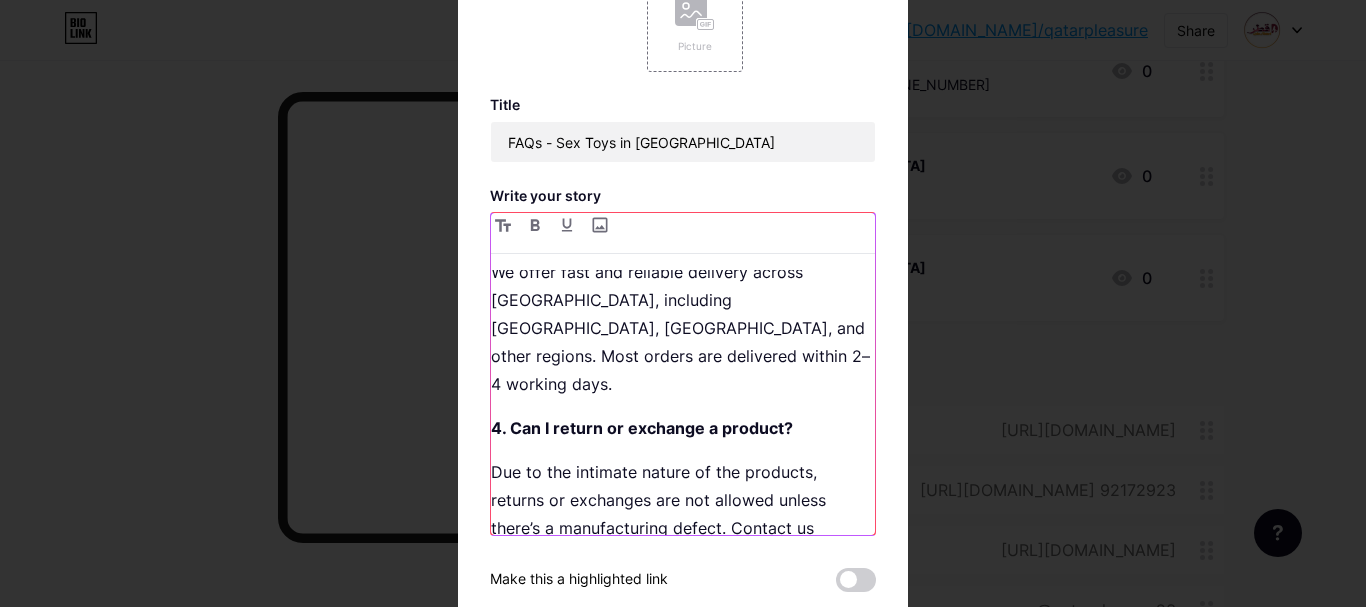 click on "4. Can I return or exchange a product?" at bounding box center (683, 428) 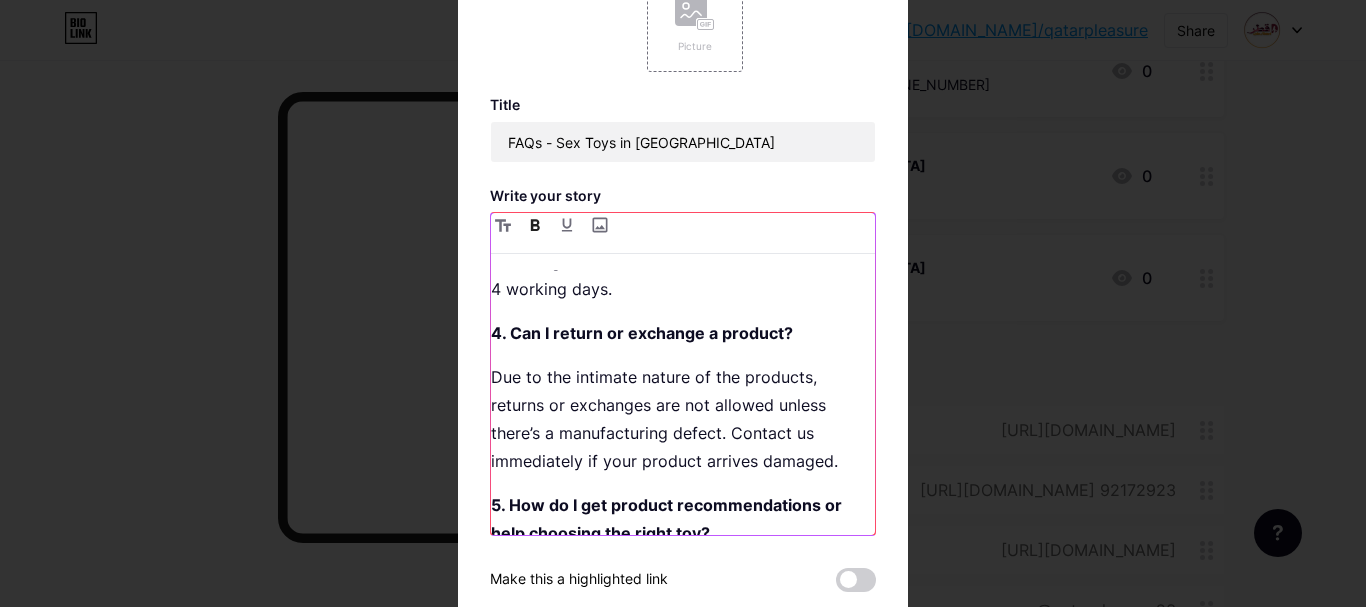 scroll, scrollTop: 595, scrollLeft: 0, axis: vertical 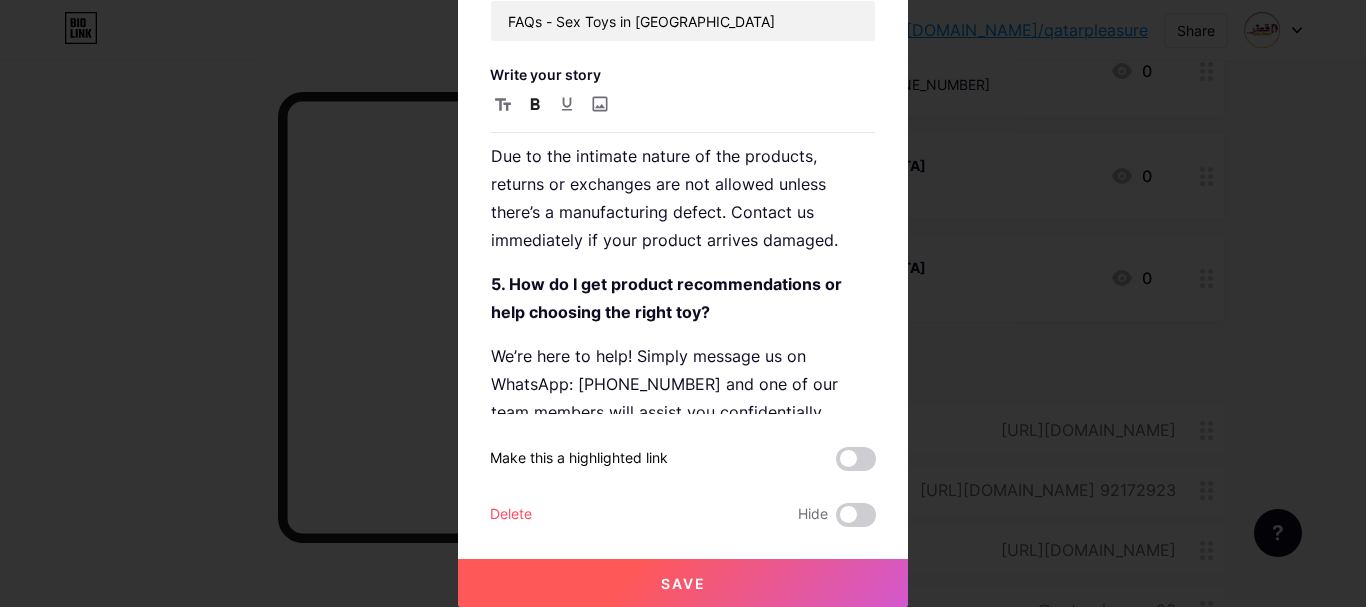click on "Delete" at bounding box center [511, 515] 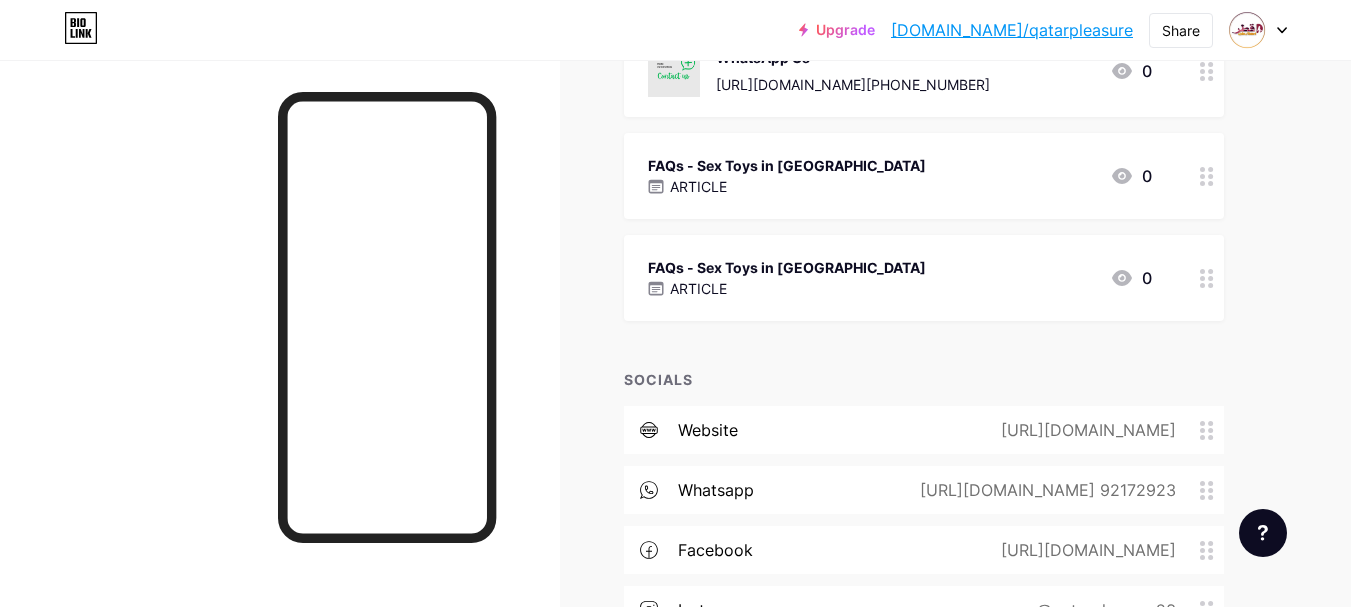 click on "FAQs - Sex Toys in [GEOGRAPHIC_DATA]" at bounding box center (787, 267) 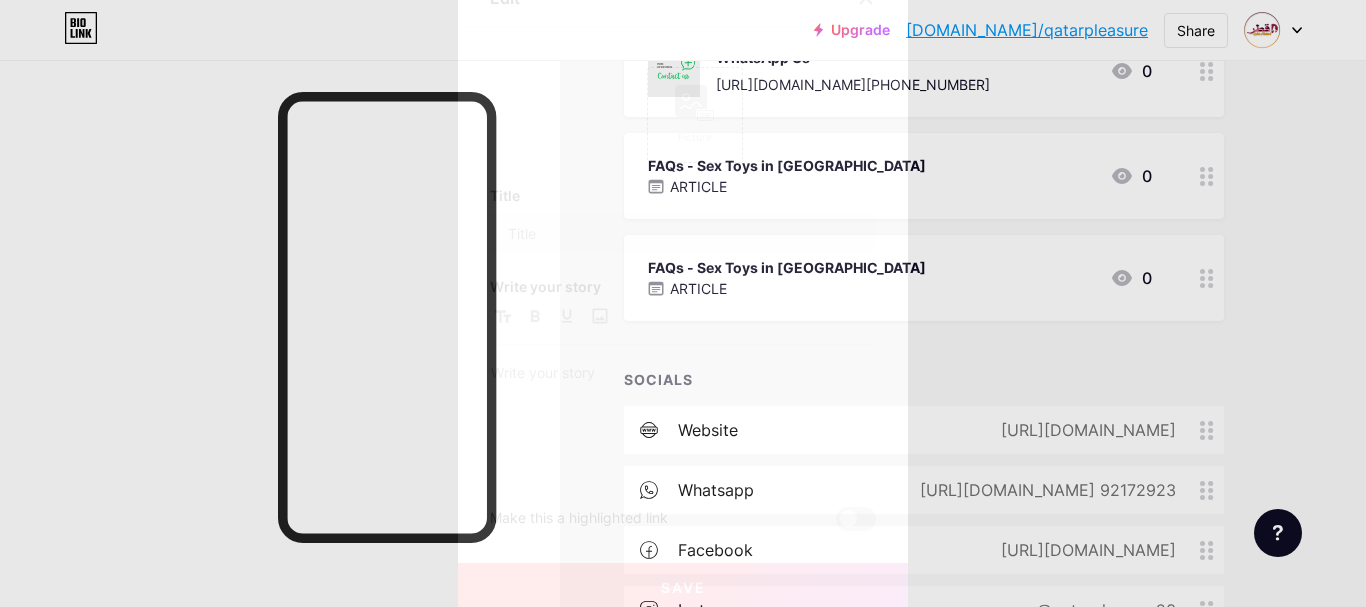 type on "FAQs - Sex Toys in [GEOGRAPHIC_DATA]" 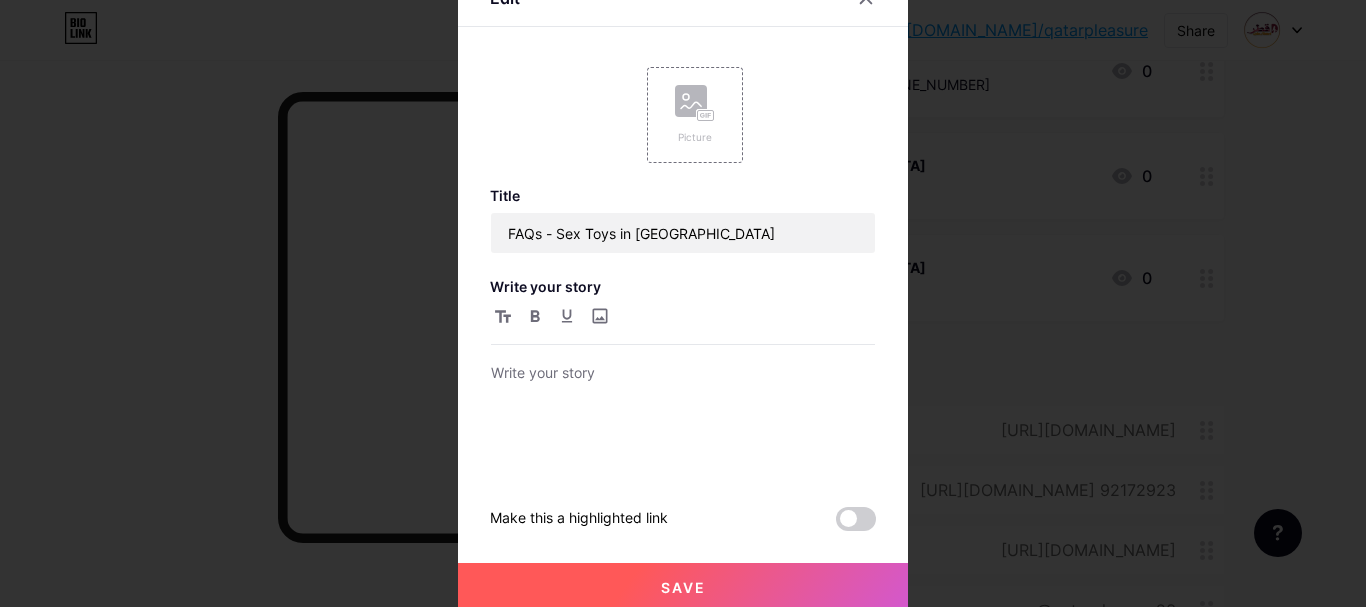 scroll, scrollTop: 17, scrollLeft: 0, axis: vertical 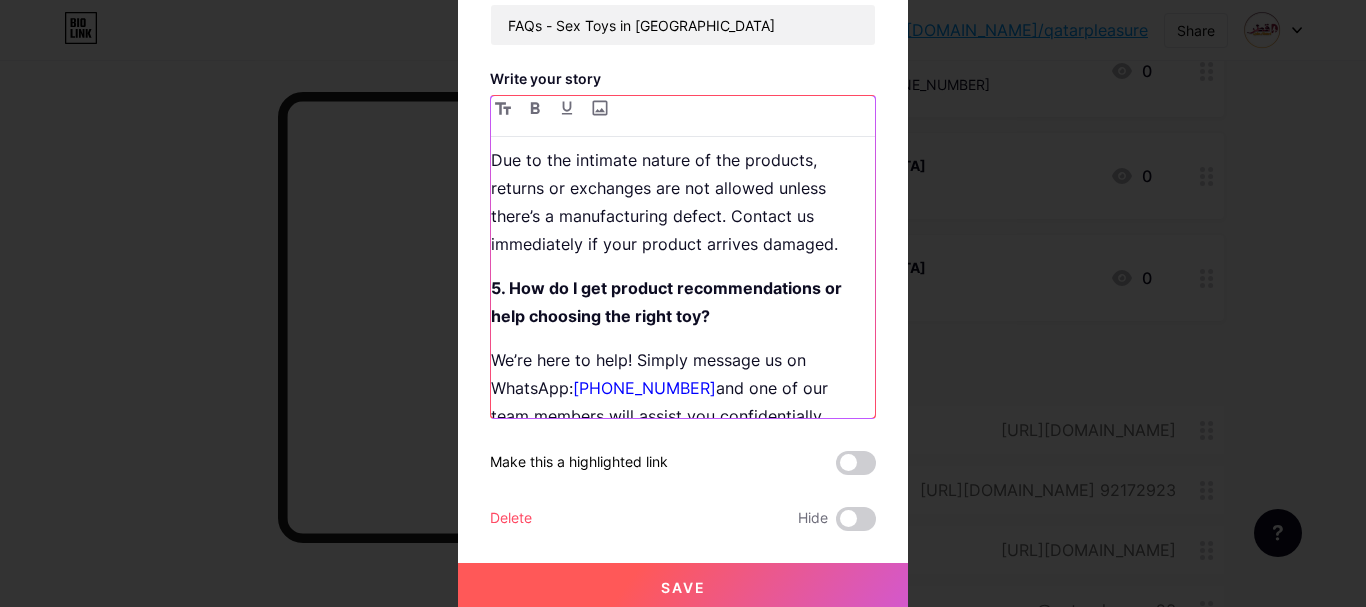 click on "We’re here to help! Simply message us on WhatsApp:  [PHONE_NUMBER]  and one of our team members will assist you confidentially." at bounding box center [683, 388] 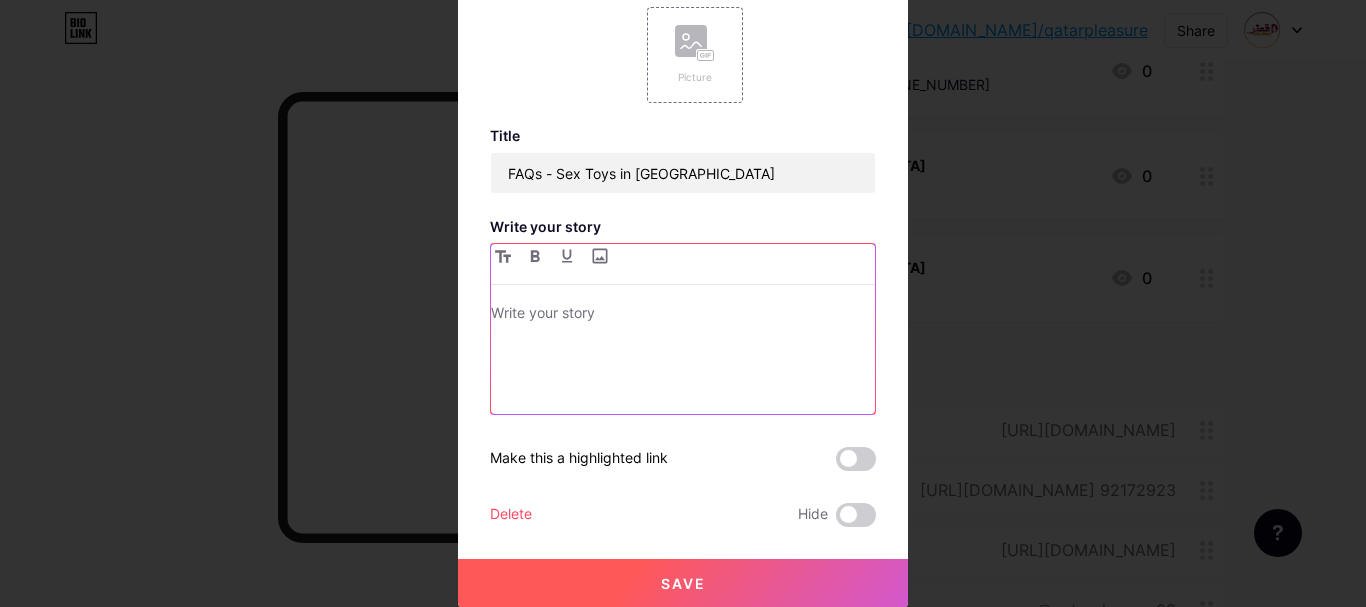 scroll, scrollTop: 0, scrollLeft: 0, axis: both 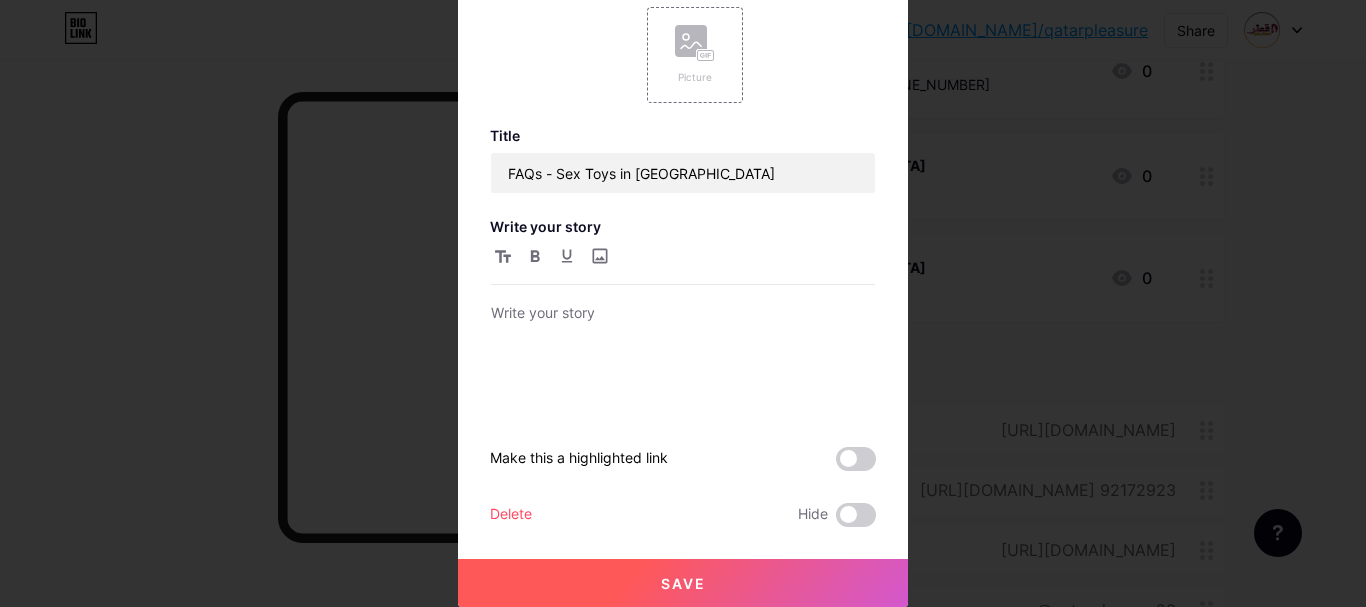 click on "Delete" at bounding box center (511, 515) 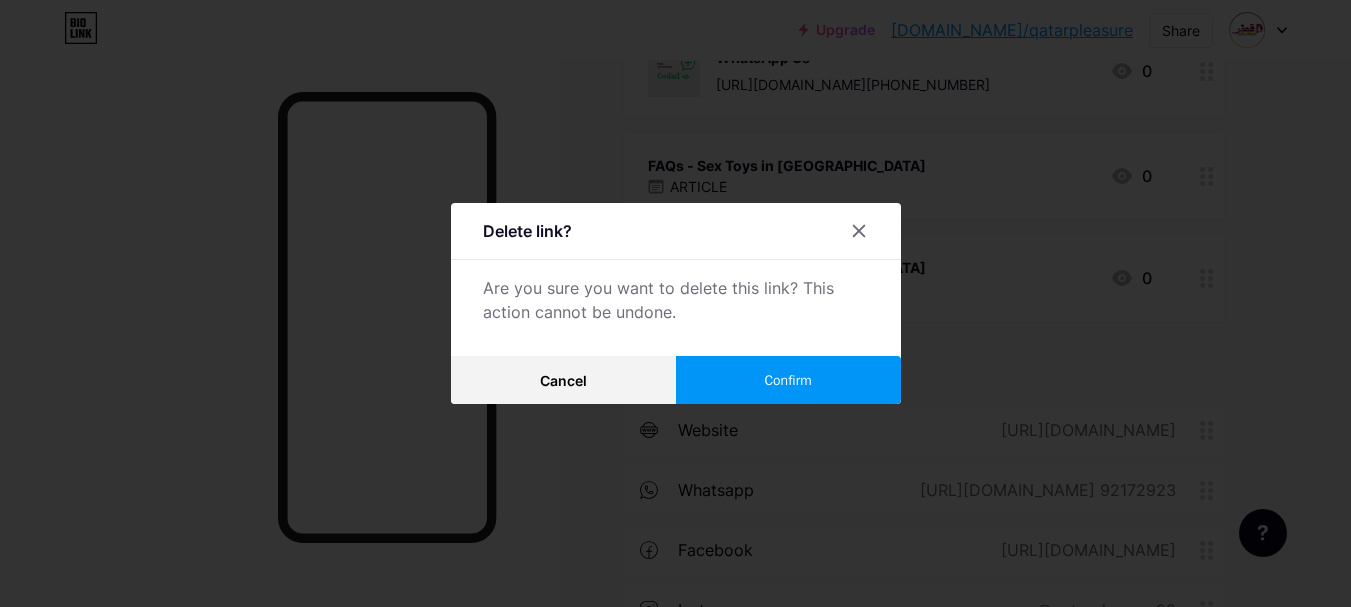 click on "Confirm" at bounding box center [787, 380] 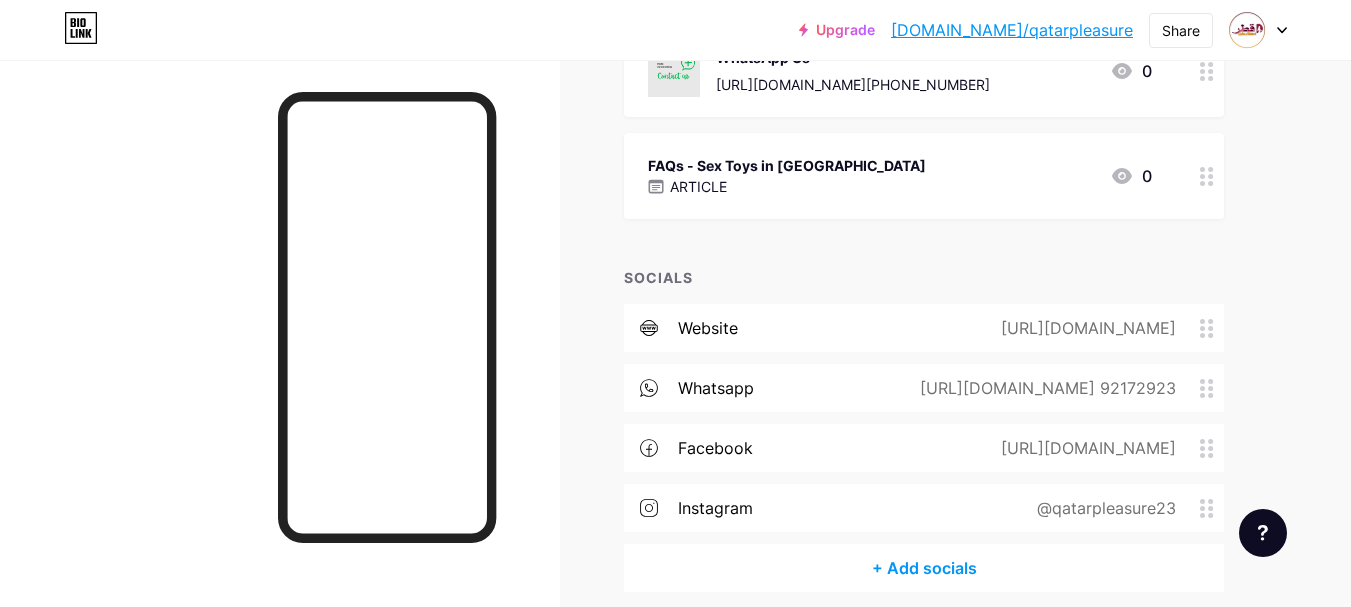 click on "ARTICLE" at bounding box center (787, 186) 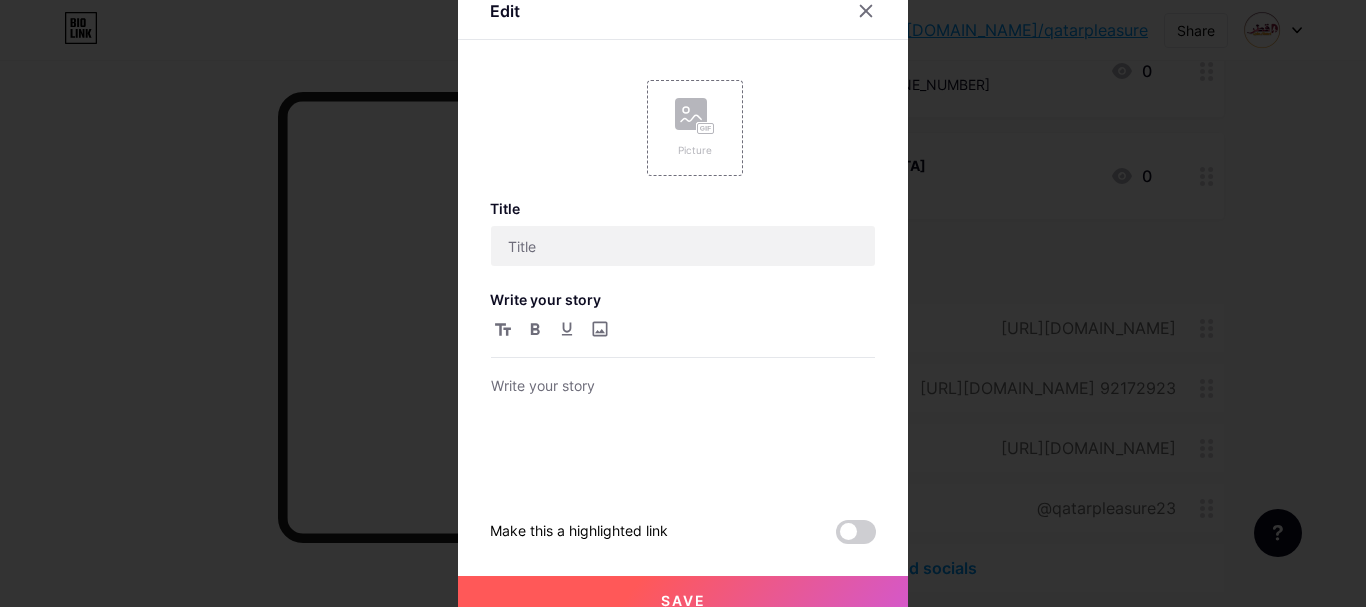 type on "FAQs - Sex Toys in [GEOGRAPHIC_DATA]" 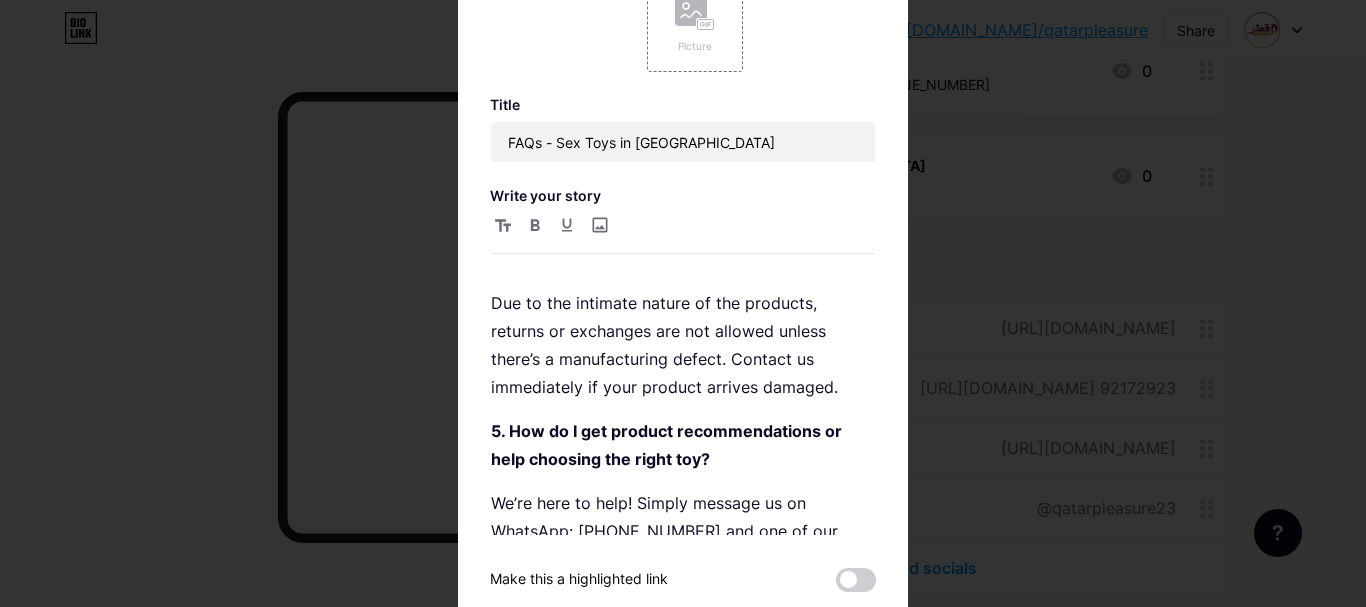 scroll, scrollTop: 595, scrollLeft: 0, axis: vertical 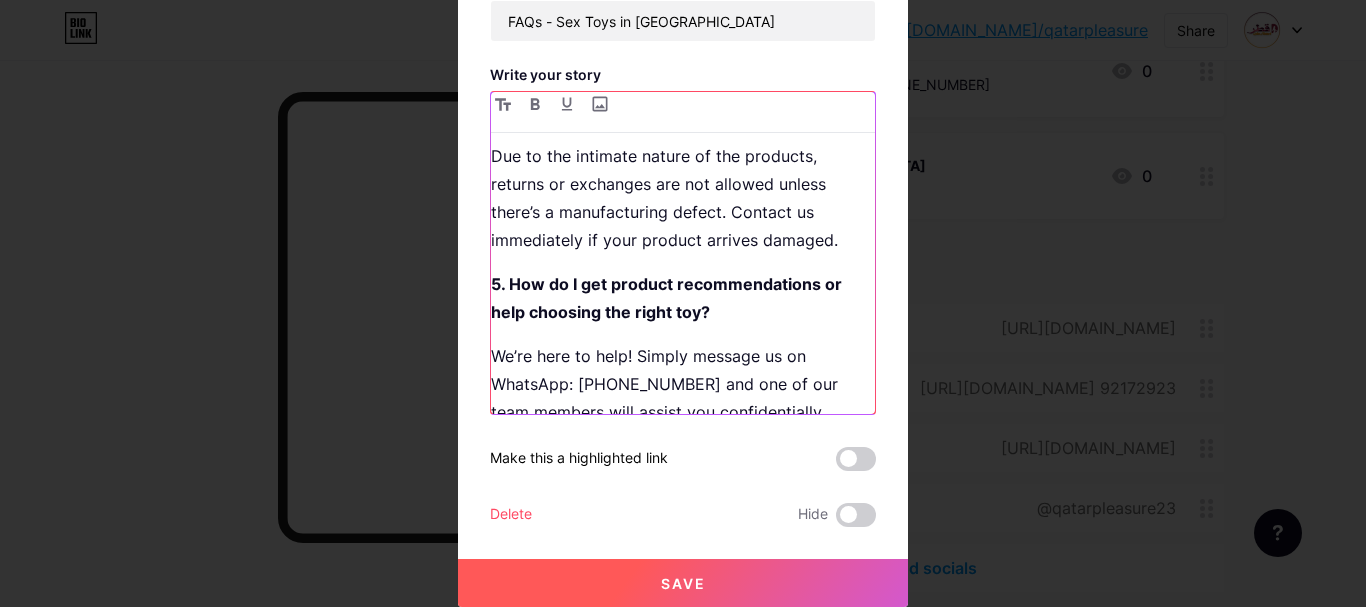 click on "We’re here to help! Simply message us on WhatsApp: [PHONE_NUMBER] and one of our team members will assist you confidentially." at bounding box center [683, 384] 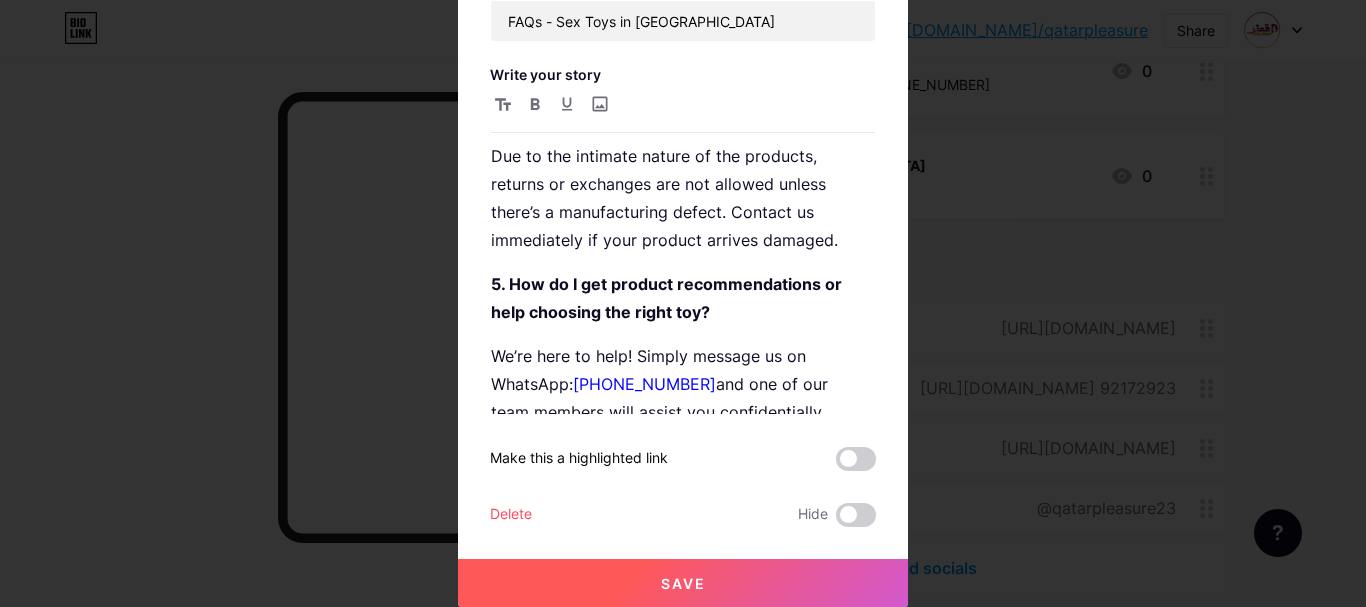 click on "Save" at bounding box center (683, 583) 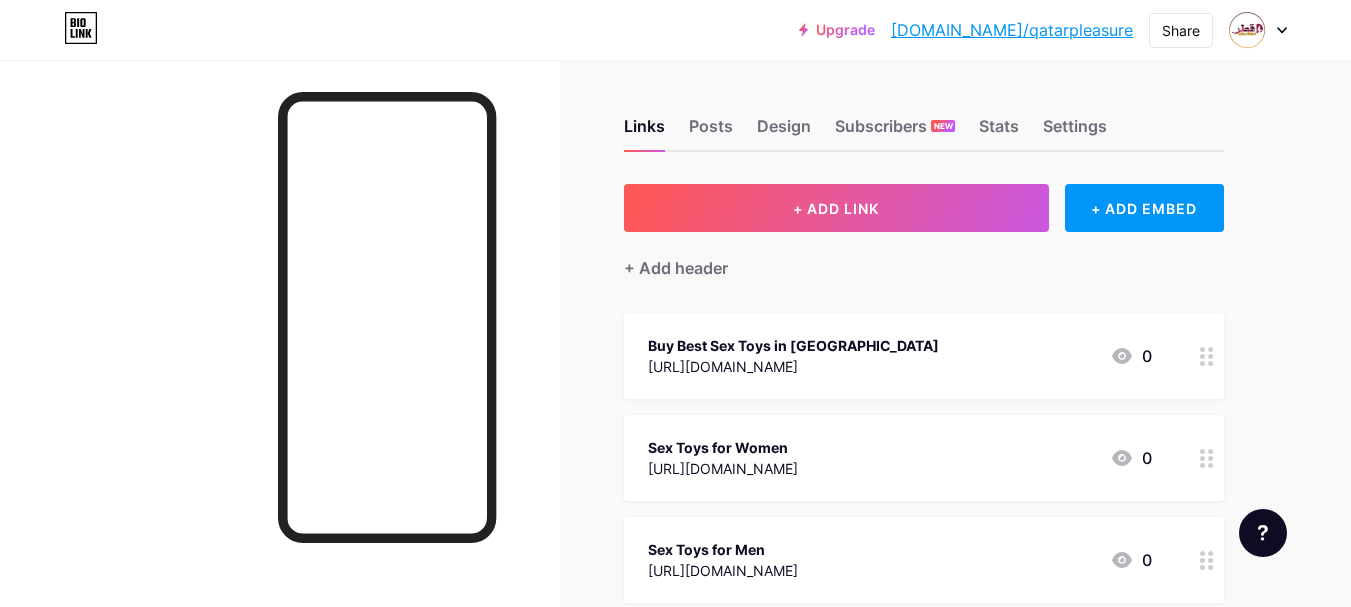 scroll, scrollTop: 0, scrollLeft: 0, axis: both 